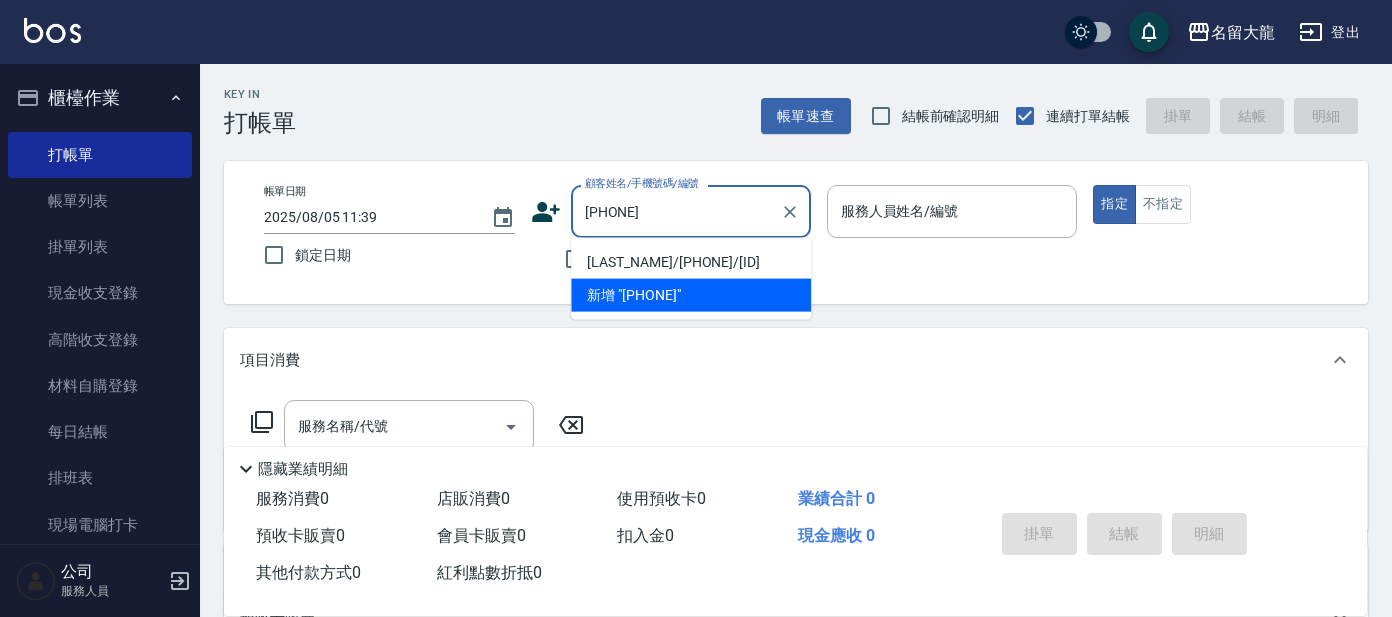 scroll, scrollTop: 0, scrollLeft: 0, axis: both 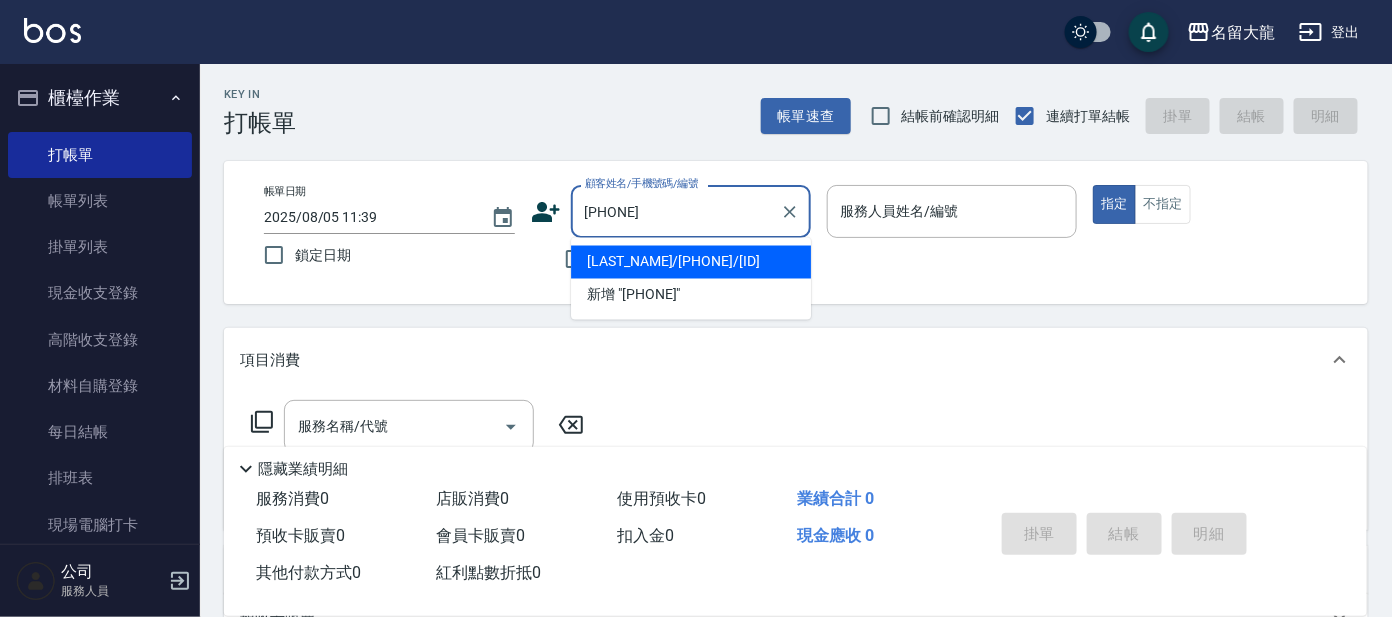 click on "[LAST_NAME]/[PHONE]/[ID]" at bounding box center [691, 262] 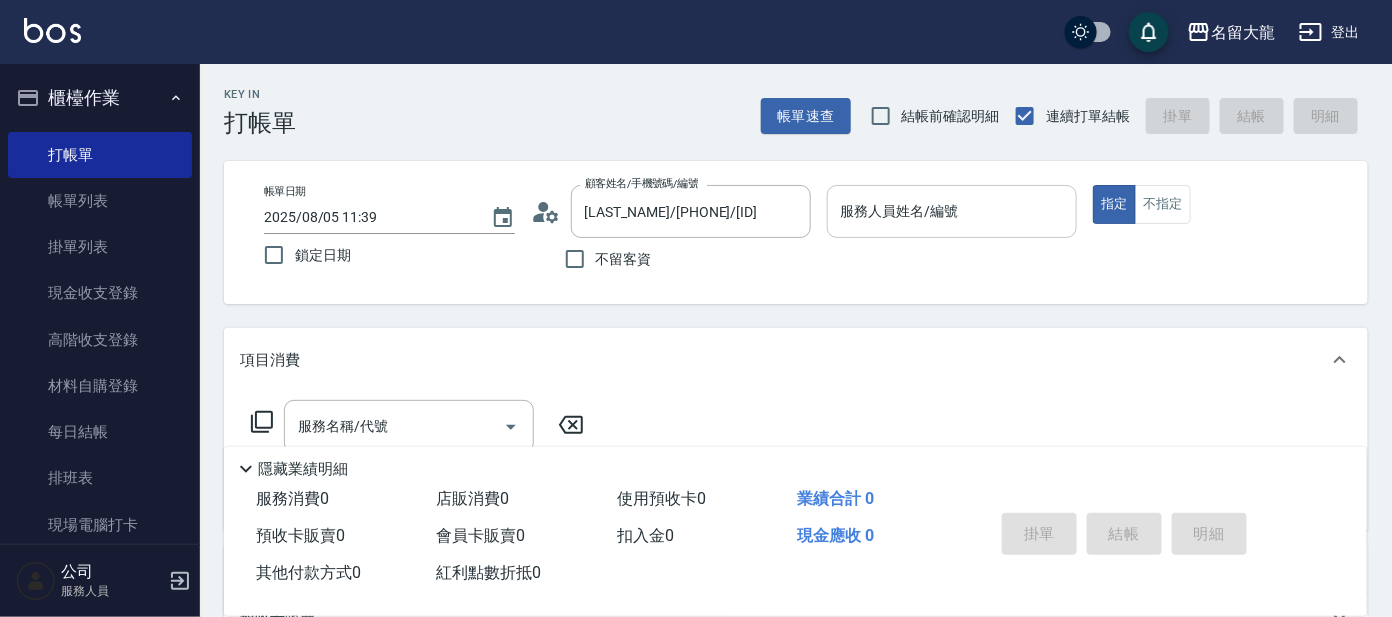click on "帳單日期 [DATE] 鎖定日期 顧客姓名/手機號碼/編號 [LAST_NAME]/[PHONE]/[ID] 顧客姓名/手機號碼/編號 不留客資 服務人員姓名/編號 服務人員姓名/編號 指定 不指定" at bounding box center (796, 232) 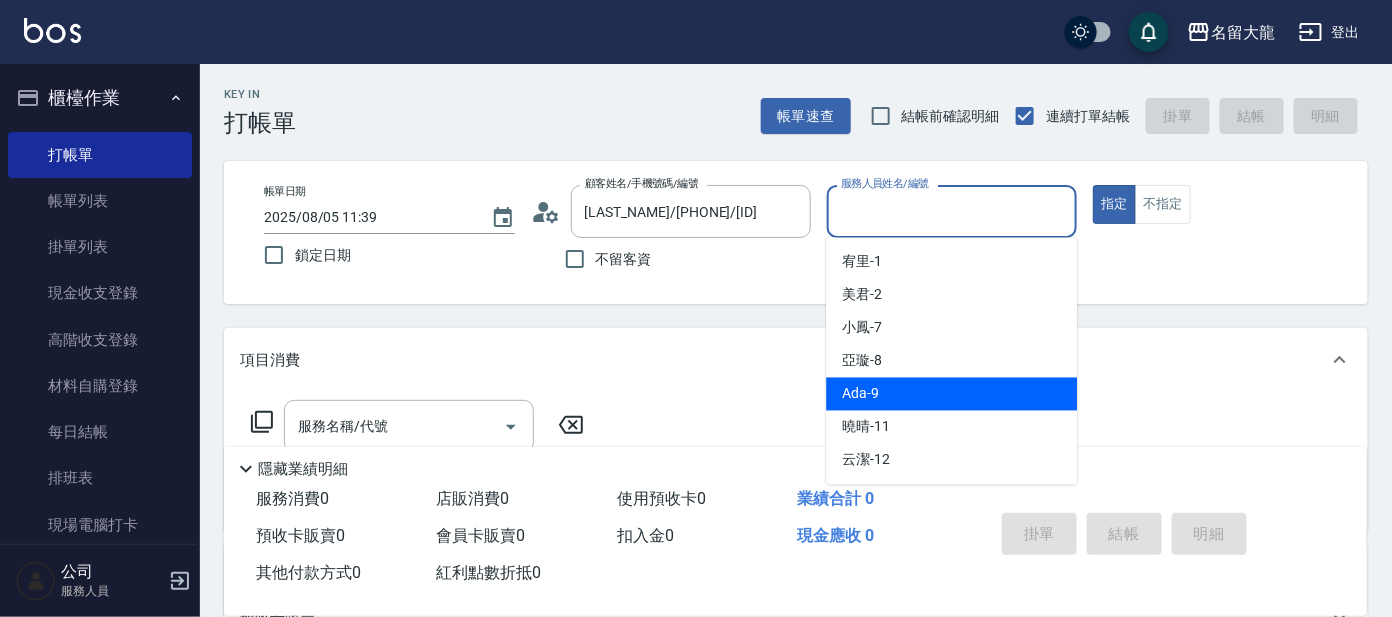click on "Ada -9" at bounding box center (951, 394) 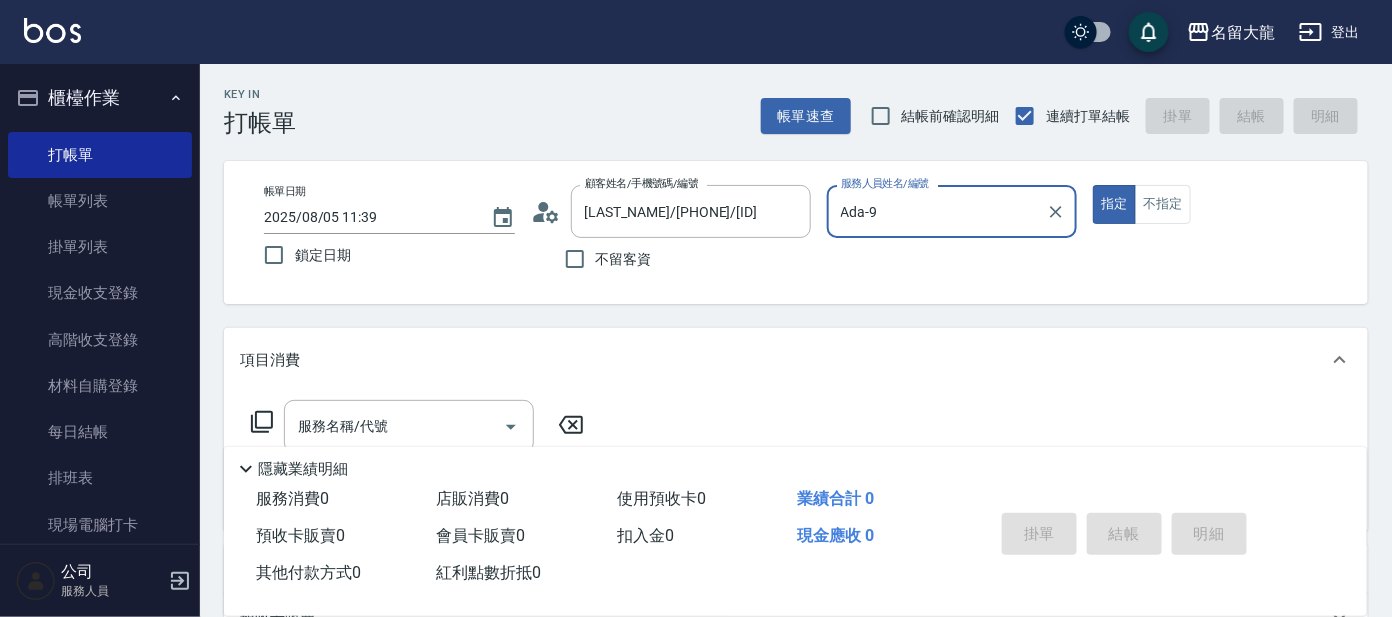 click on "Ada-9 服務人員姓名/編號" at bounding box center [952, 211] 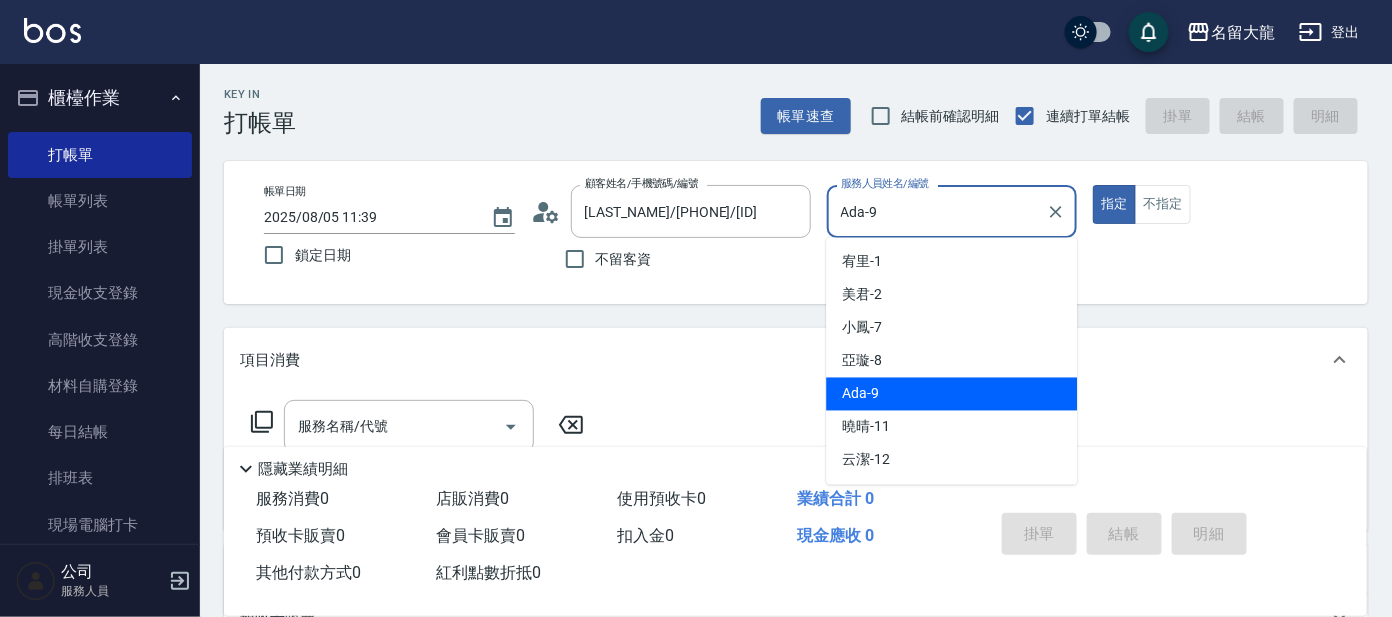 click on "Ada -9" at bounding box center [951, 394] 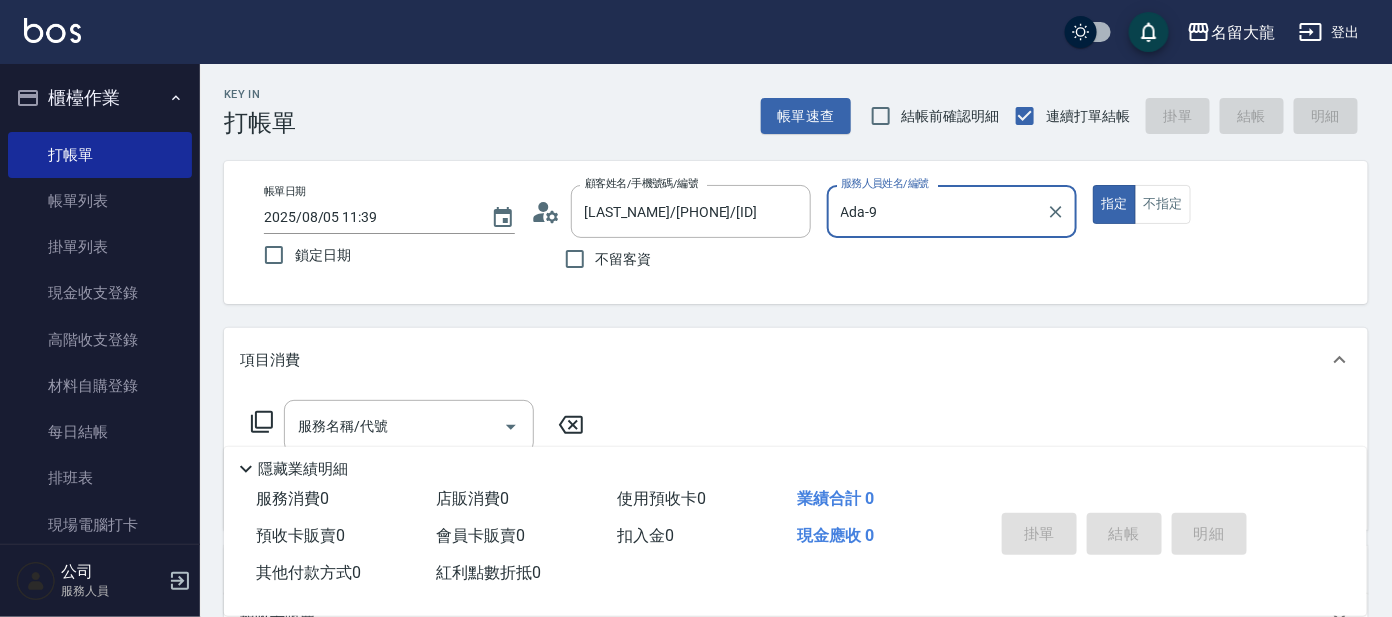 click on "Ada-9" at bounding box center [937, 211] 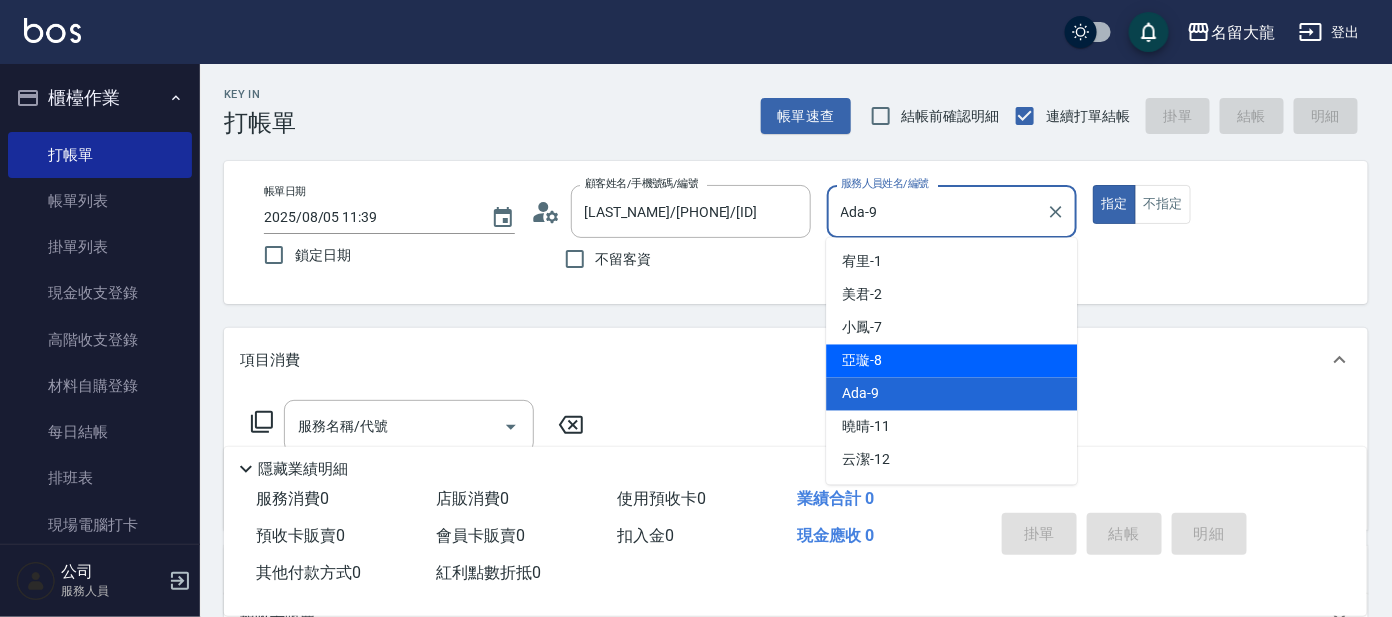 drag, startPoint x: 895, startPoint y: 345, endPoint x: 1085, endPoint y: 224, distance: 225.25763 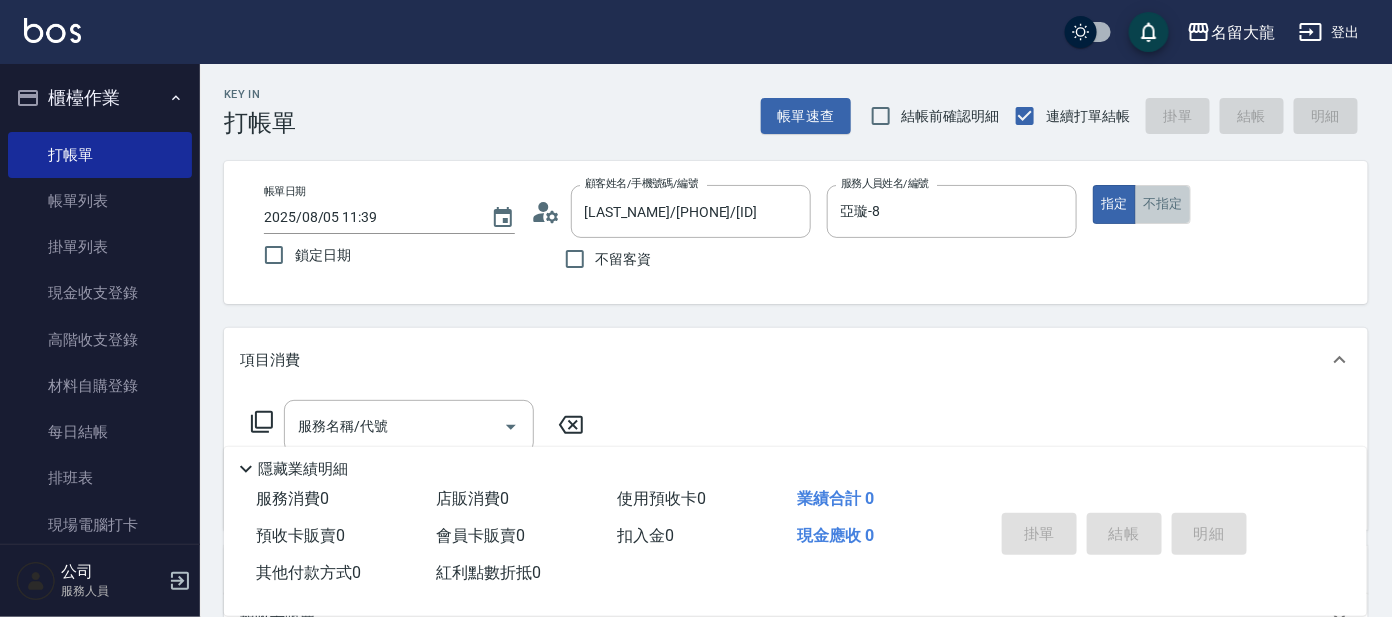 click on "不指定" at bounding box center [1163, 204] 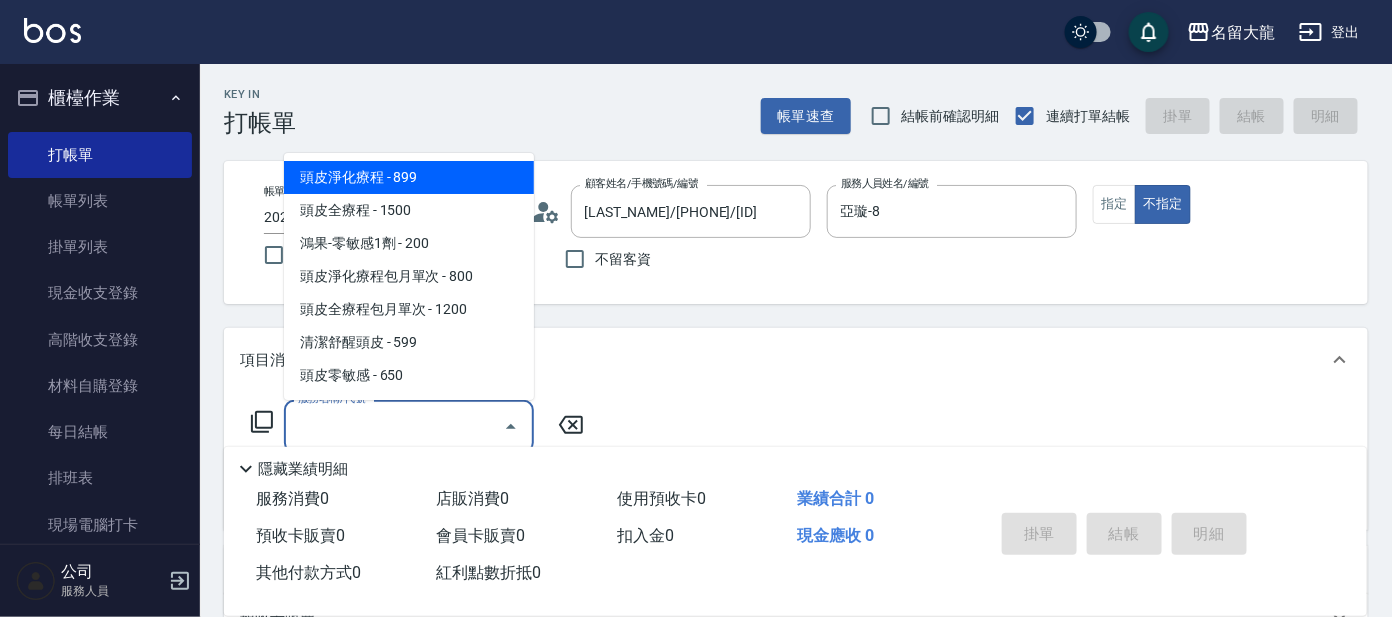 click on "服務名稱/代號 服務名稱/代號" at bounding box center [409, 426] 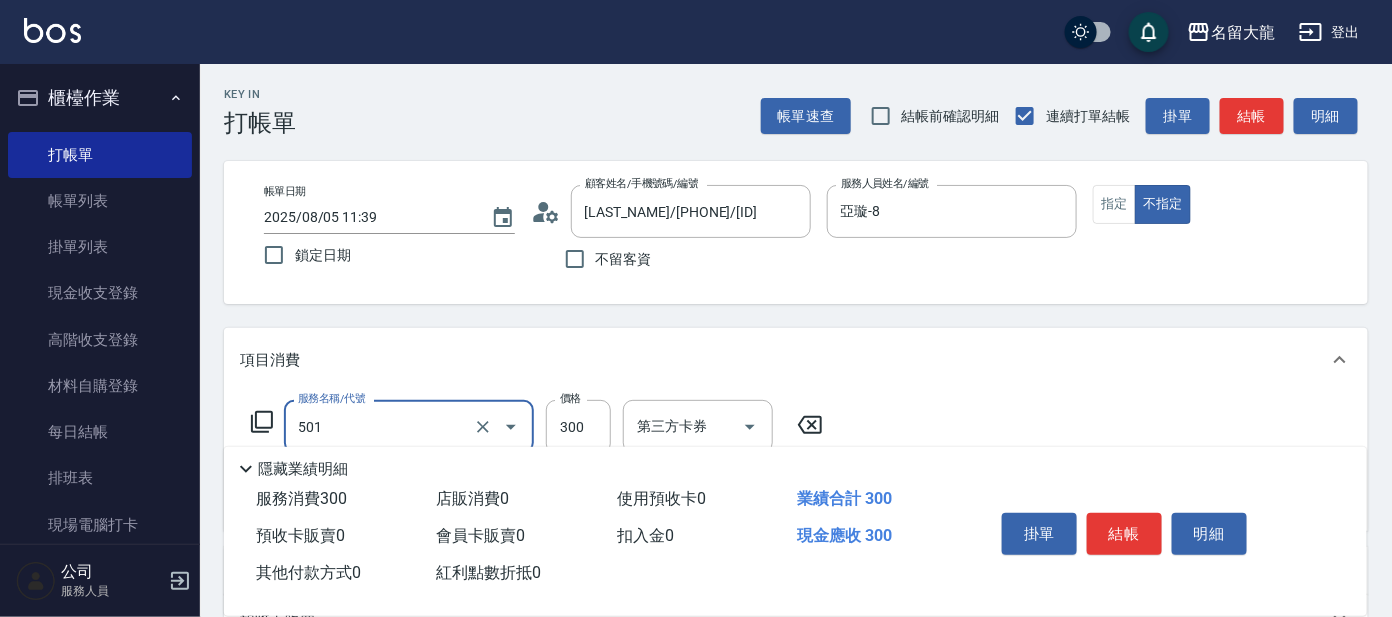 type on "洗髮(創意)(501)" 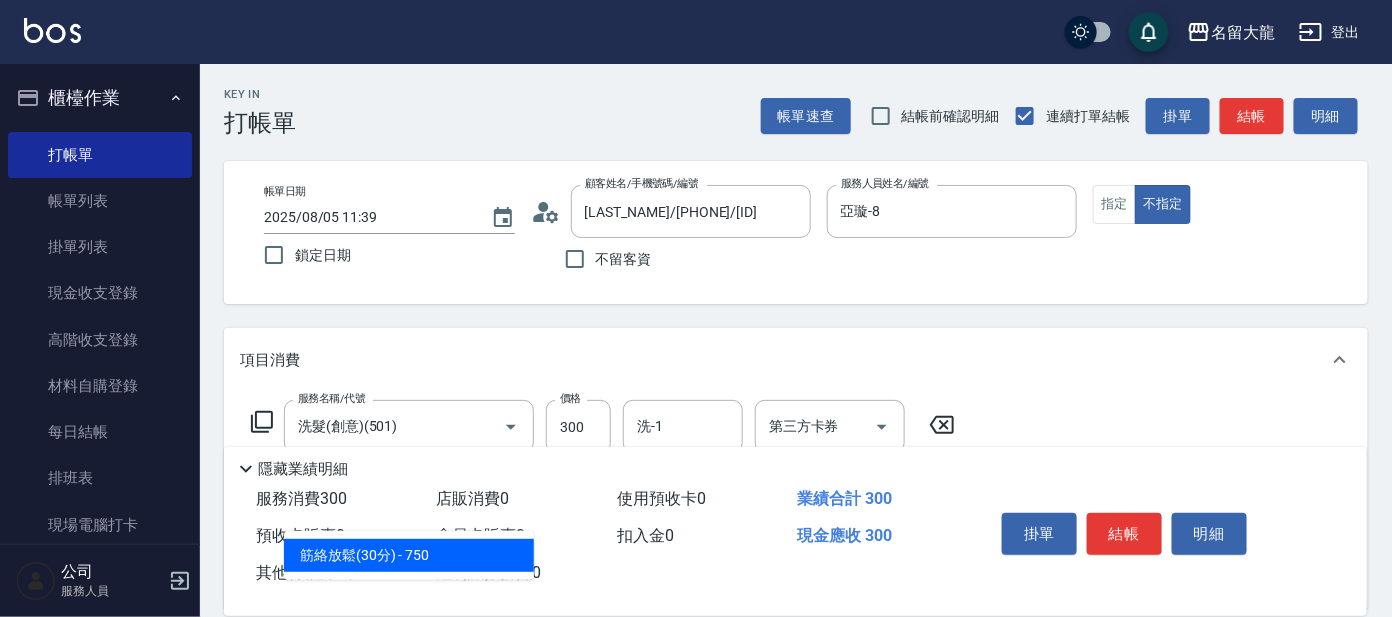 type on "303" 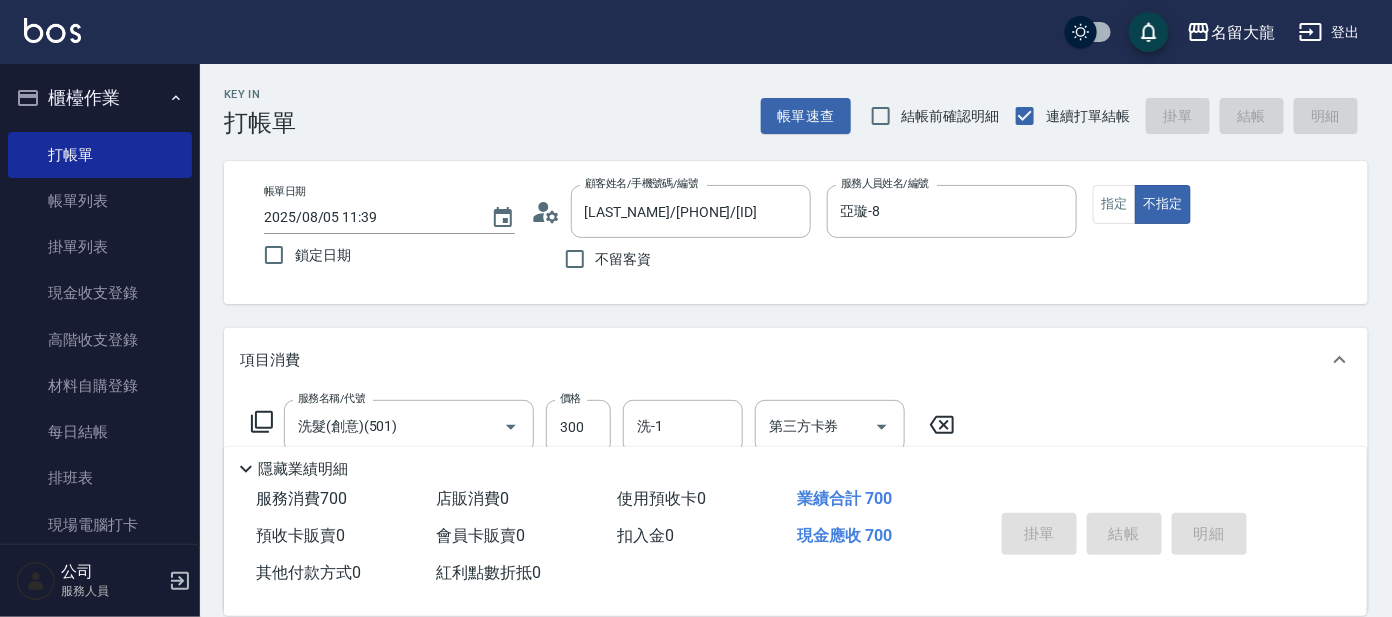type on "2025/08/05 12:35" 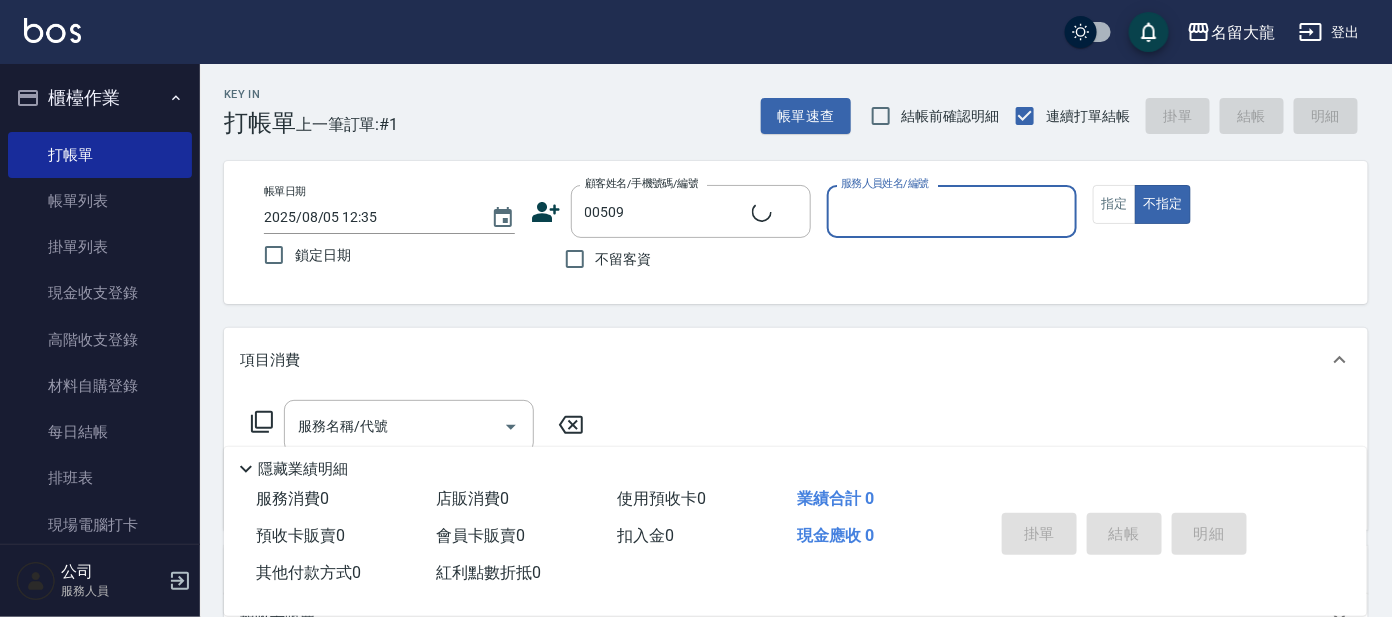 type on "[LAST_NAME]/[PHONE]/[ID]" 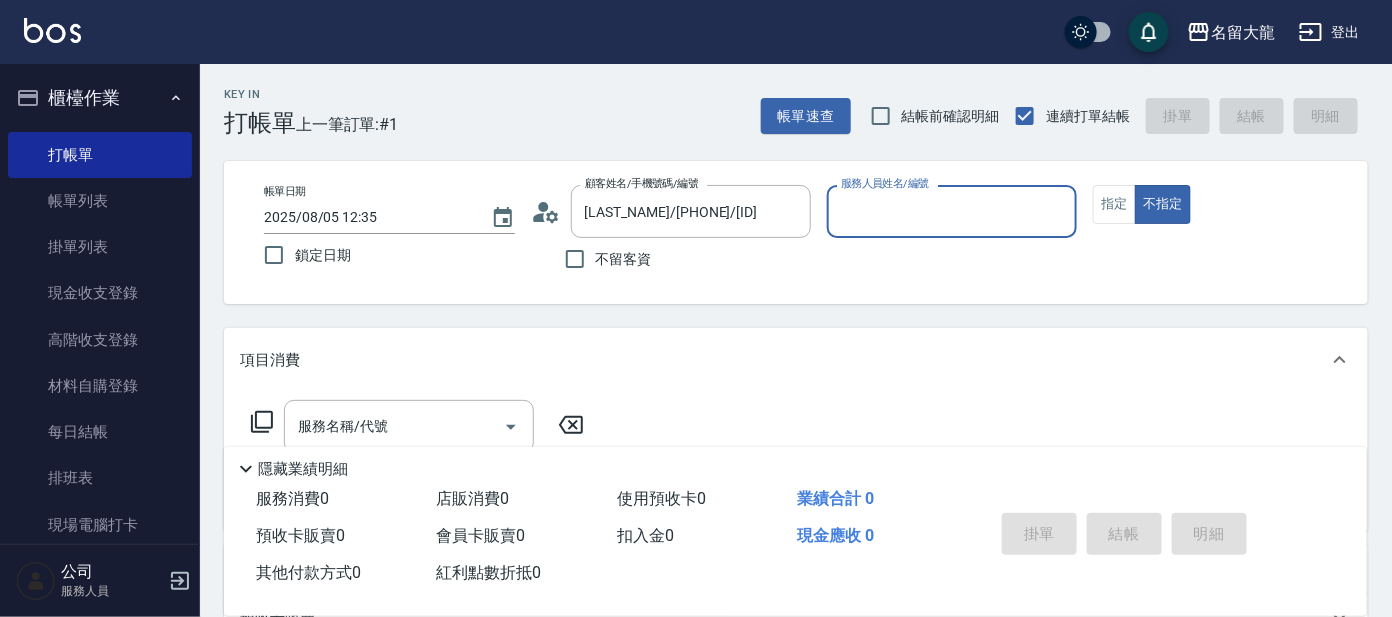 type on "[NAME]-2" 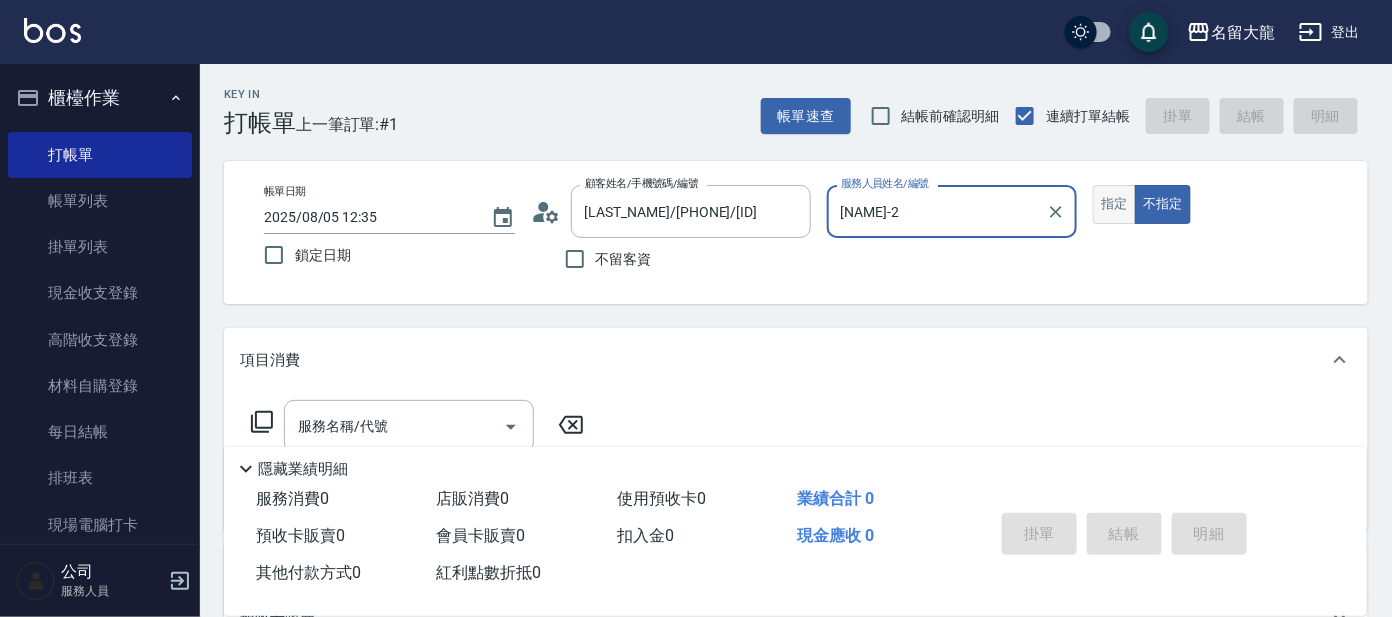 click on "指定" at bounding box center (1114, 204) 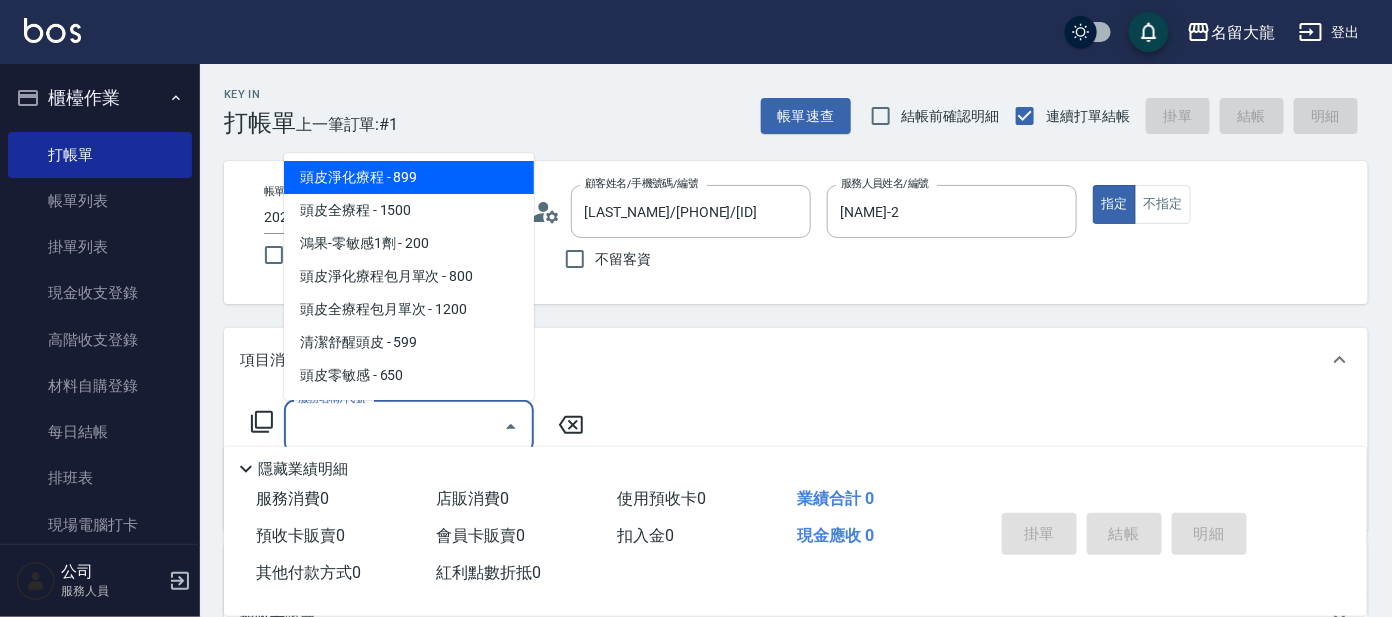 click on "服務名稱/代號" at bounding box center [394, 426] 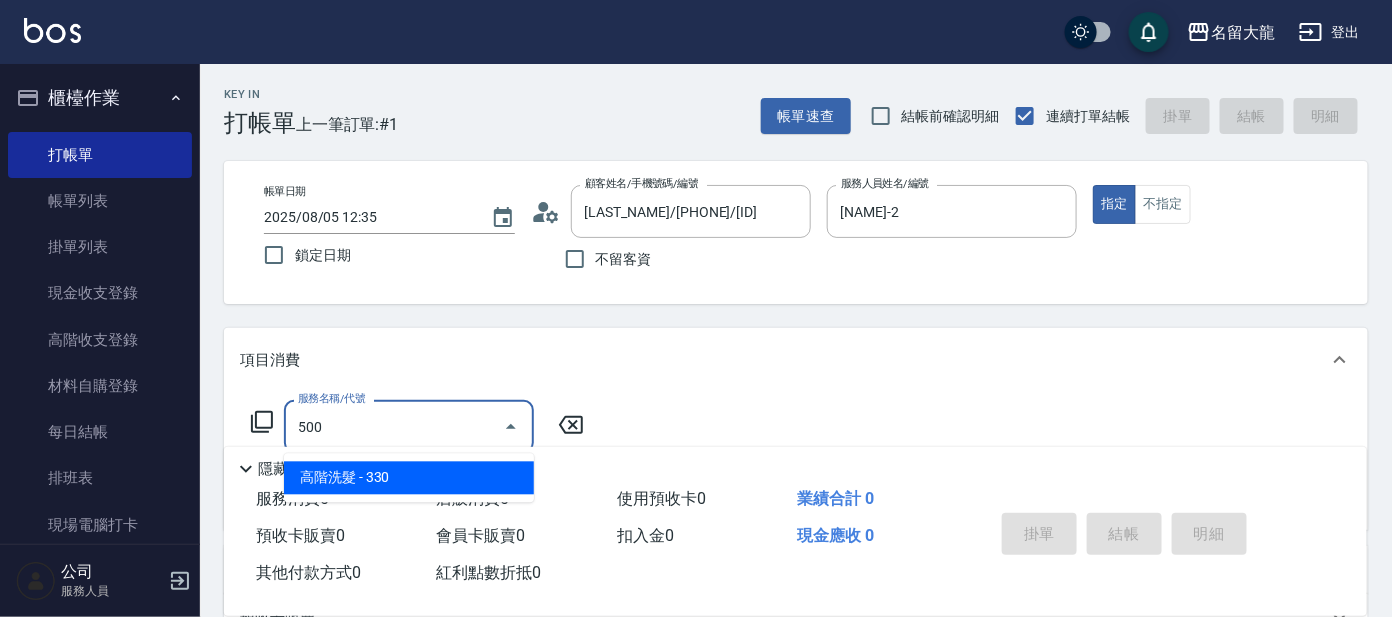 type on "高階洗髮(500)" 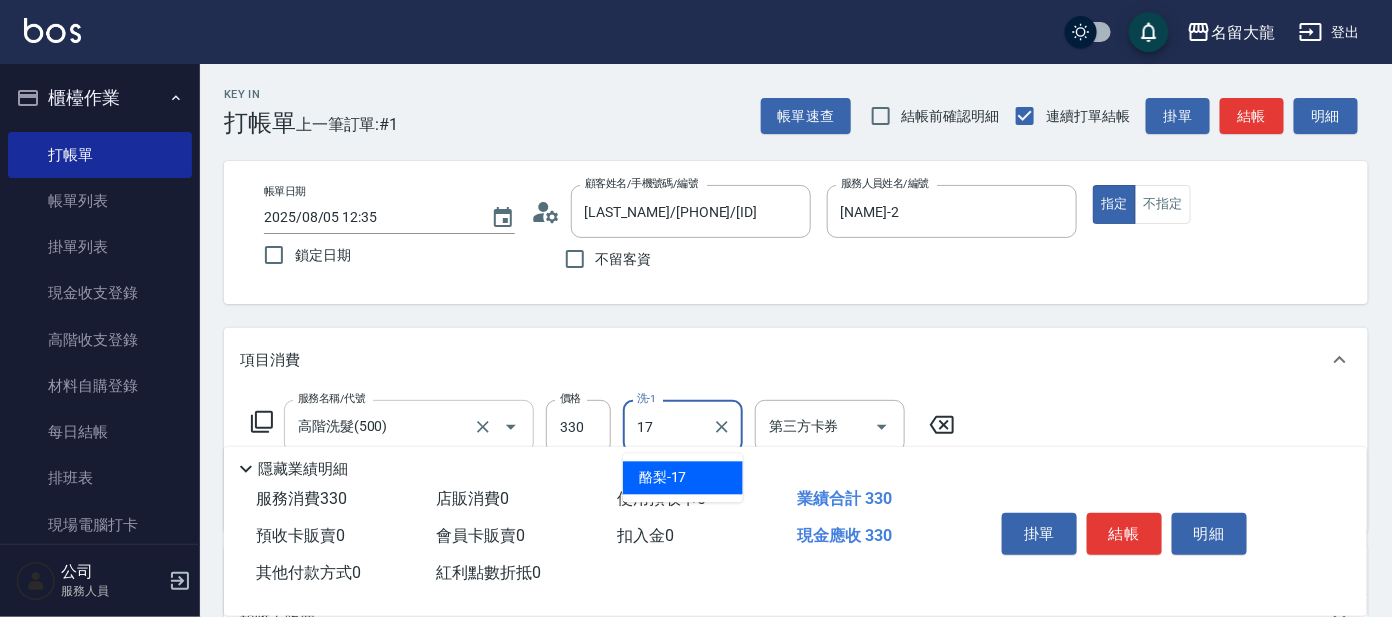 type on "酪梨-17" 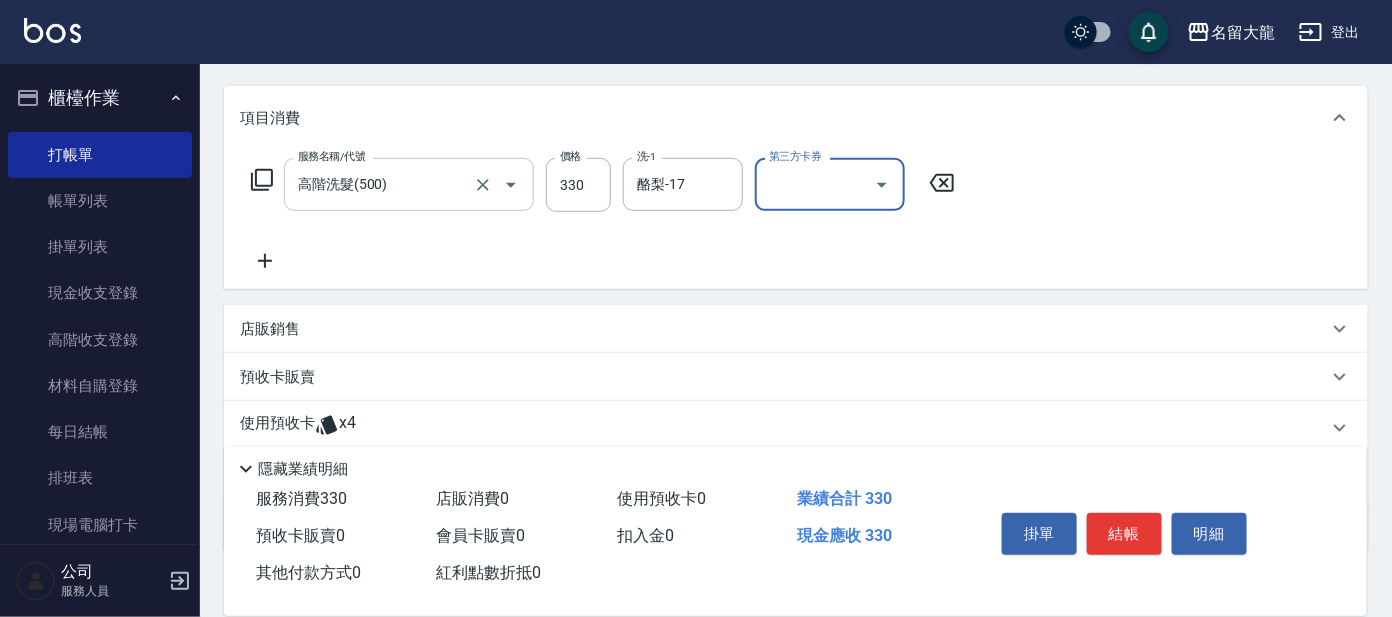 scroll, scrollTop: 362, scrollLeft: 0, axis: vertical 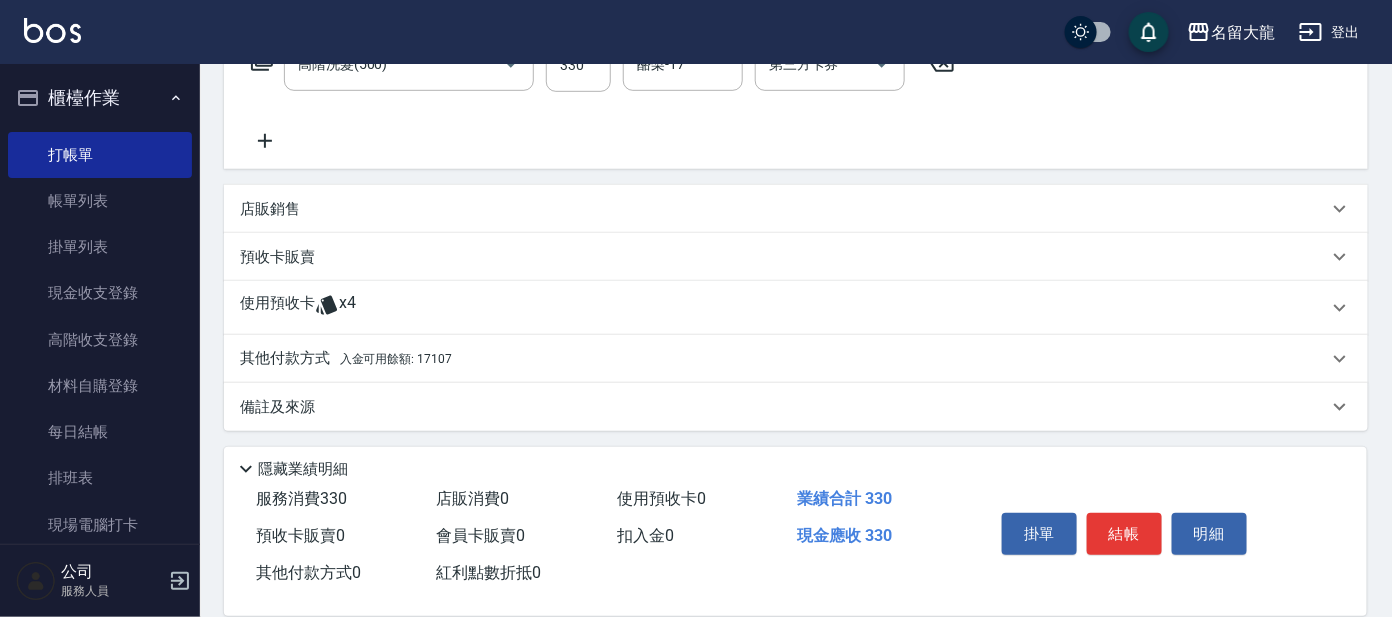 click on "入金可用餘額: 17107" at bounding box center [396, 359] 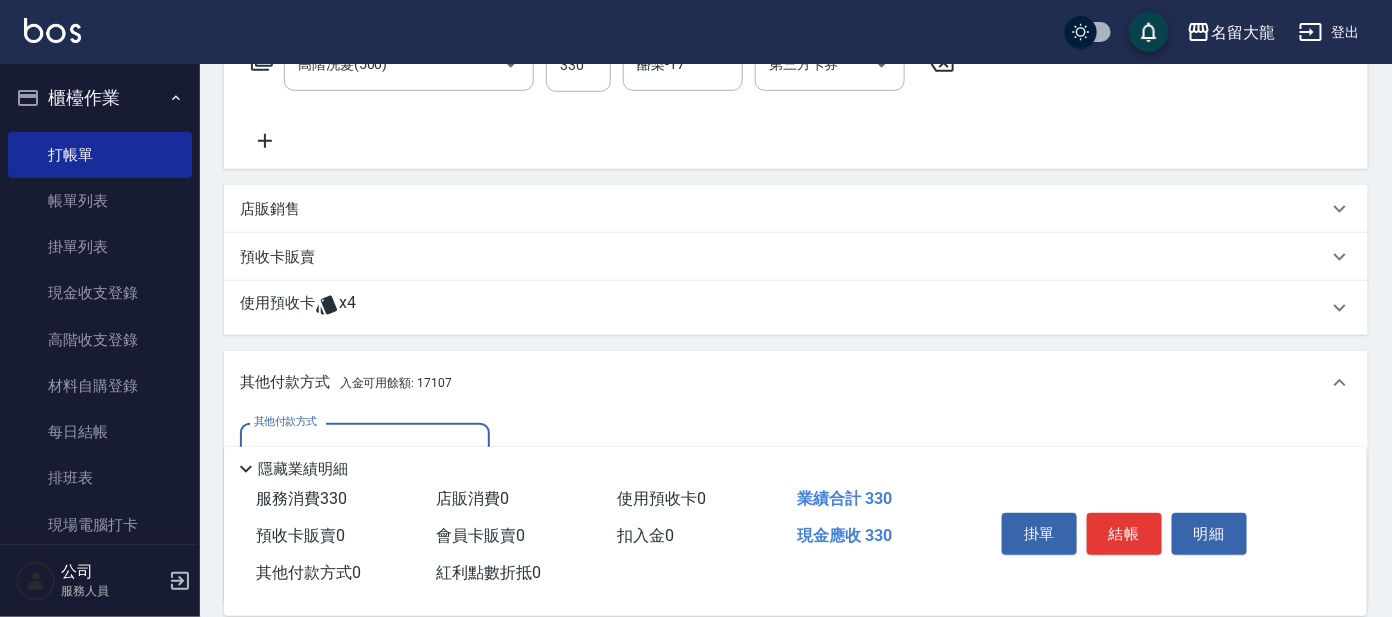 scroll, scrollTop: 0, scrollLeft: 0, axis: both 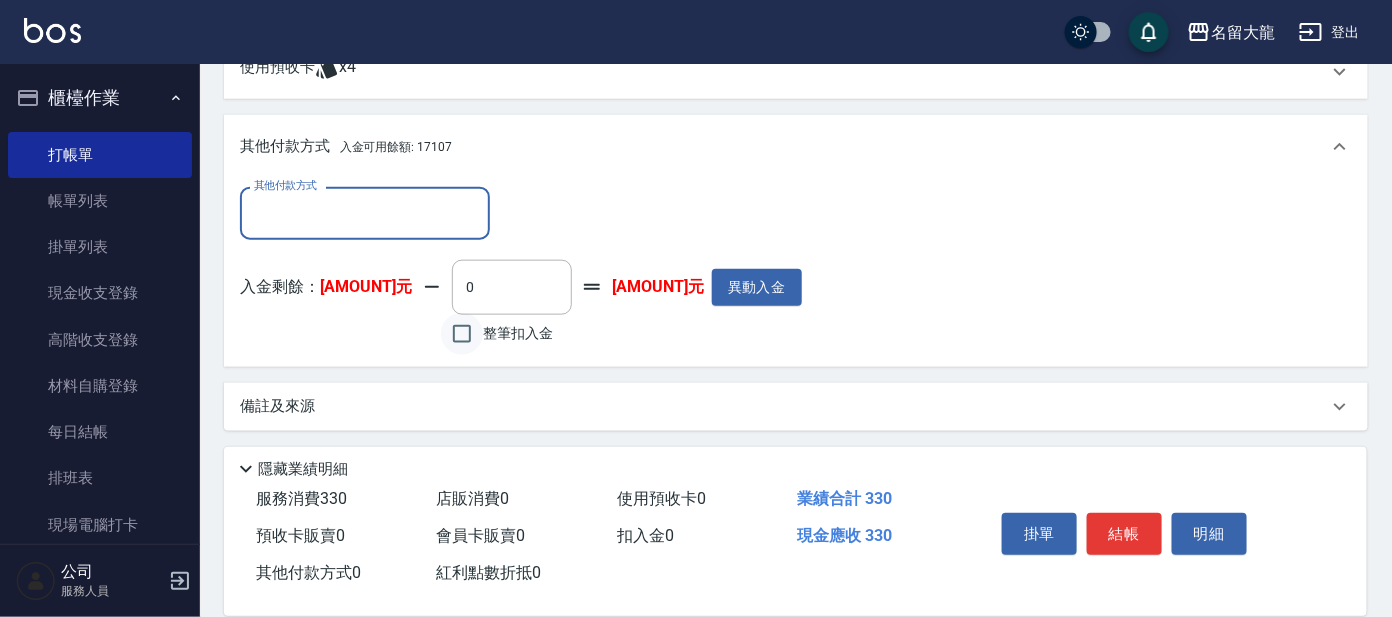 click on "整筆扣入金" at bounding box center [462, 334] 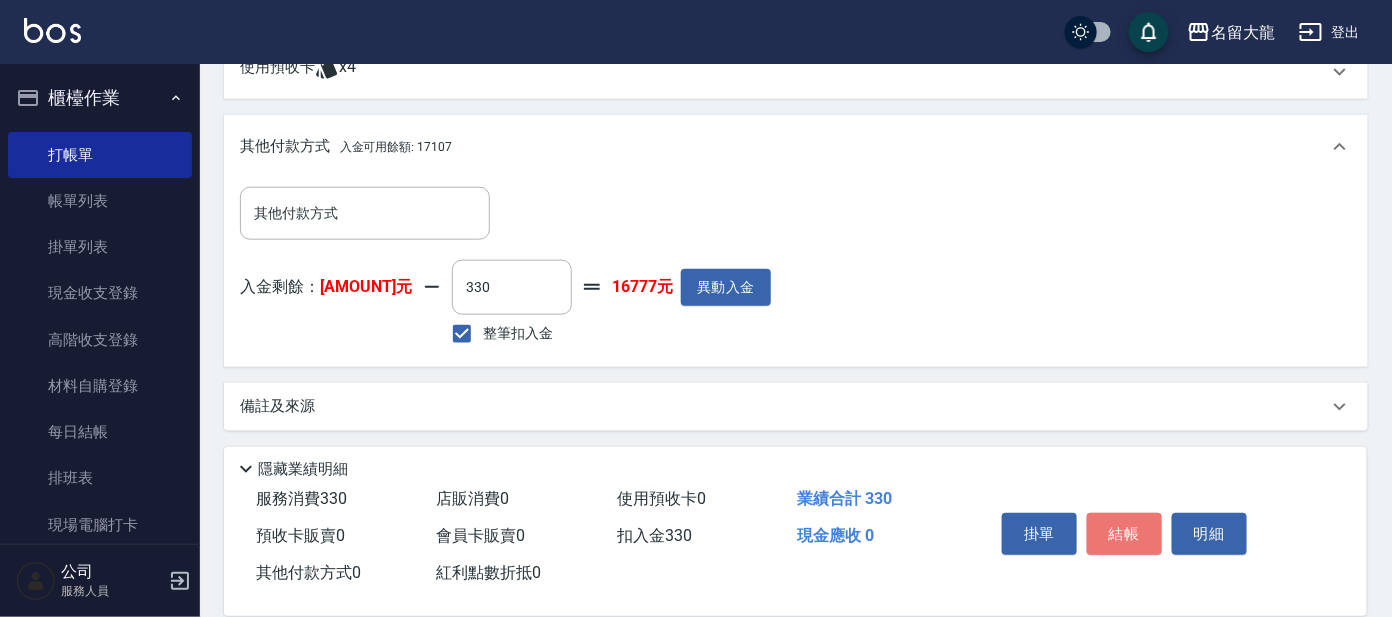 click on "結帳" at bounding box center (1124, 534) 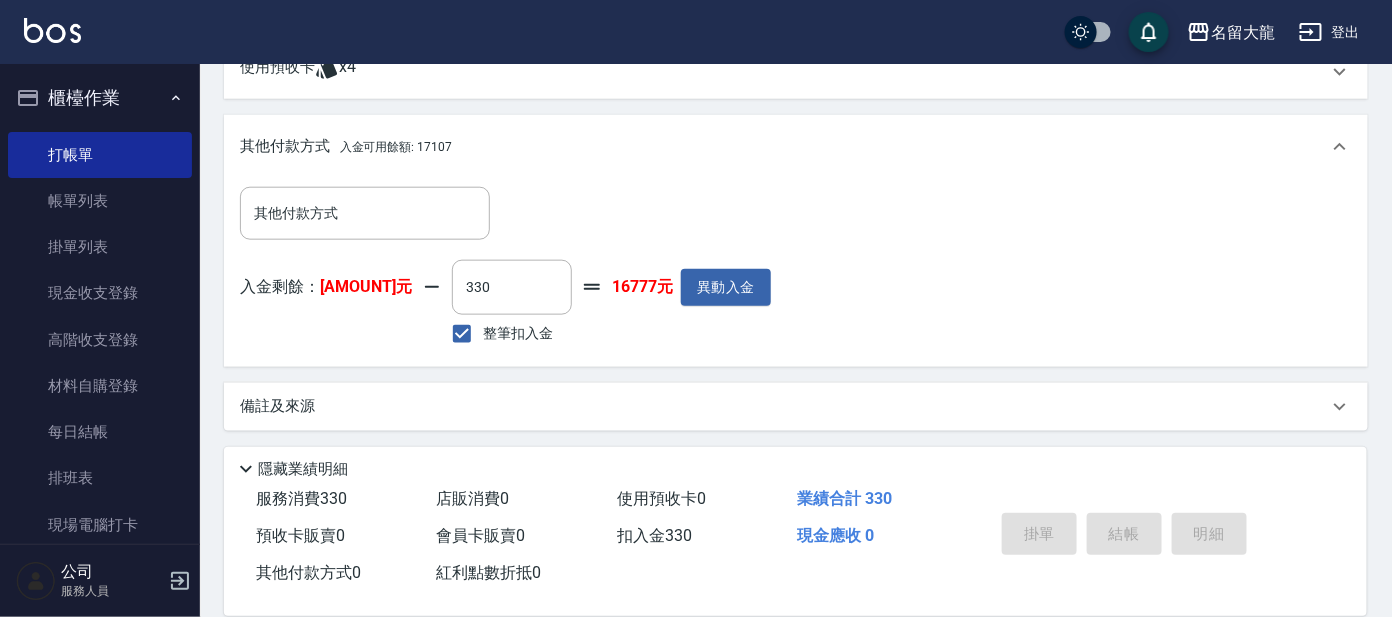 type on "[DATE] [TIME]" 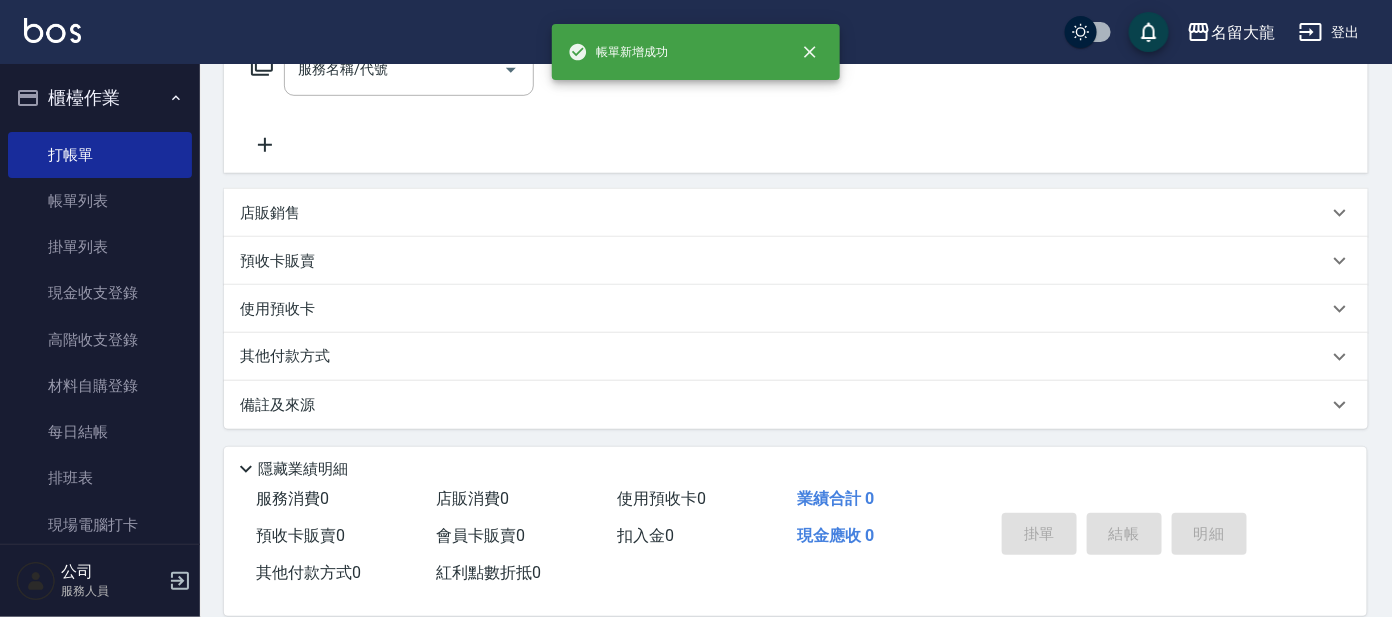 scroll, scrollTop: 0, scrollLeft: 0, axis: both 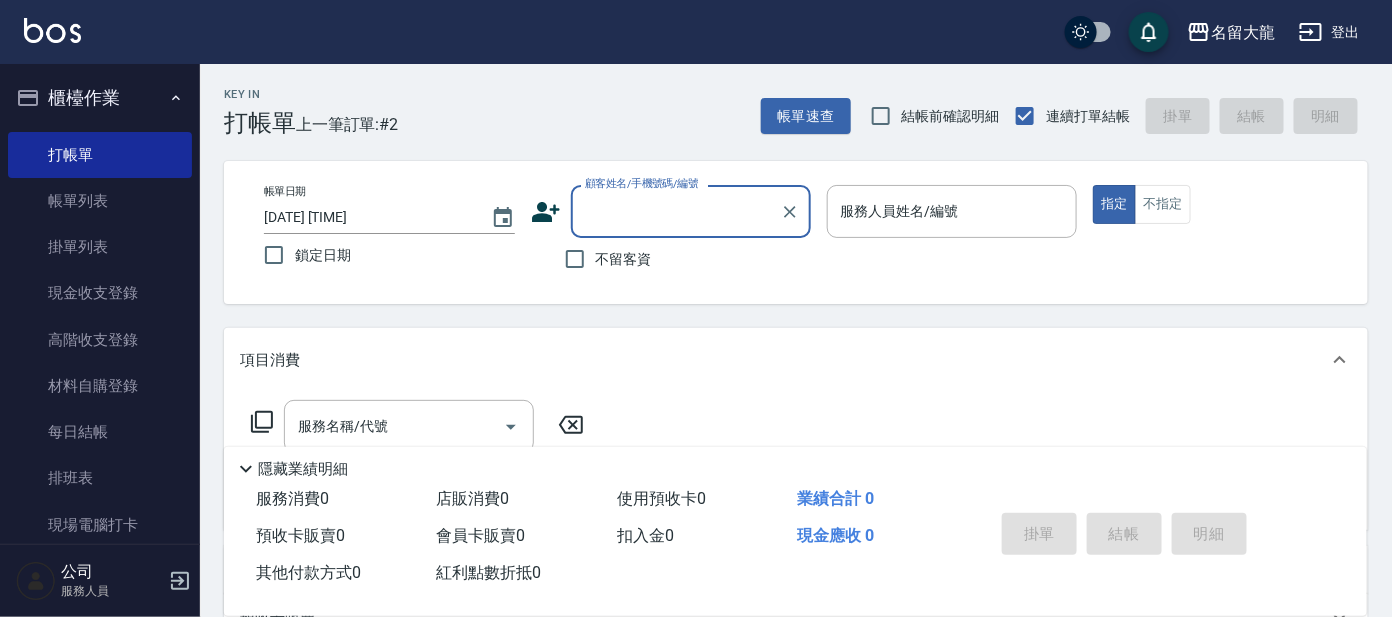 click on "顧客姓名/手機號碼/編號" at bounding box center [691, 211] 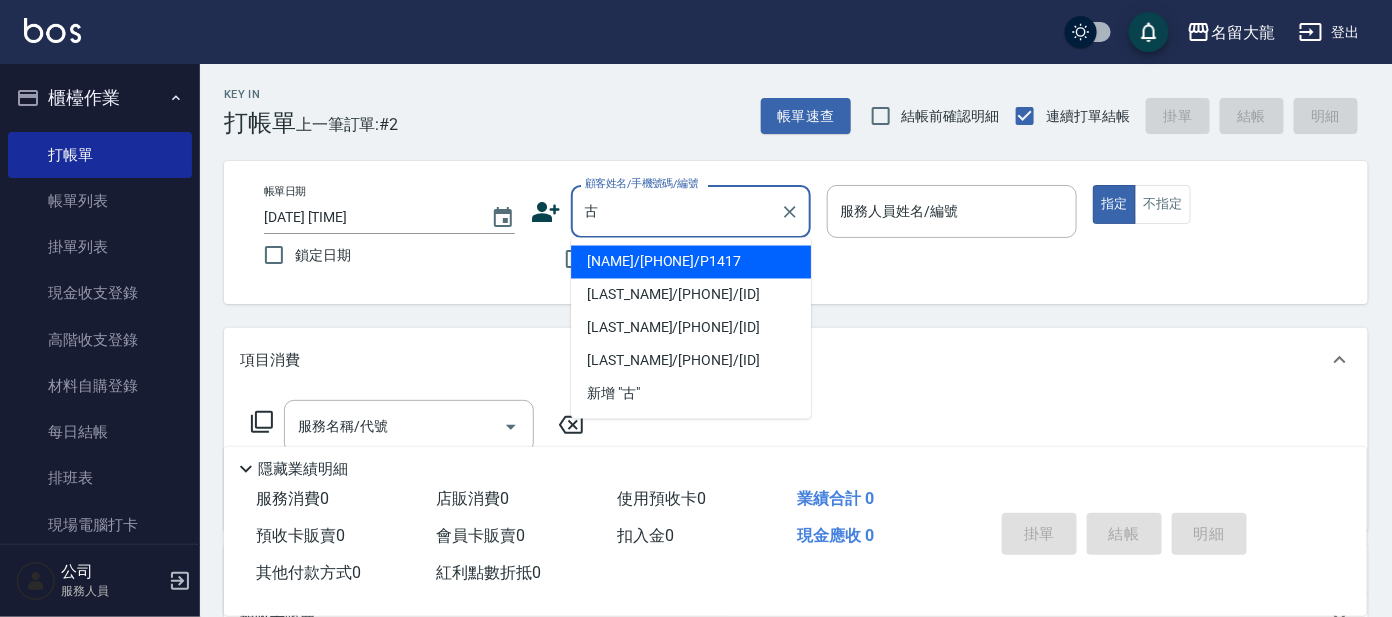 click on "[LAST_NAME]/[PHONE]/[ID]" at bounding box center (691, 295) 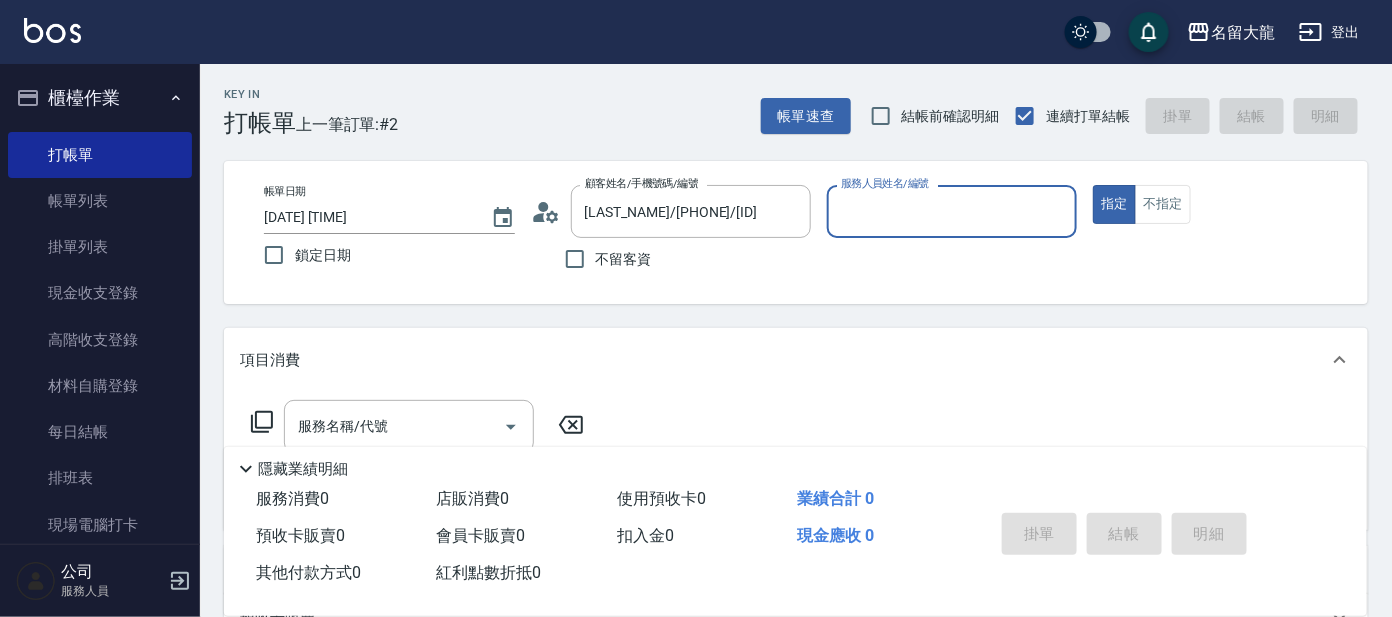 type on "公司 -100" 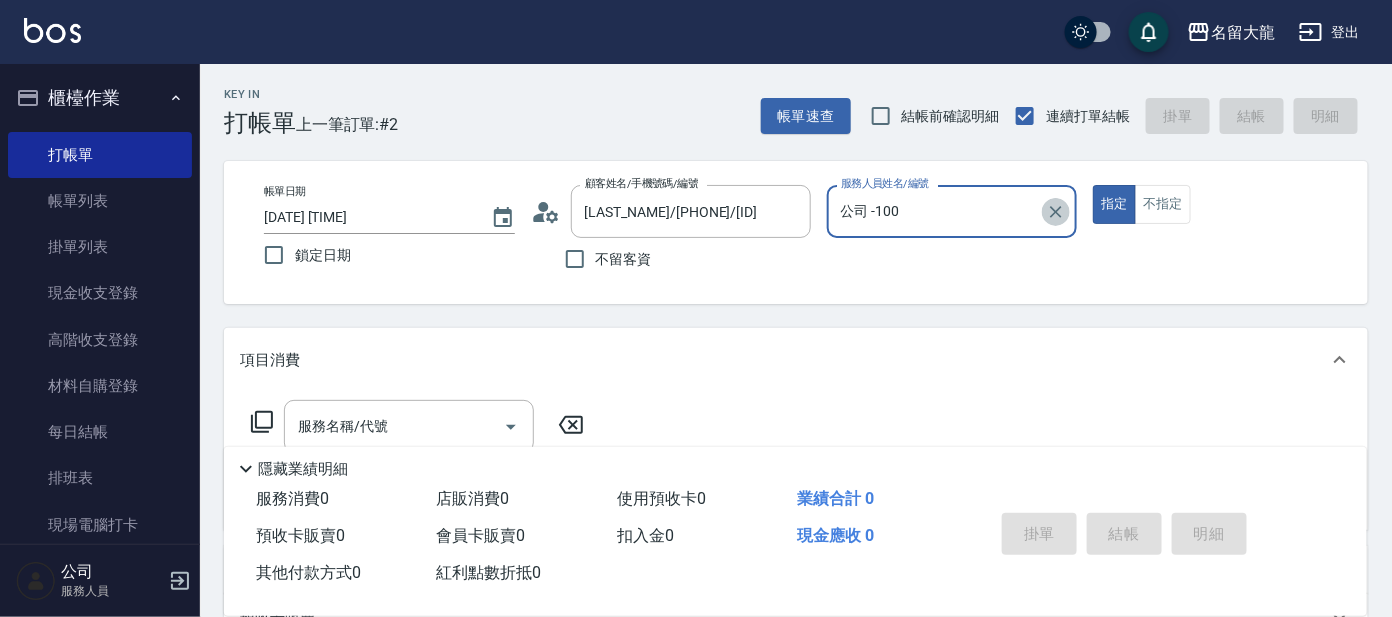 click 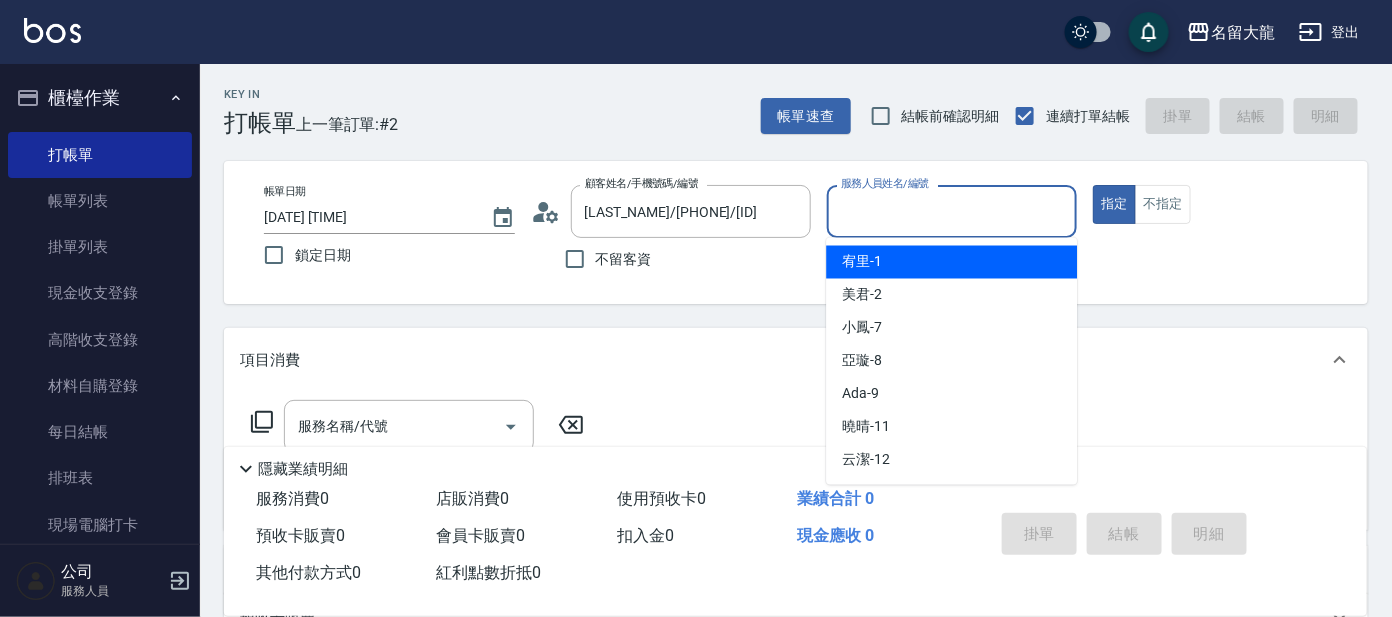 click on "服務人員姓名/編號" at bounding box center (952, 211) 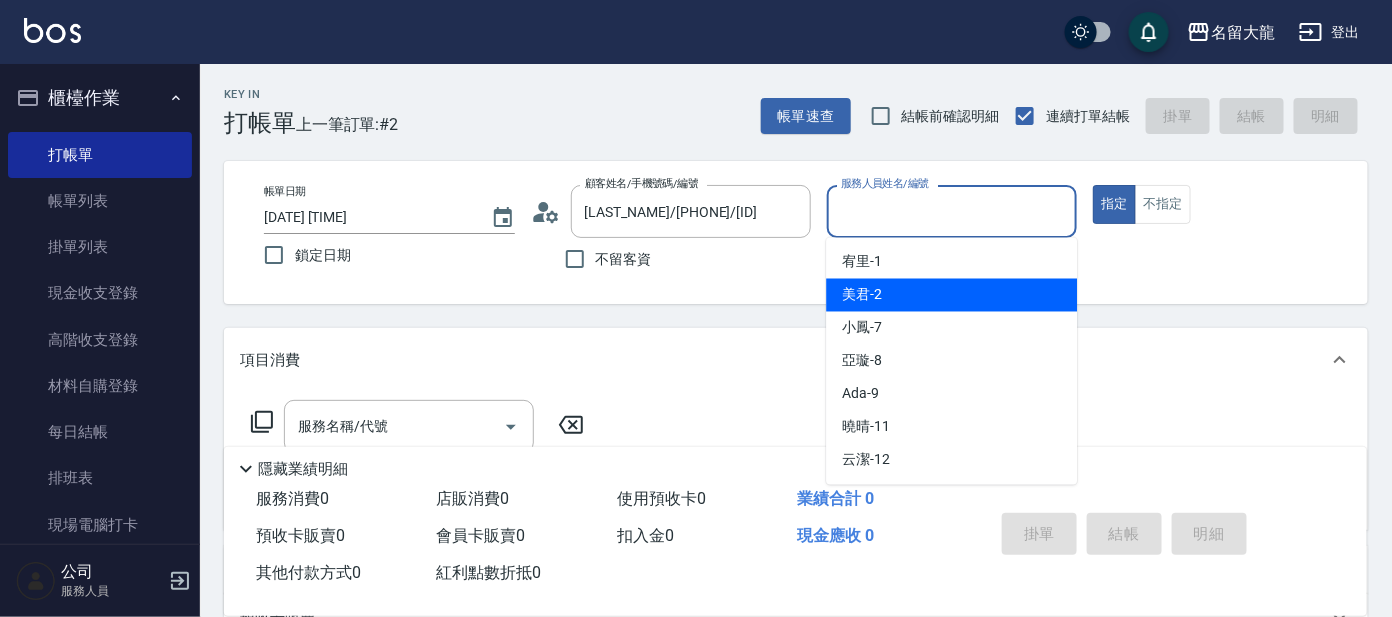 click on "[NAME]-2" at bounding box center [951, 295] 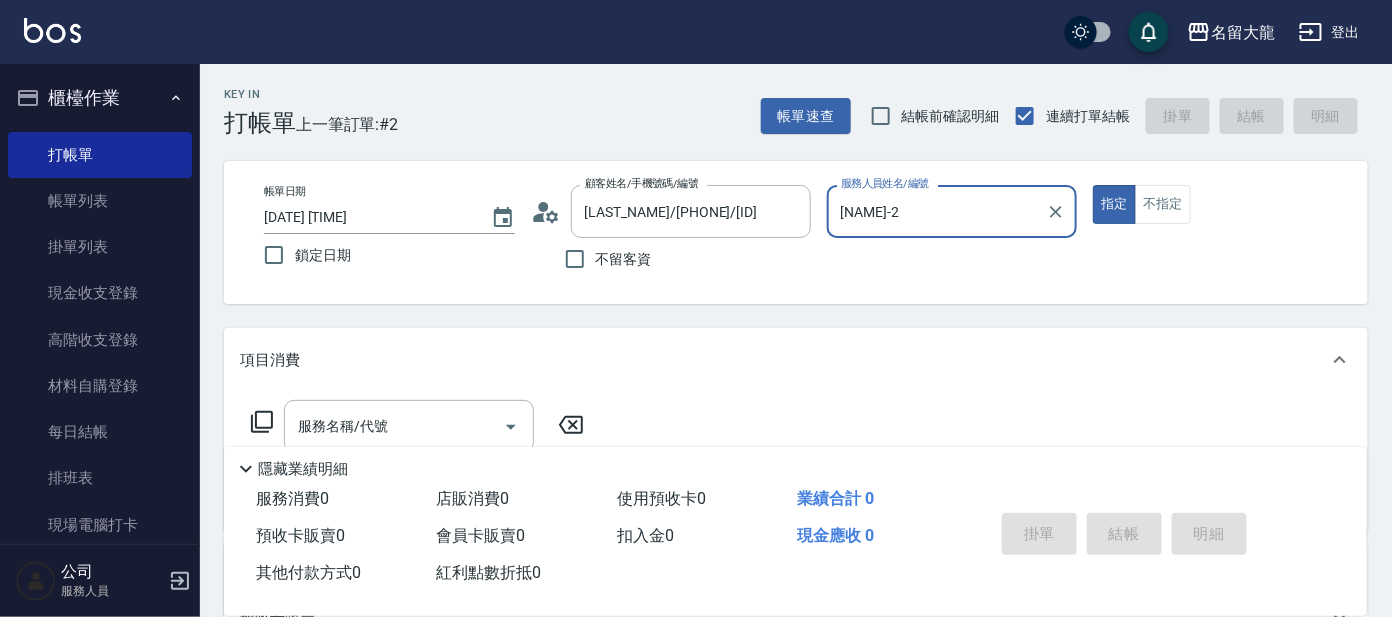 drag, startPoint x: 426, startPoint y: 434, endPoint x: 397, endPoint y: 451, distance: 33.61547 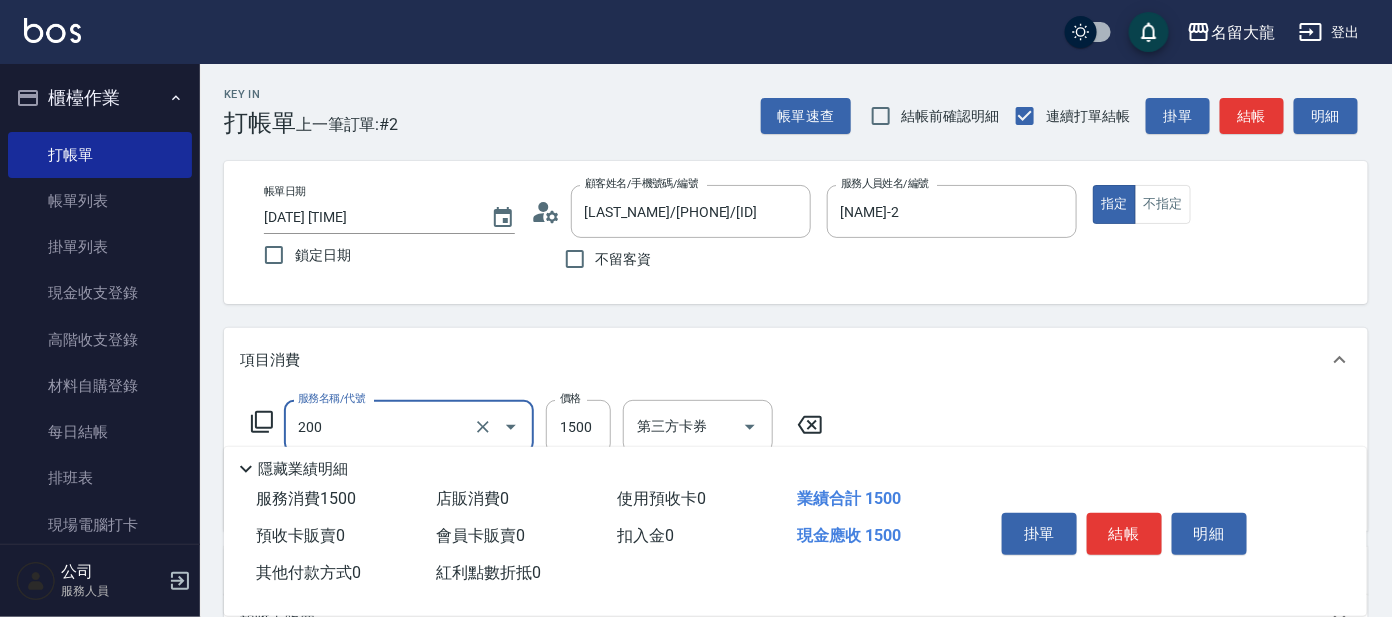 type on "空氣燙髮(200)" 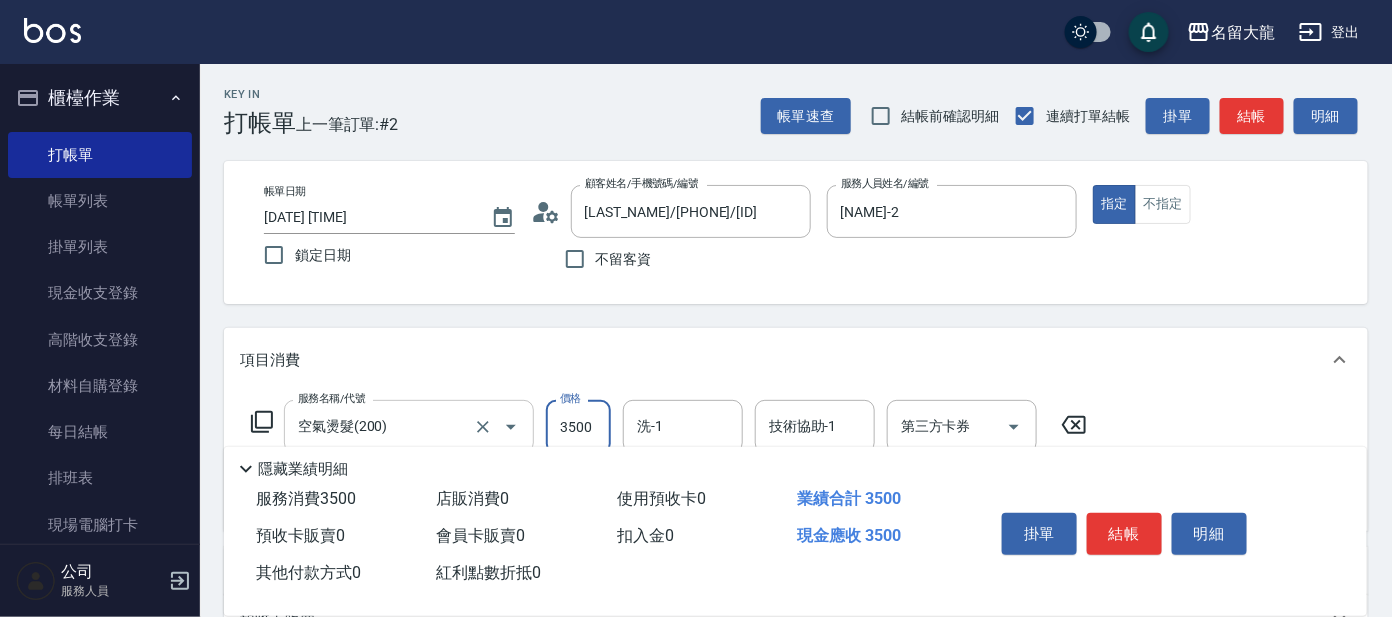type on "3500" 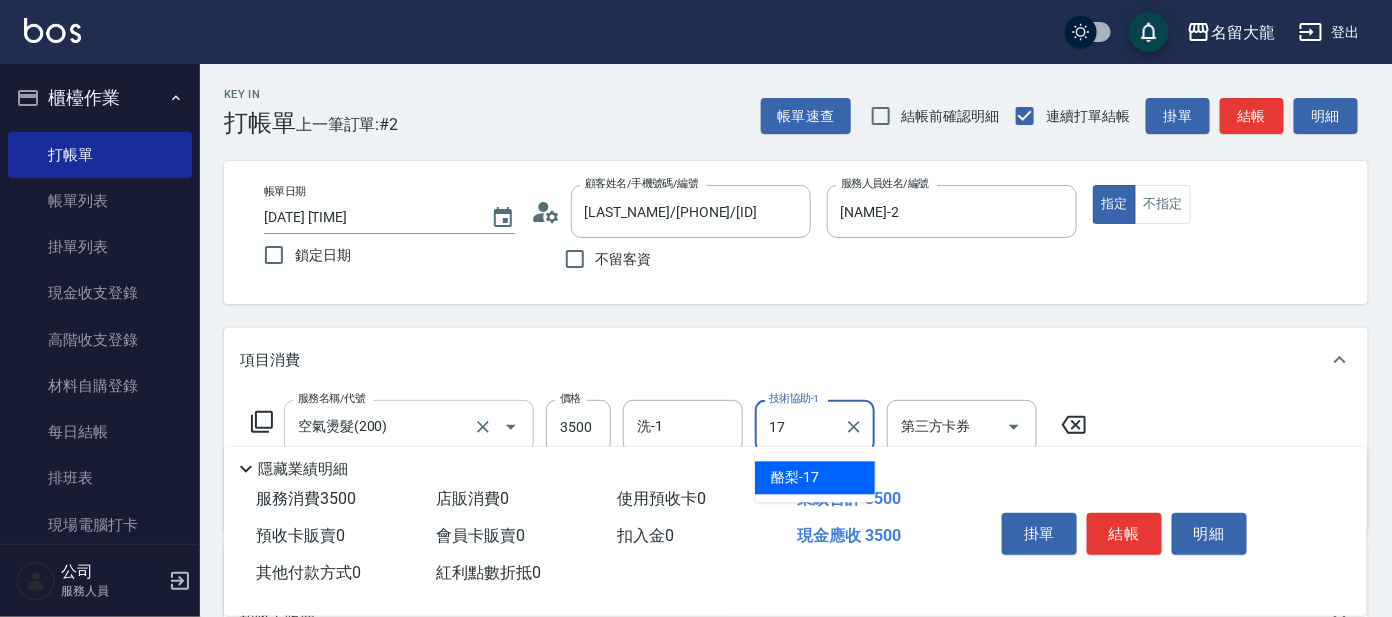 type on "酪梨-17" 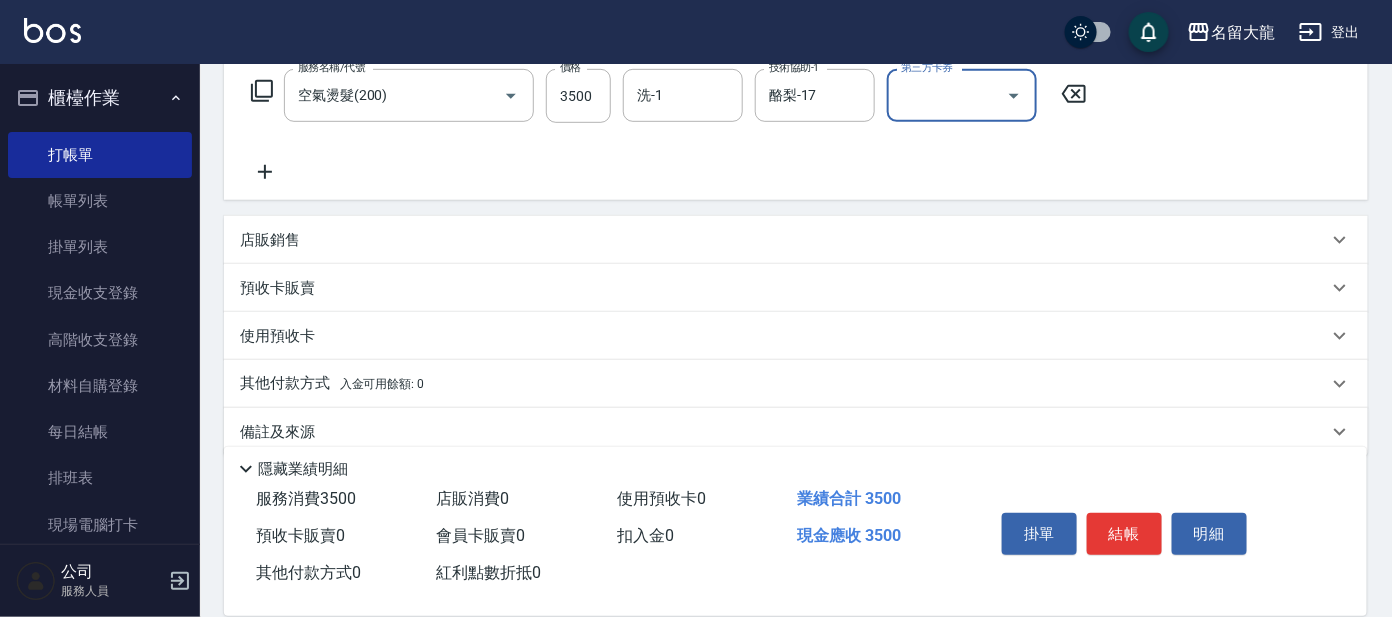 scroll, scrollTop: 357, scrollLeft: 0, axis: vertical 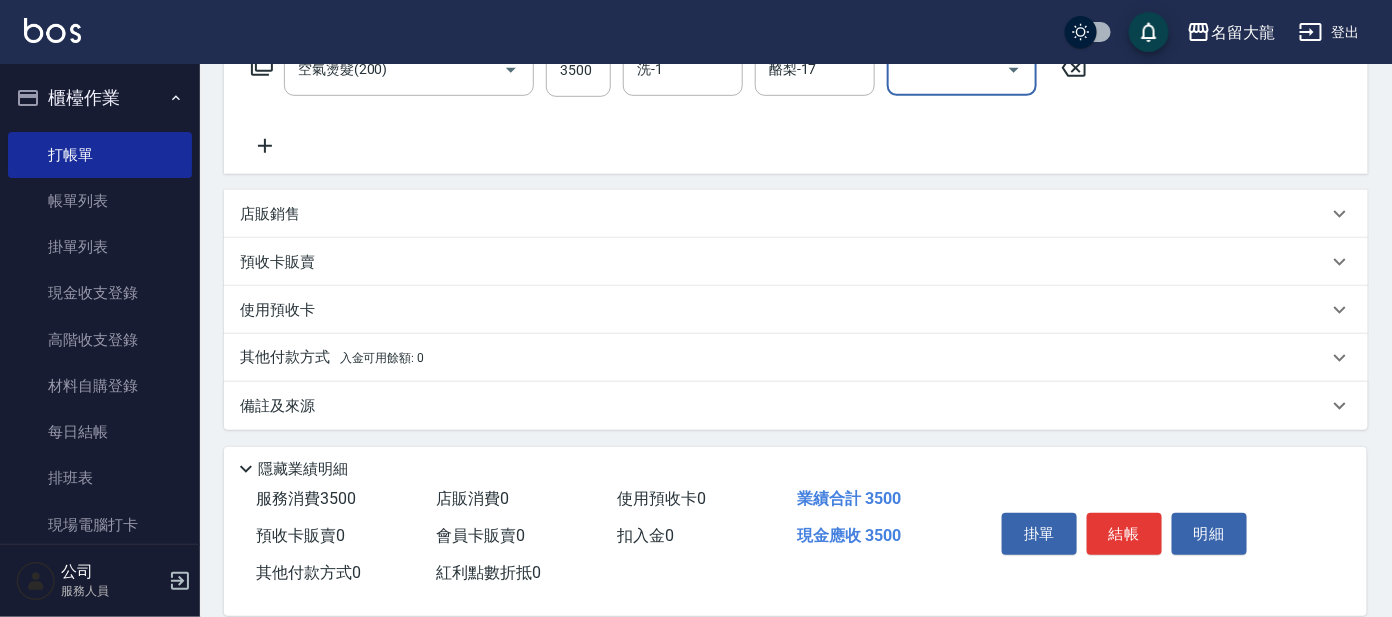 click on "店販銷售" at bounding box center [796, 214] 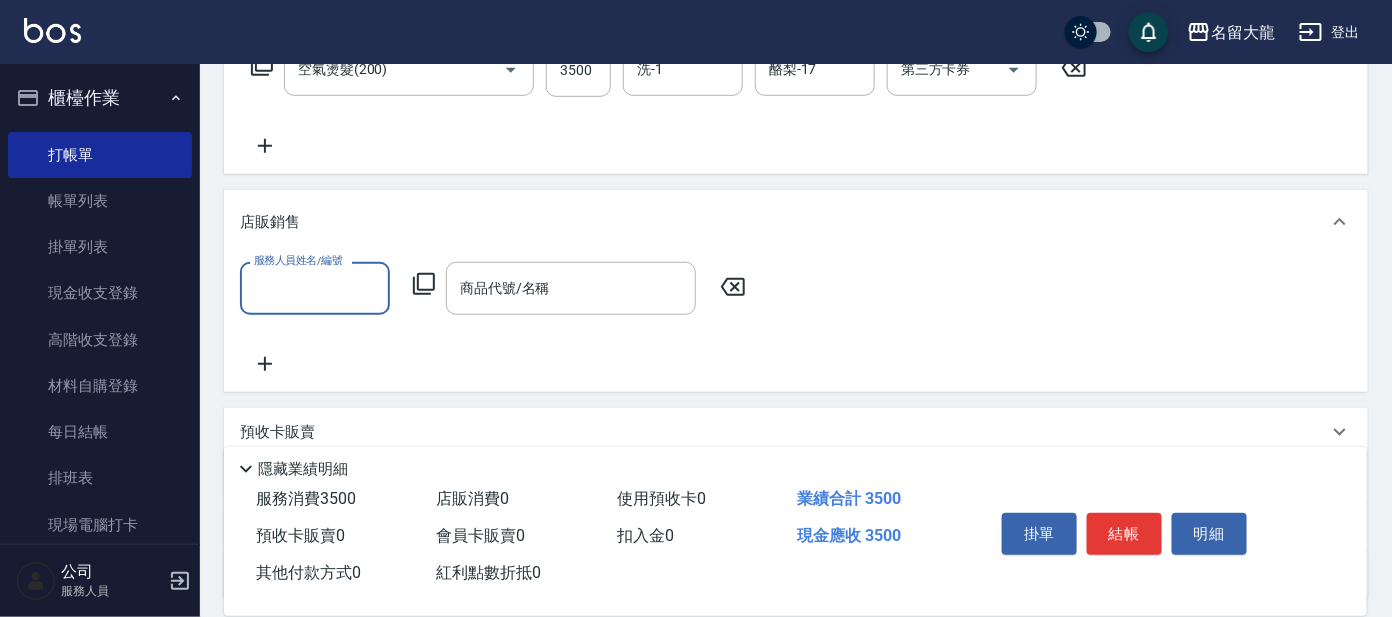 scroll, scrollTop: 0, scrollLeft: 0, axis: both 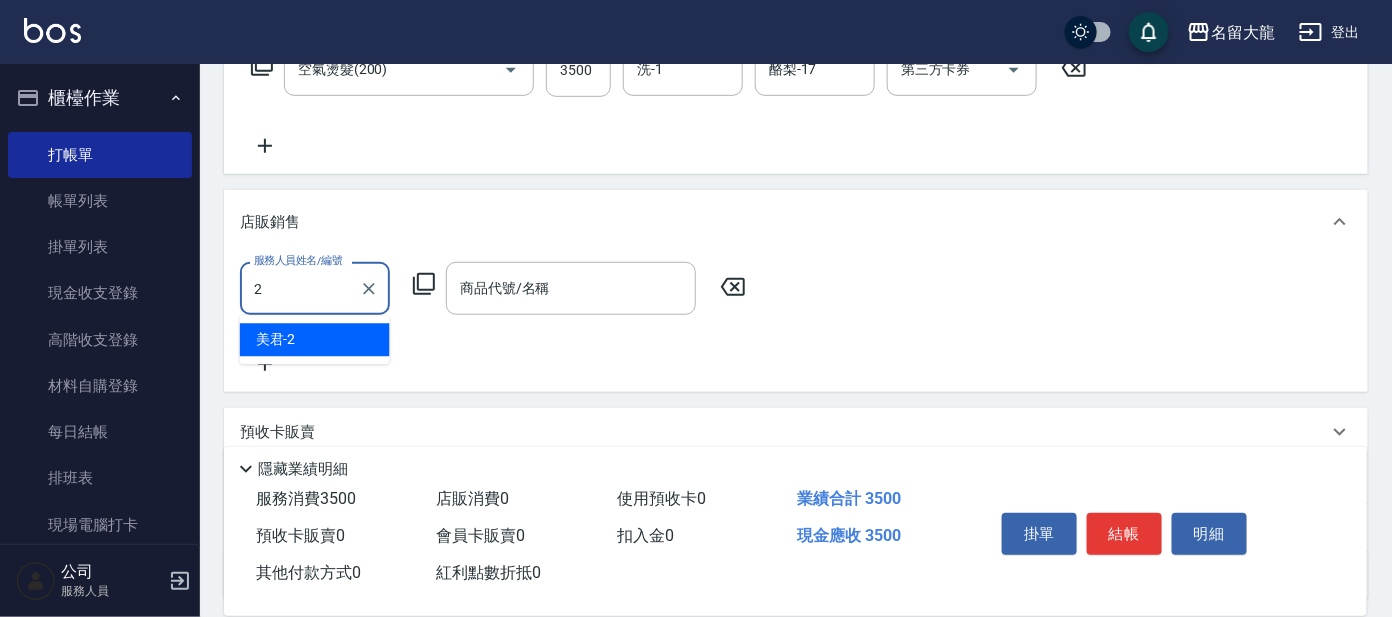 type on "[NAME]-2" 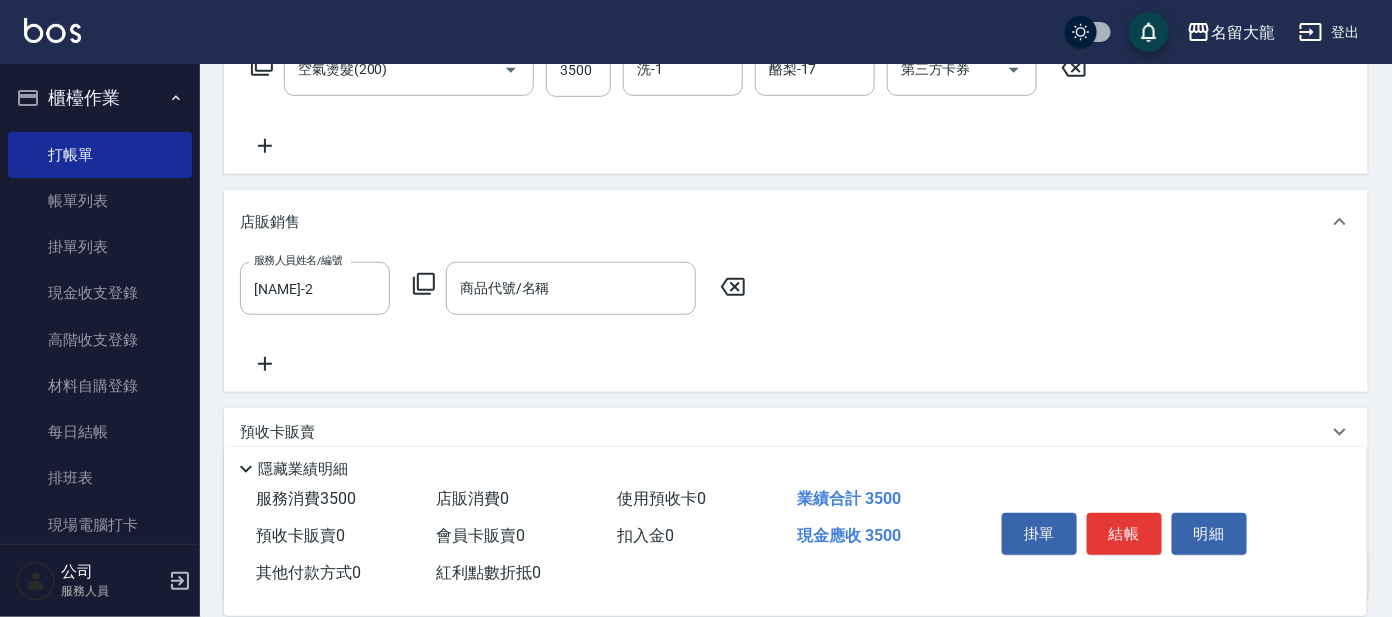 click 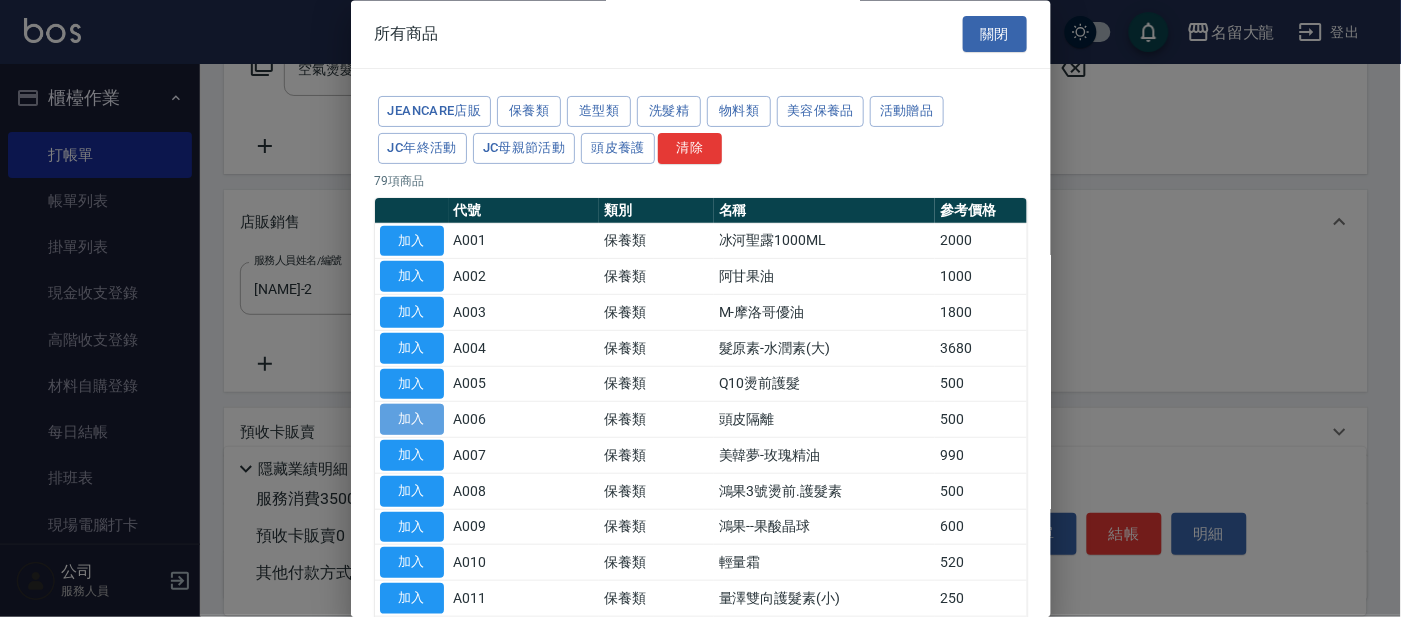 click on "加入" at bounding box center [412, 420] 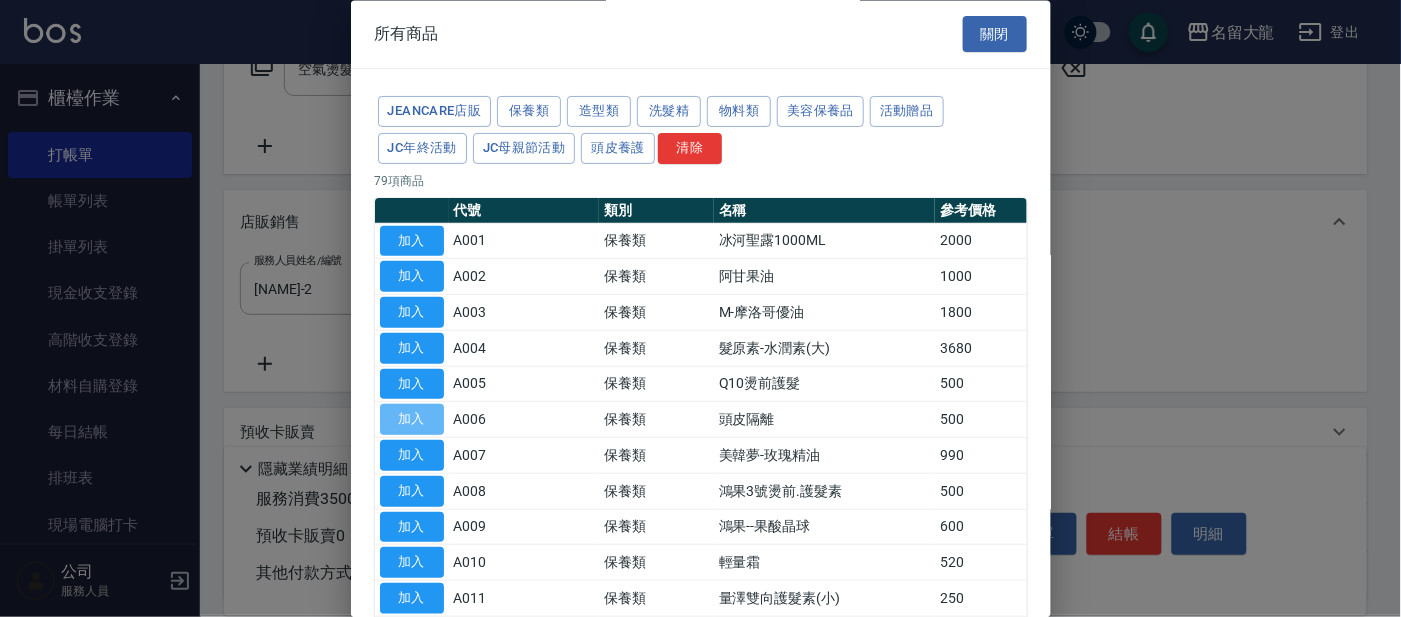 type on "頭皮隔離" 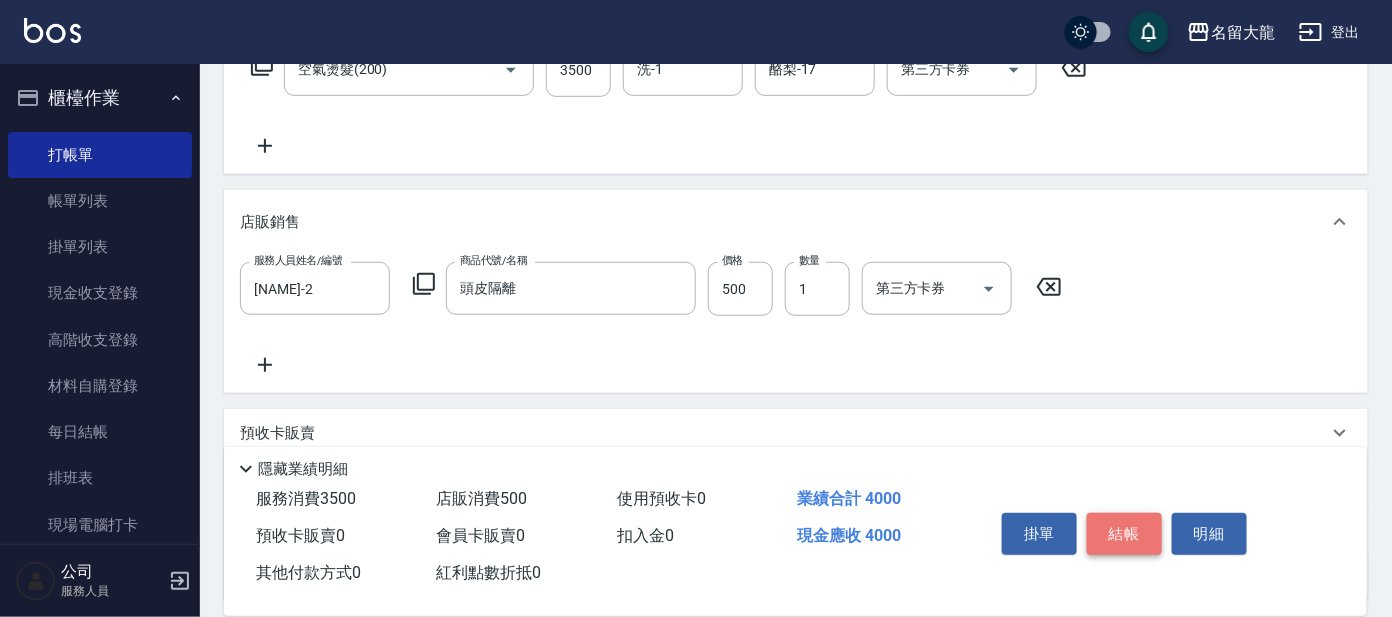 click on "結帳" at bounding box center (1124, 534) 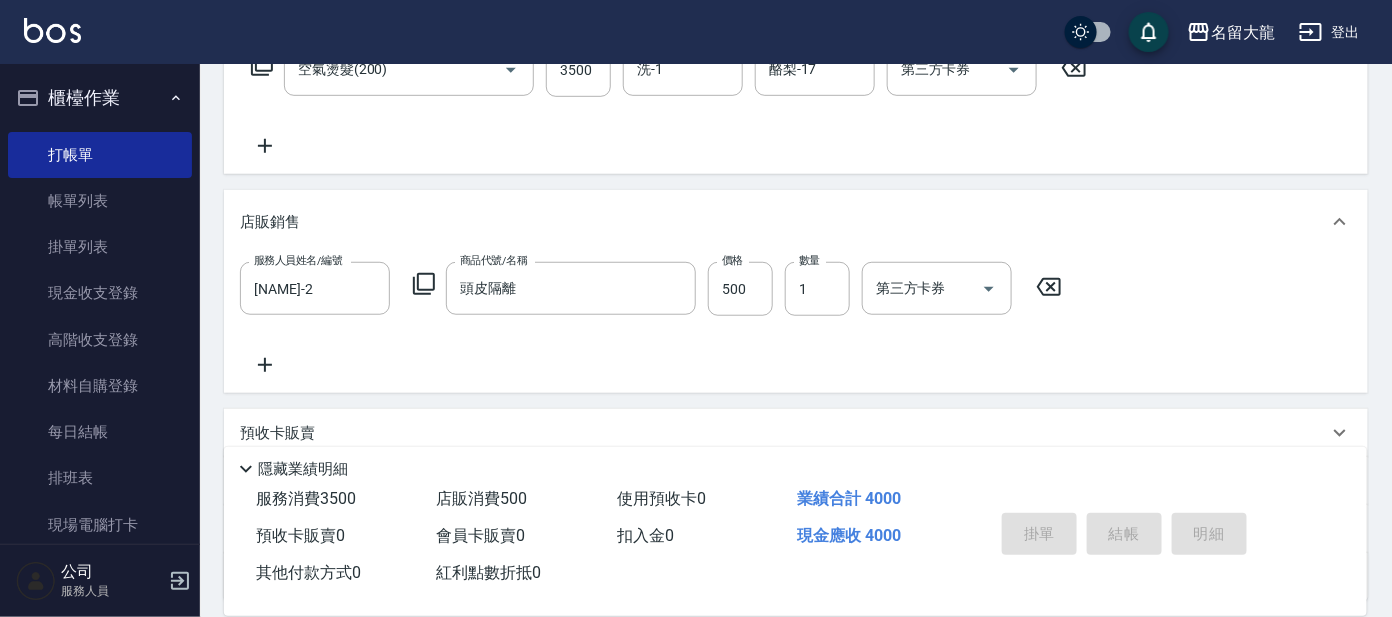 type on "2025/08/05 12:44" 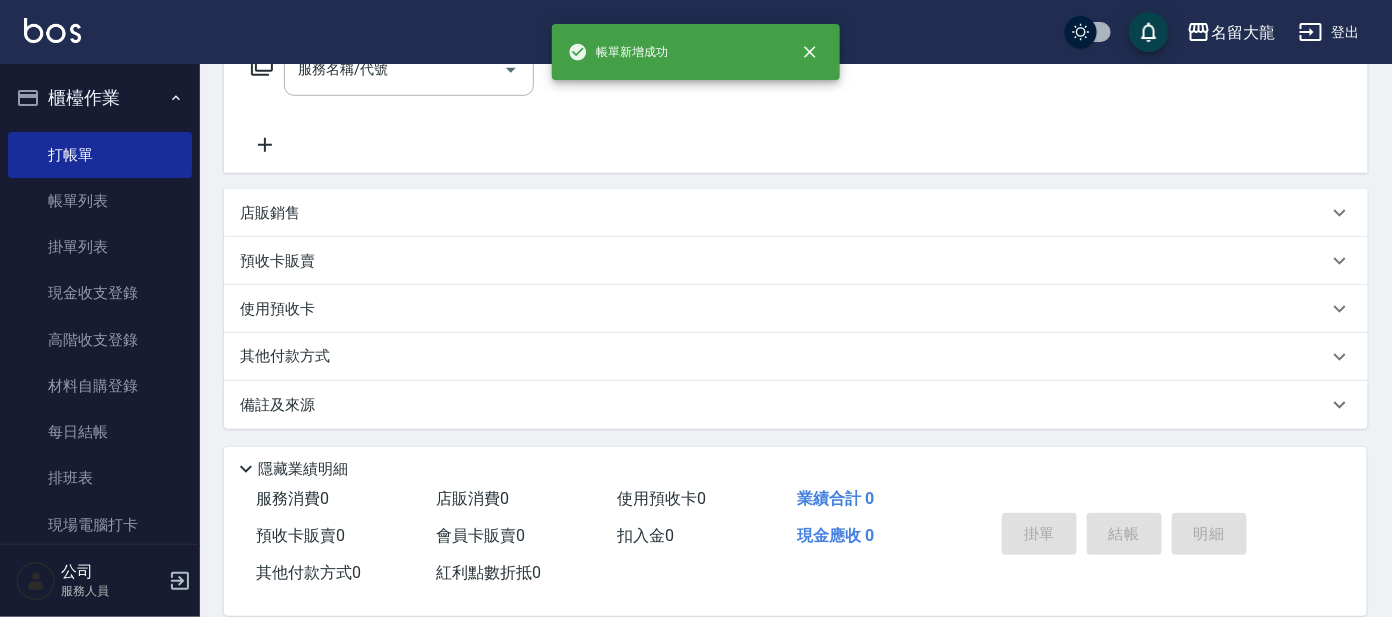 scroll, scrollTop: 0, scrollLeft: 0, axis: both 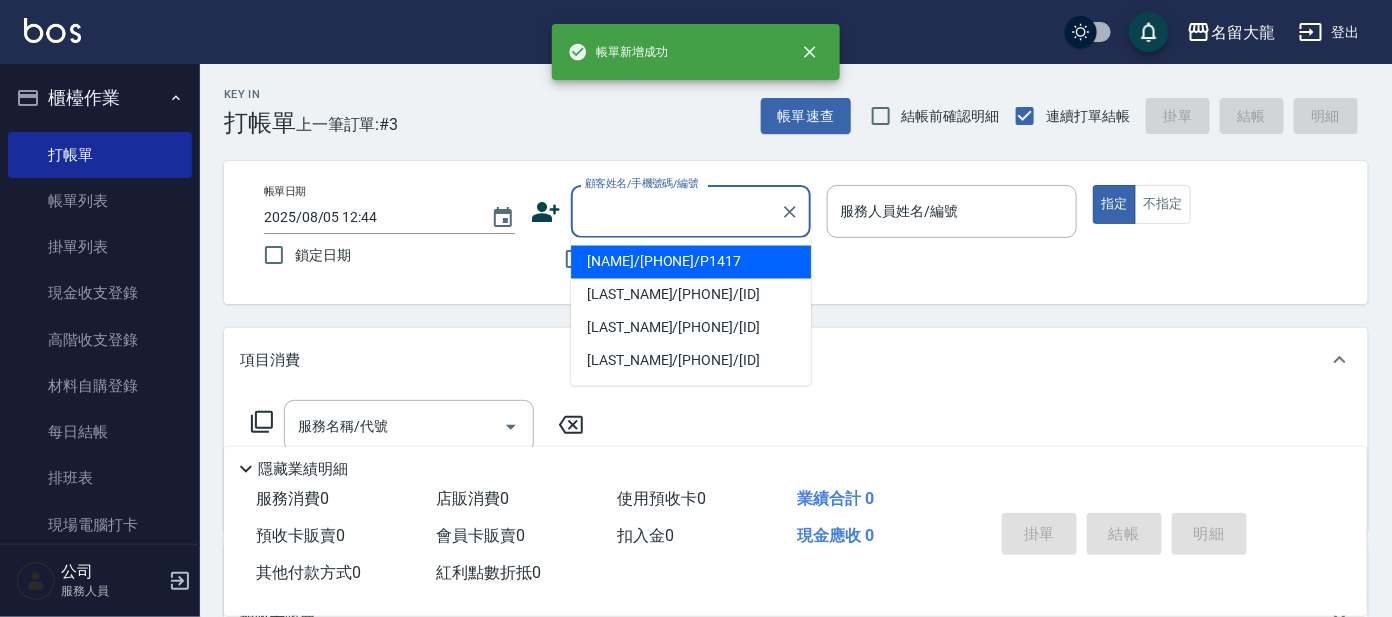 click on "顧客姓名/手機號碼/編號" at bounding box center (676, 211) 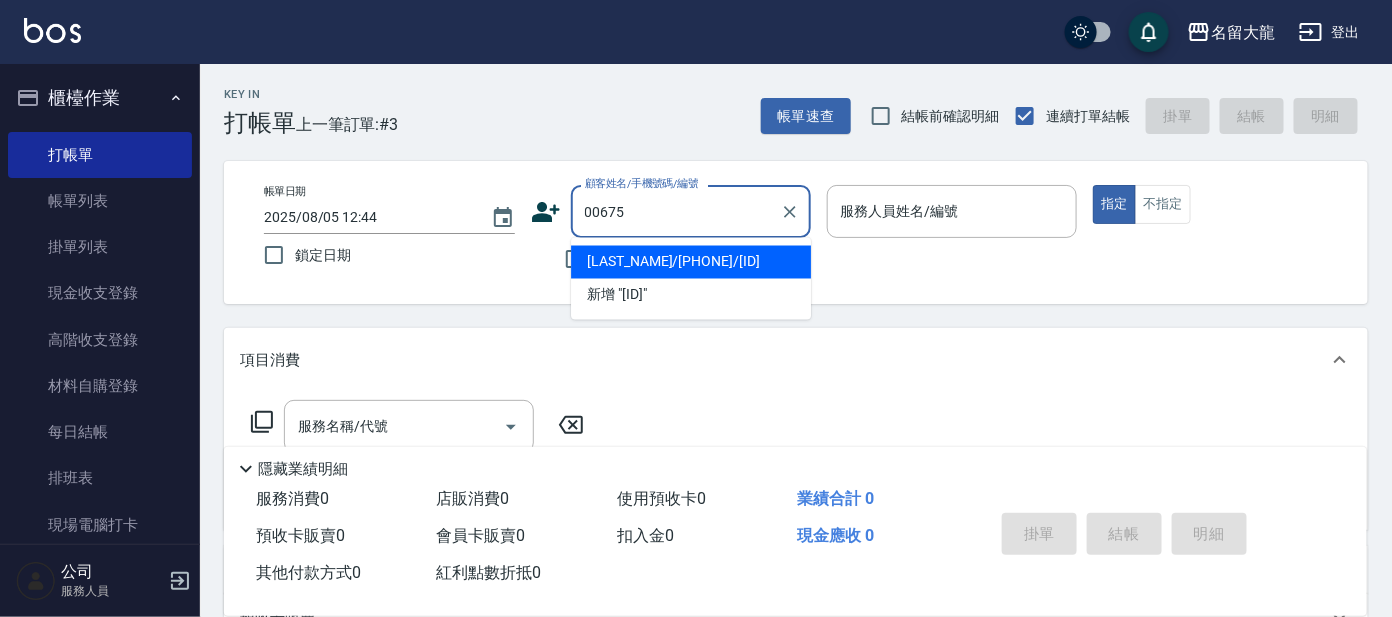 click on "[LAST_NAME]/[PHONE]/[ID]" at bounding box center (691, 262) 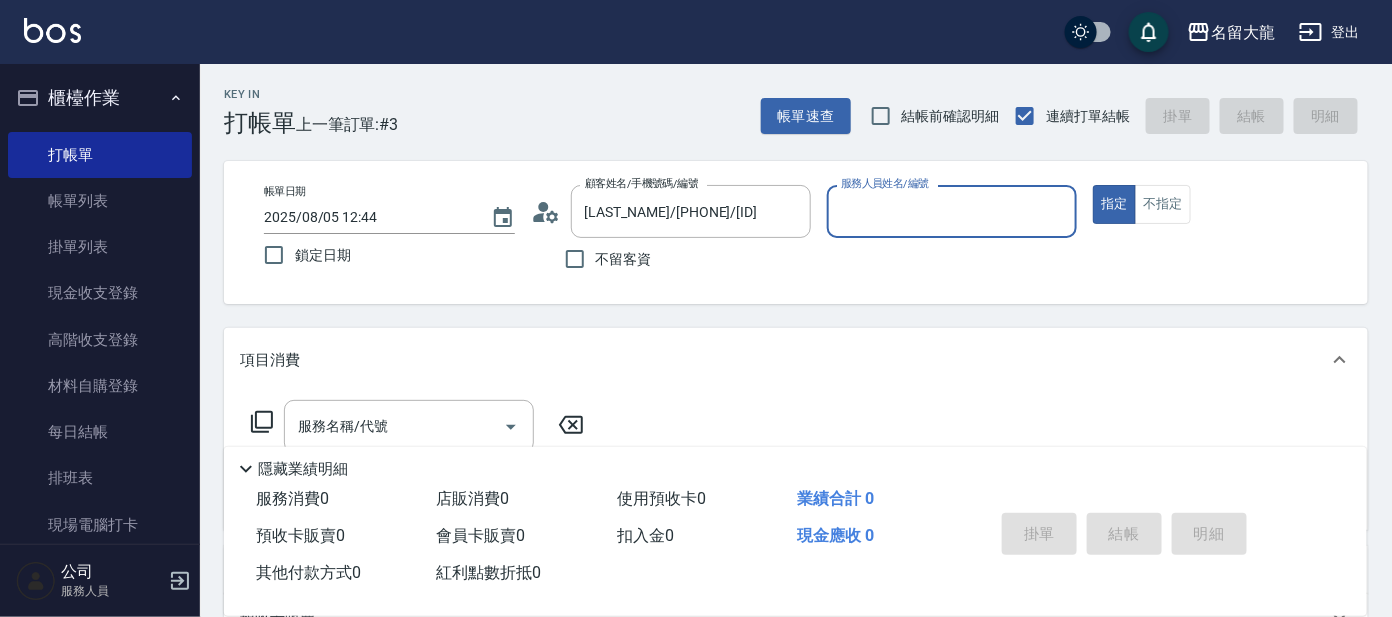 type on "[NAME]-2" 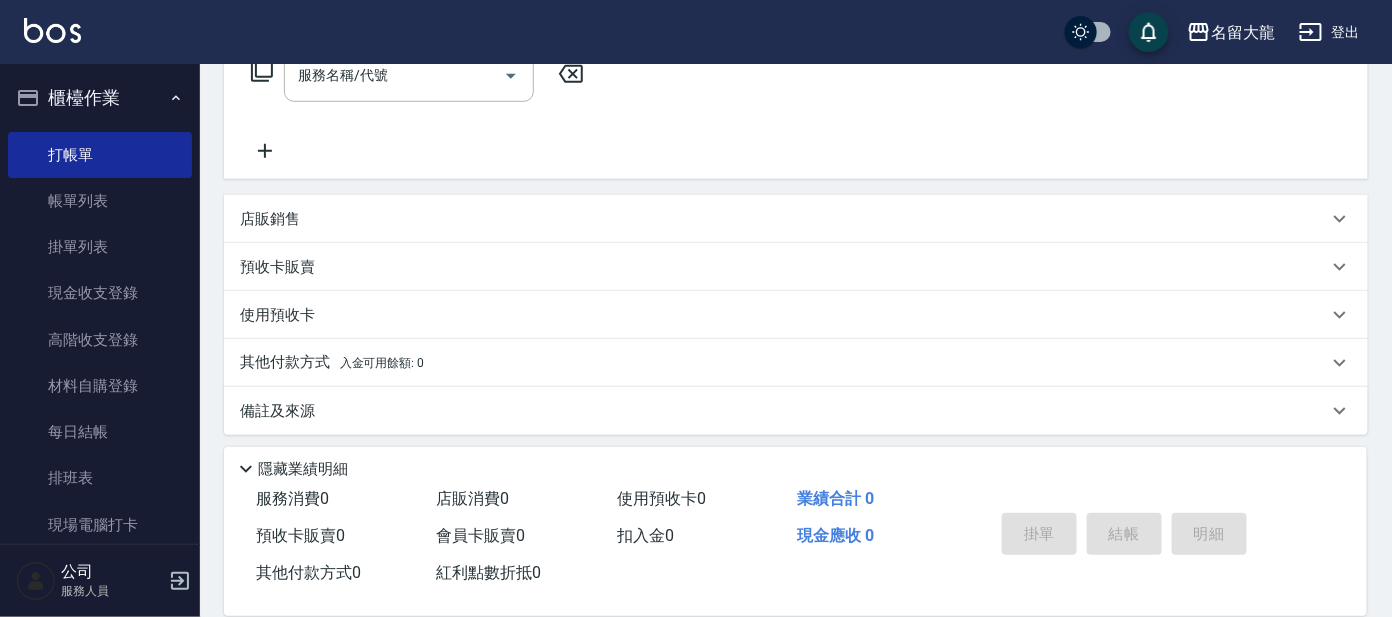 scroll, scrollTop: 356, scrollLeft: 0, axis: vertical 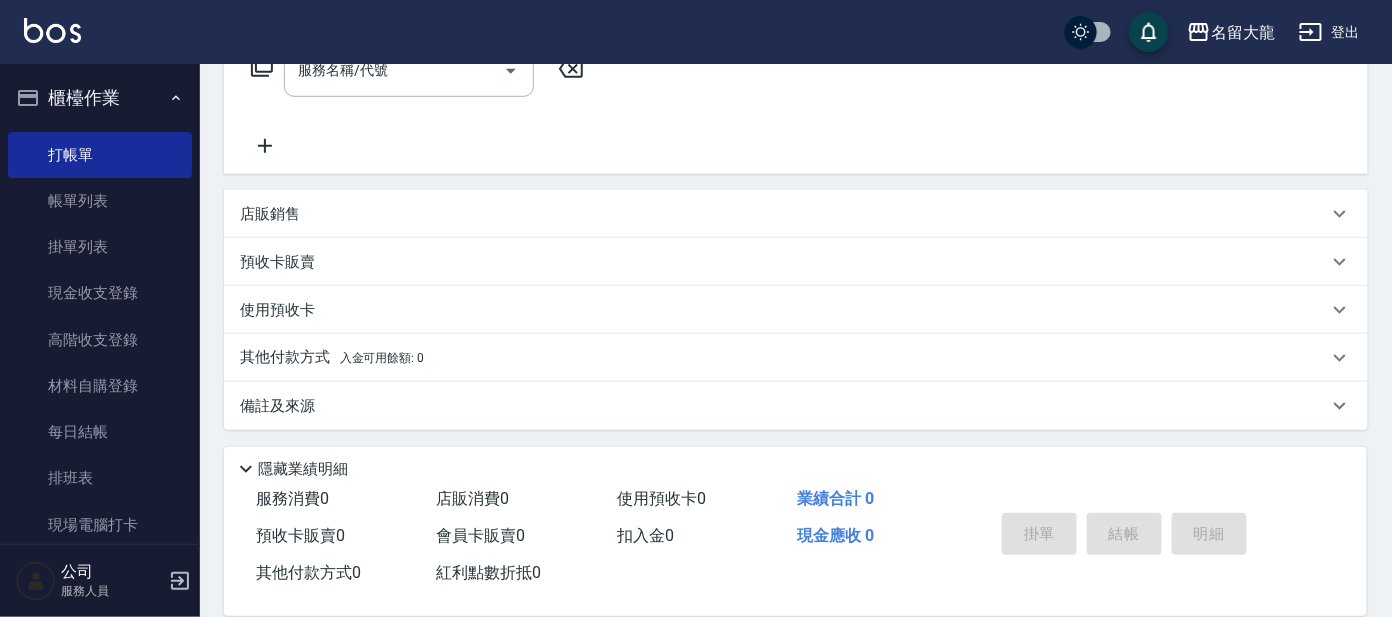 drag, startPoint x: 146, startPoint y: 91, endPoint x: 115, endPoint y: 82, distance: 32.280025 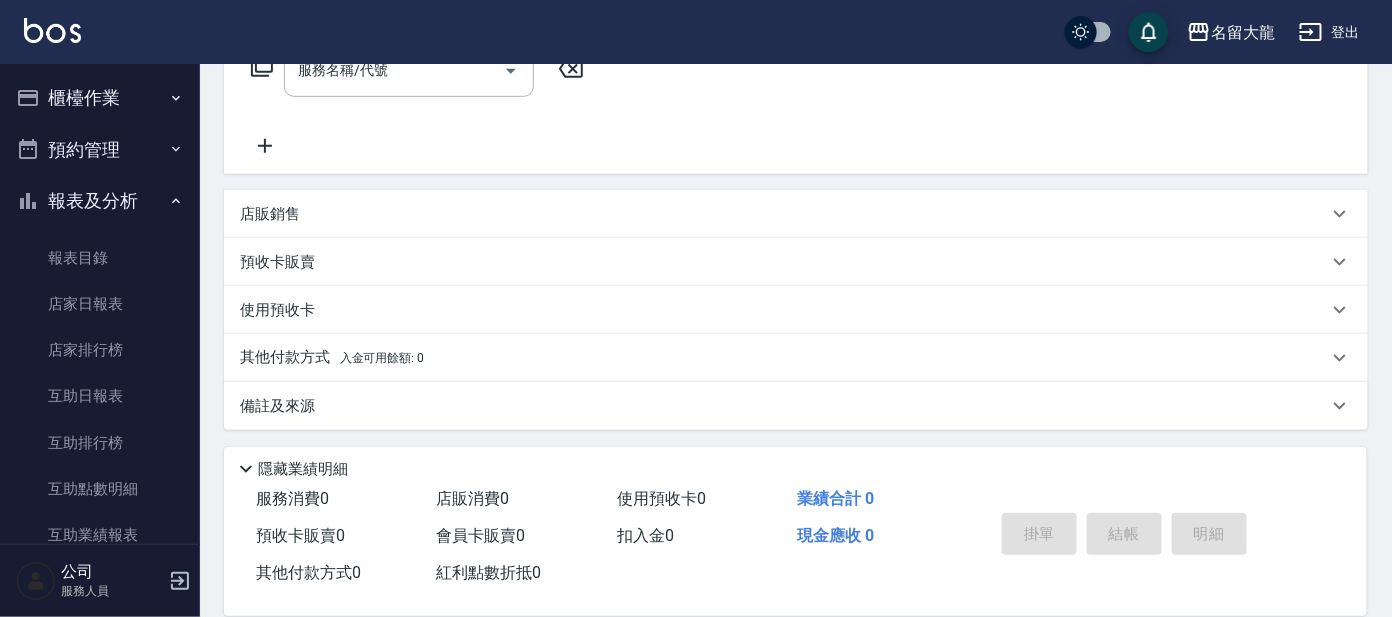 click on "報表及分析" at bounding box center (100, 201) 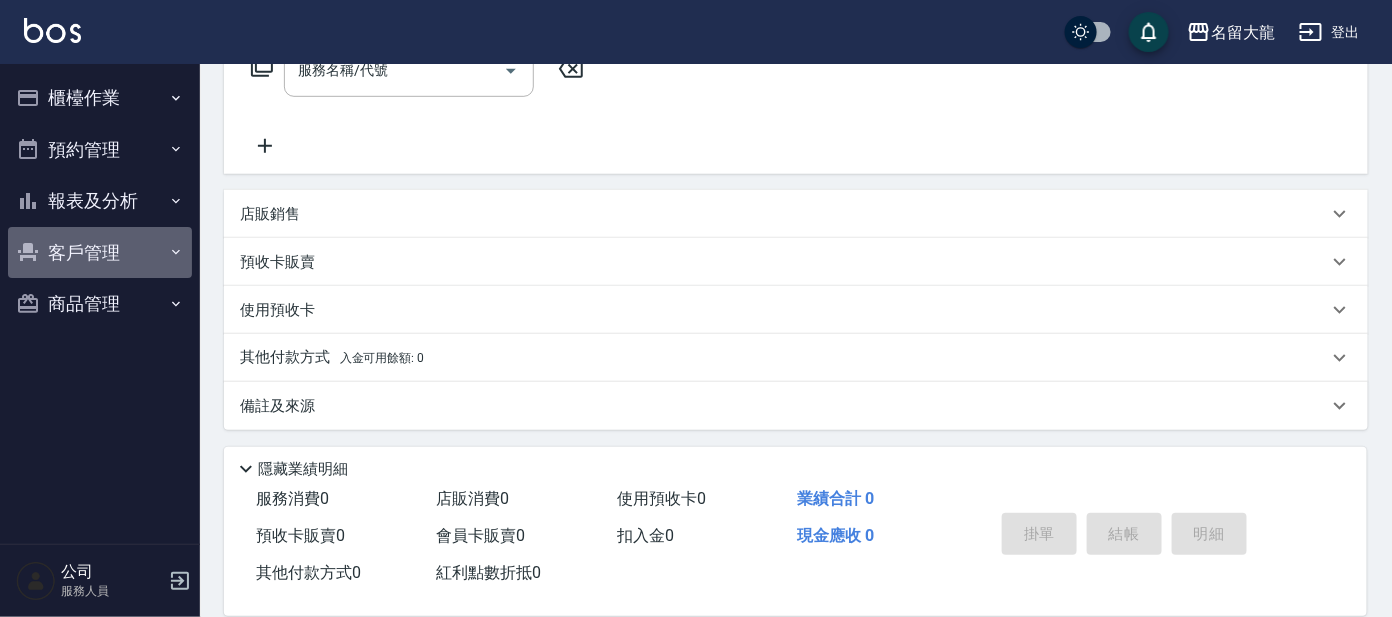 click on "客戶管理" at bounding box center (100, 253) 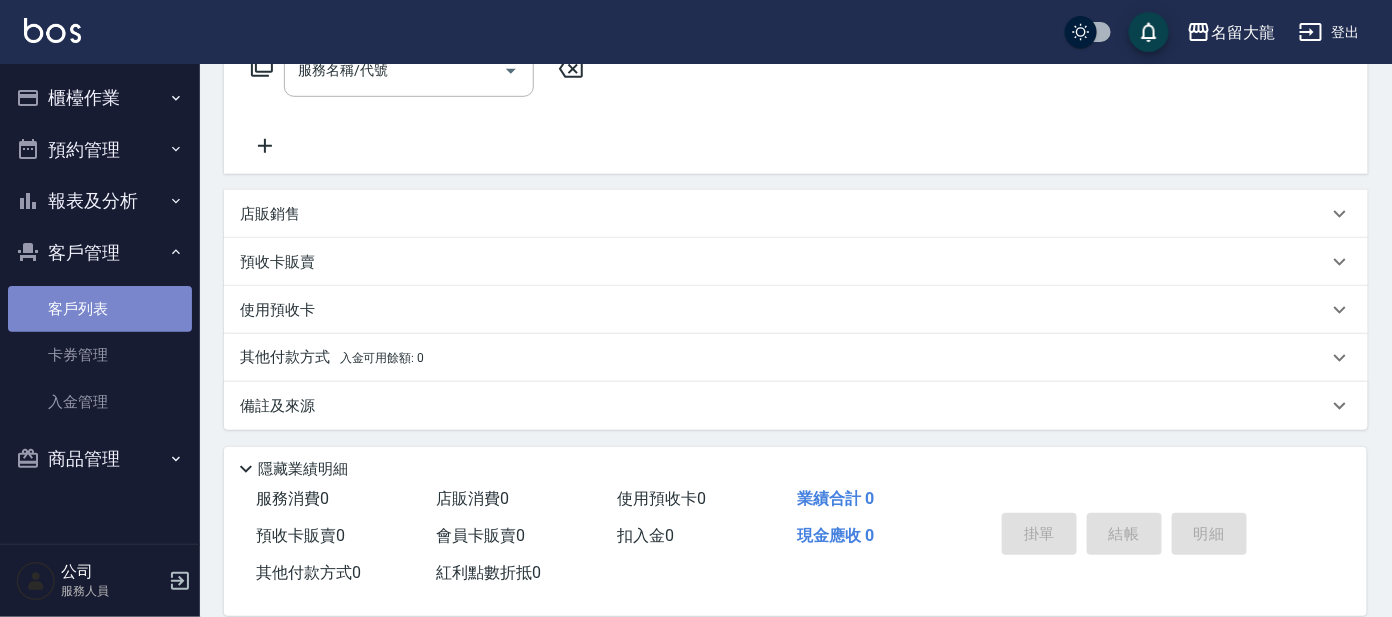 click on "客戶列表" at bounding box center [100, 309] 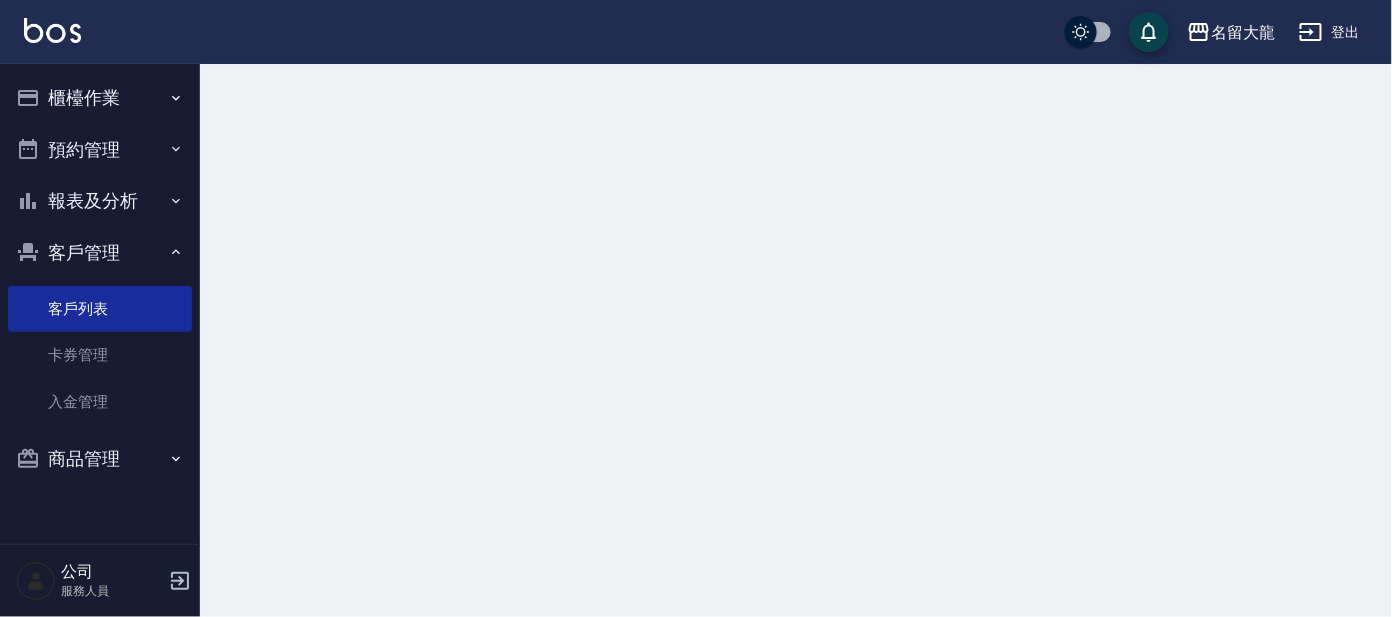 scroll, scrollTop: 0, scrollLeft: 0, axis: both 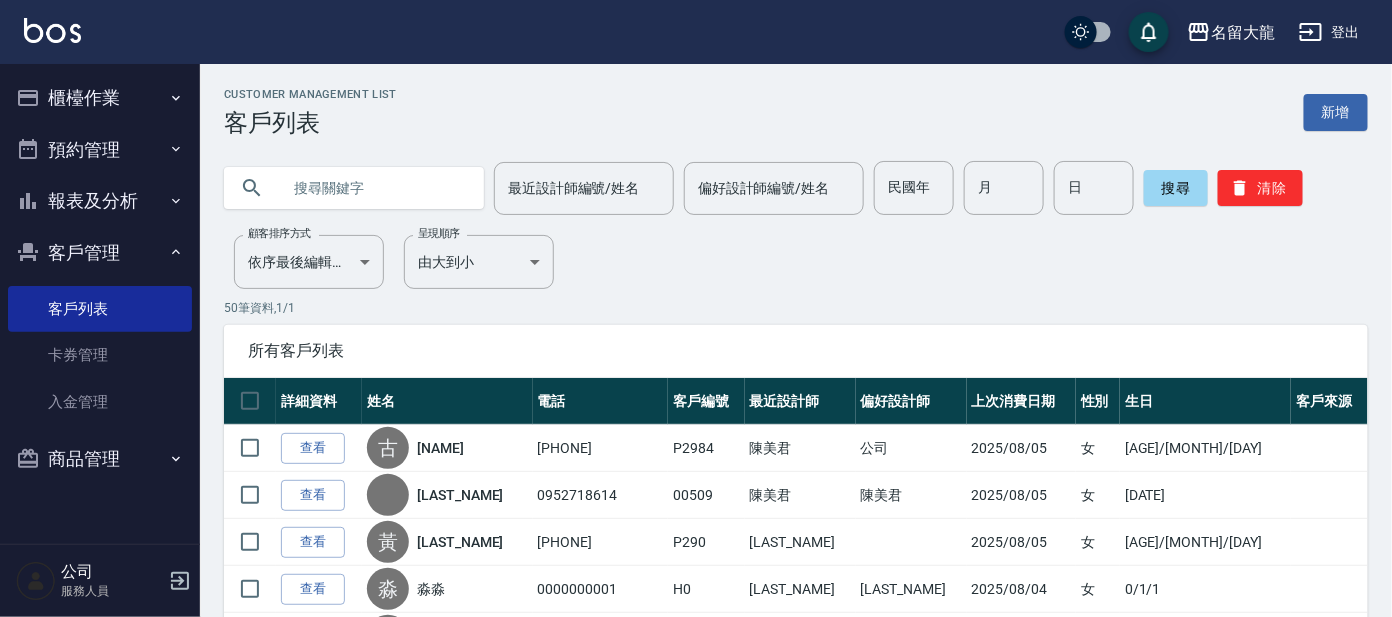 click at bounding box center [374, 188] 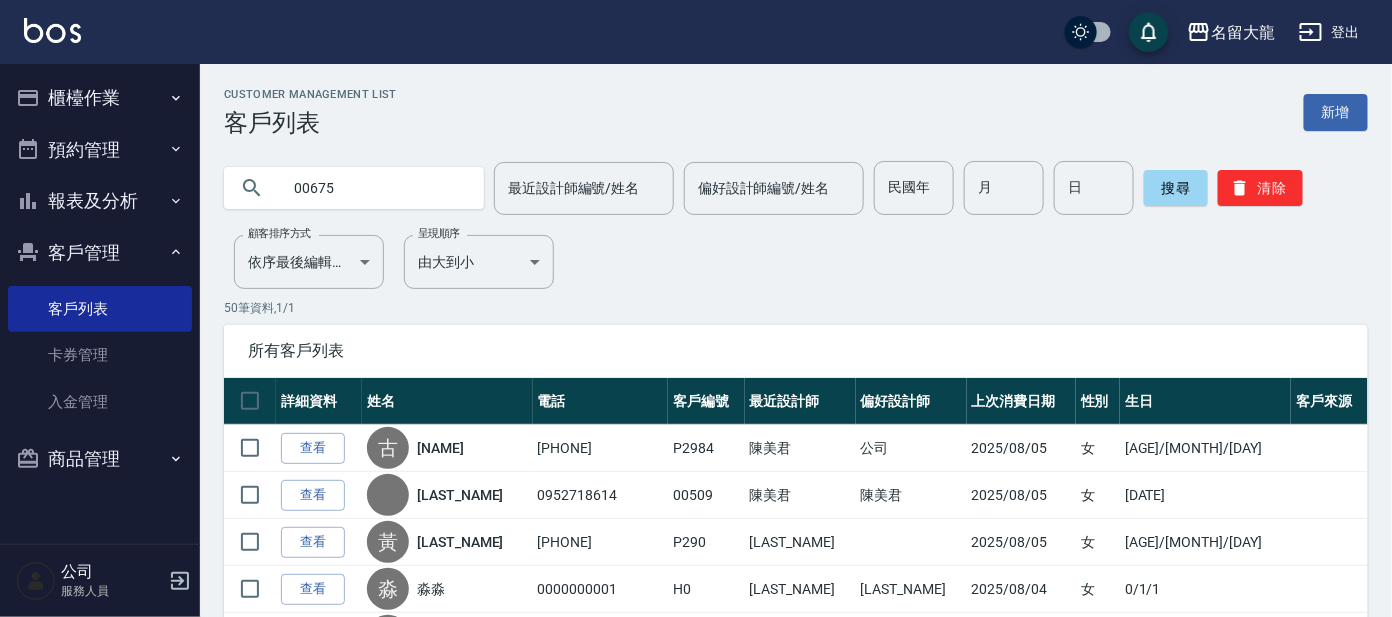 type on "00675" 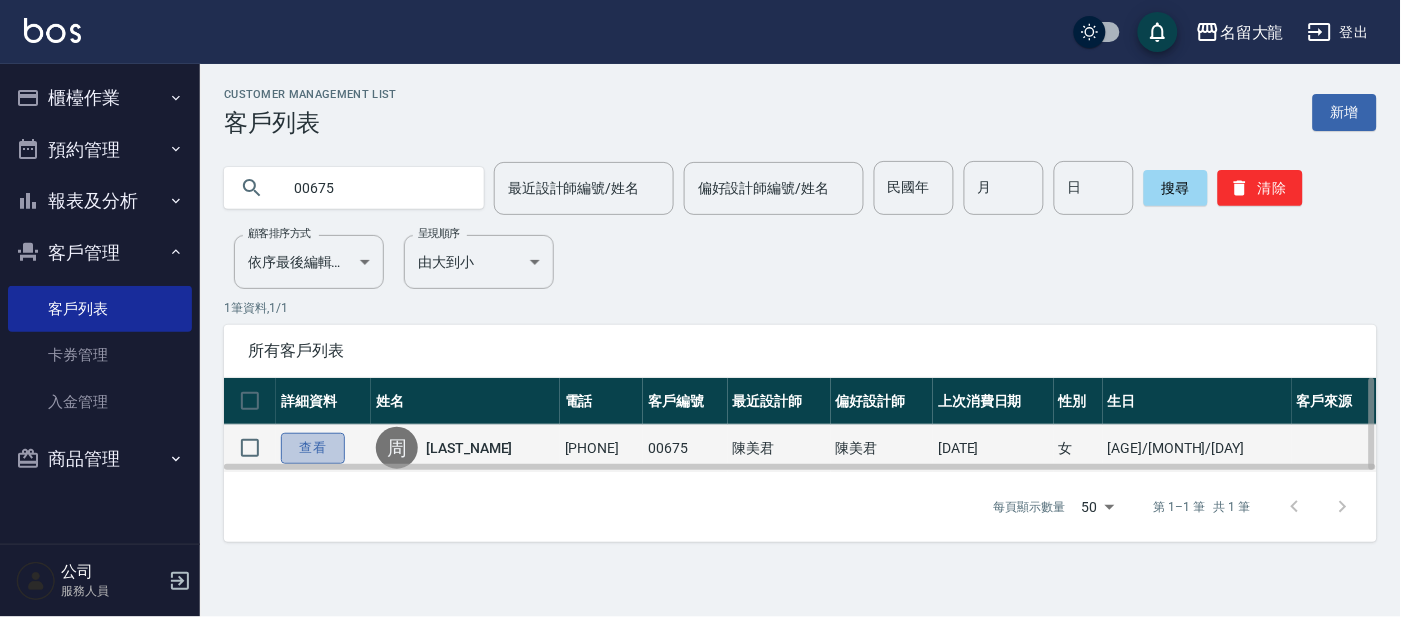 click on "查看" at bounding box center (313, 448) 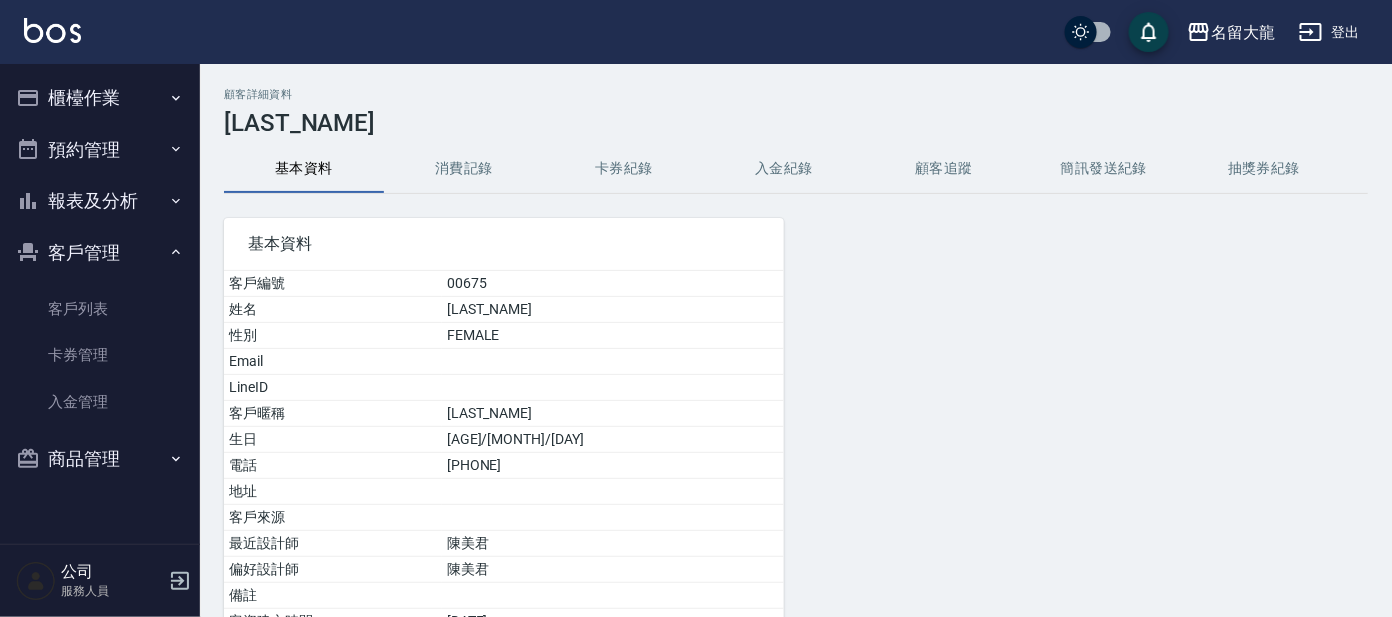 click on "消費記錄" at bounding box center [464, 169] 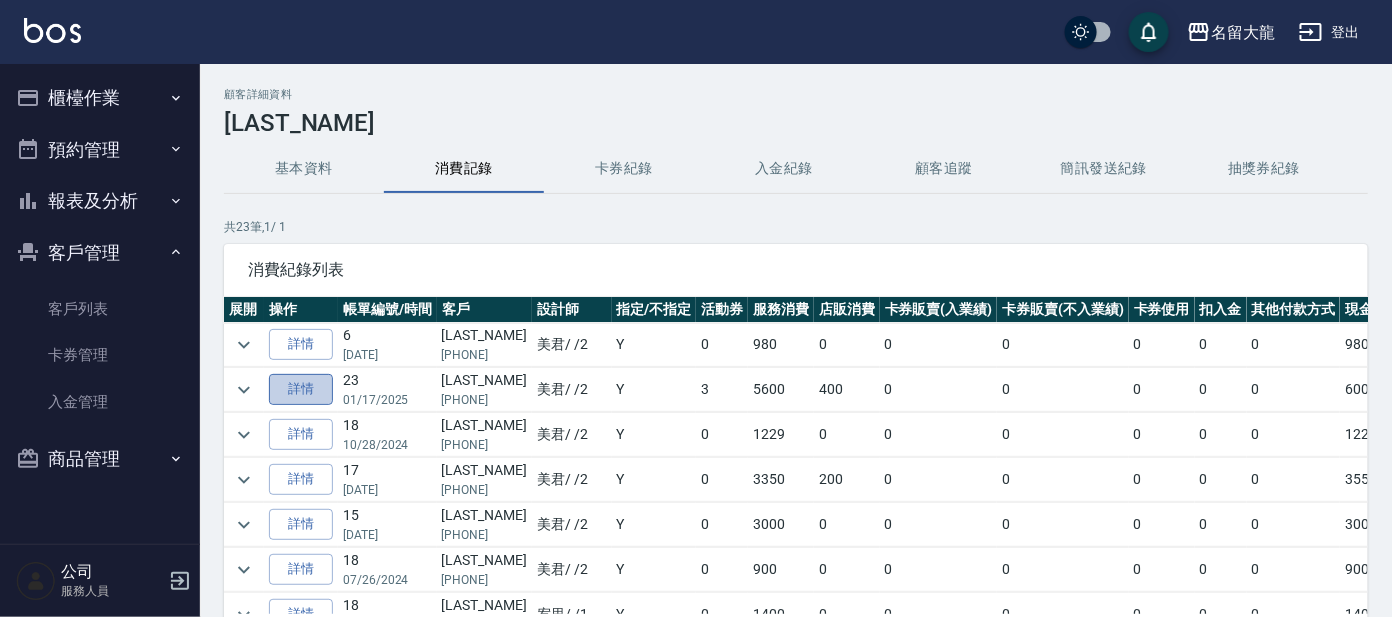 click on "詳情" at bounding box center [301, 389] 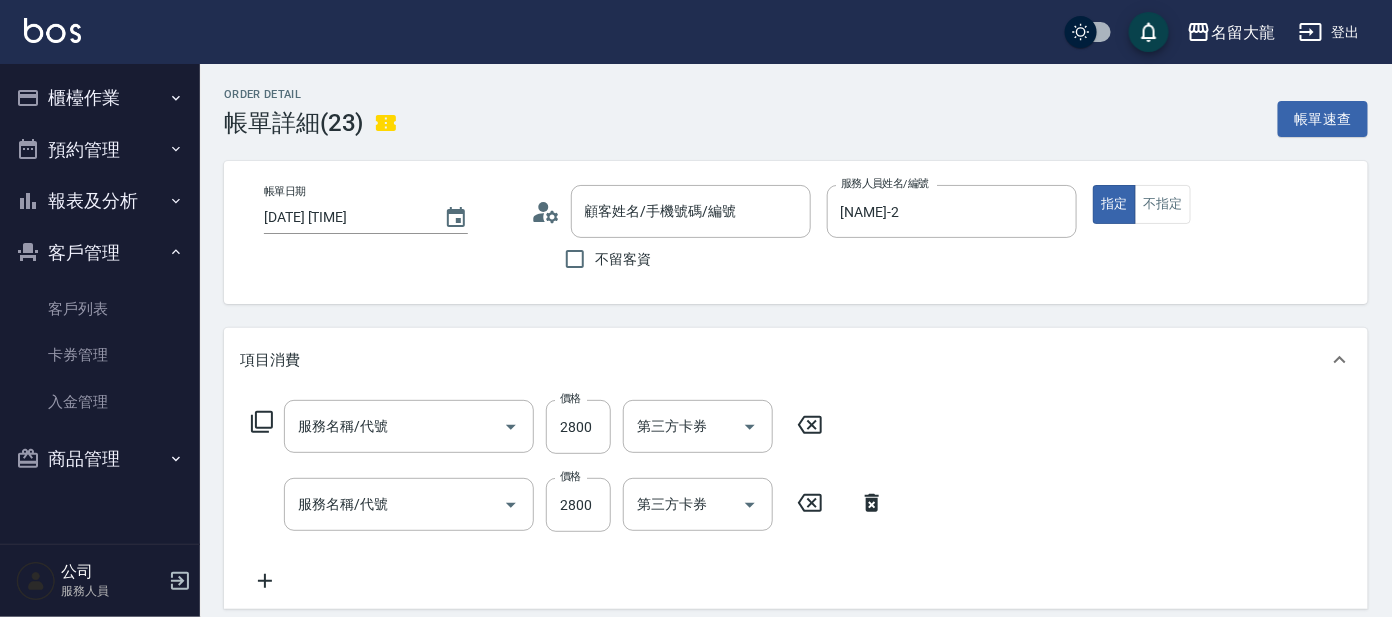 scroll, scrollTop: 0, scrollLeft: 0, axis: both 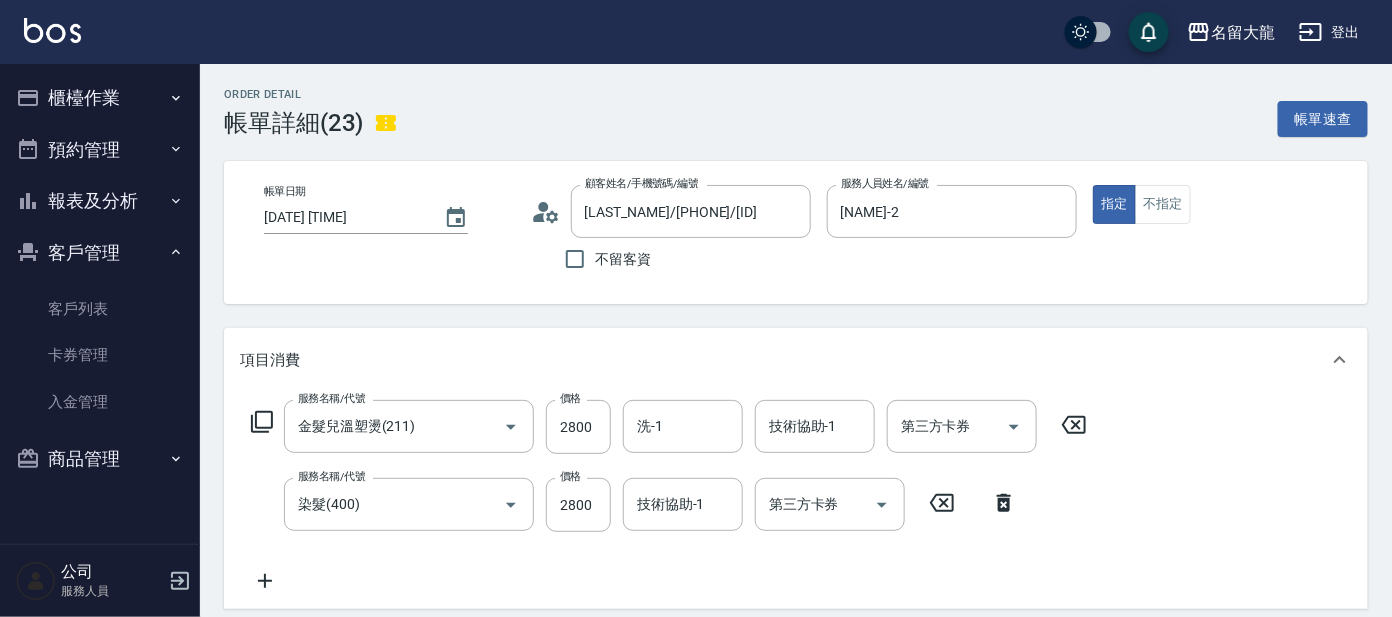 type on "金髮兒溫塑燙(211)" 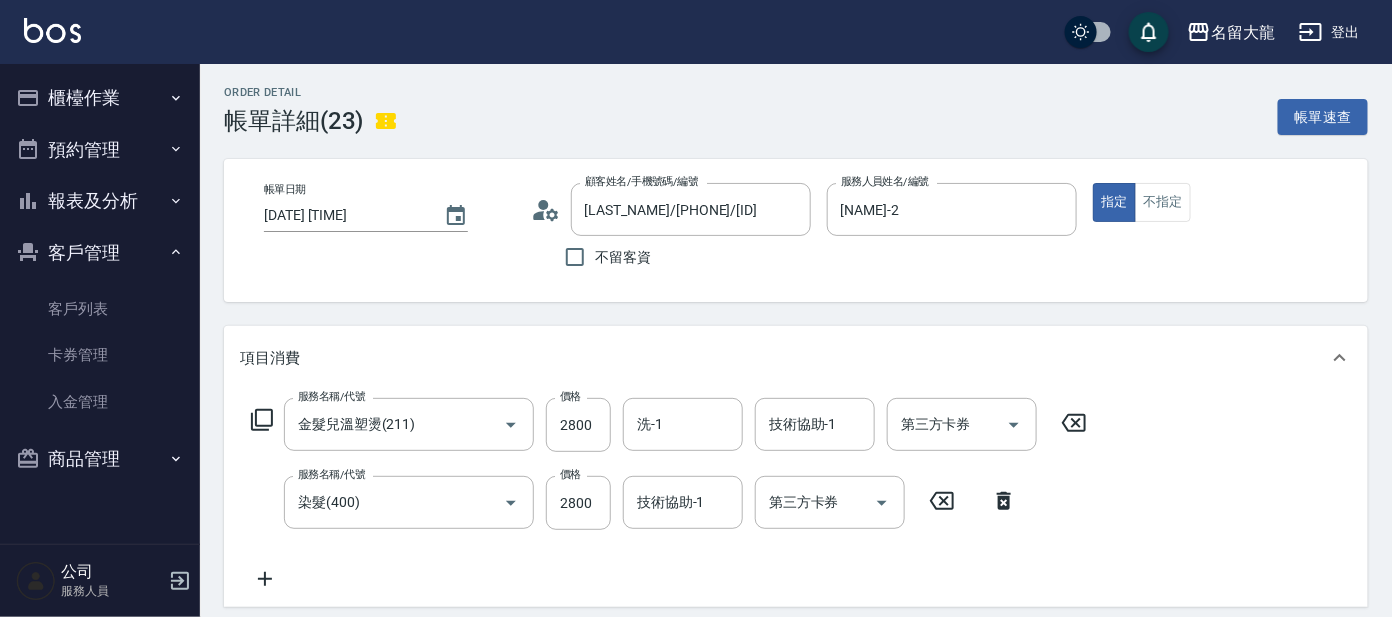 scroll, scrollTop: 0, scrollLeft: 0, axis: both 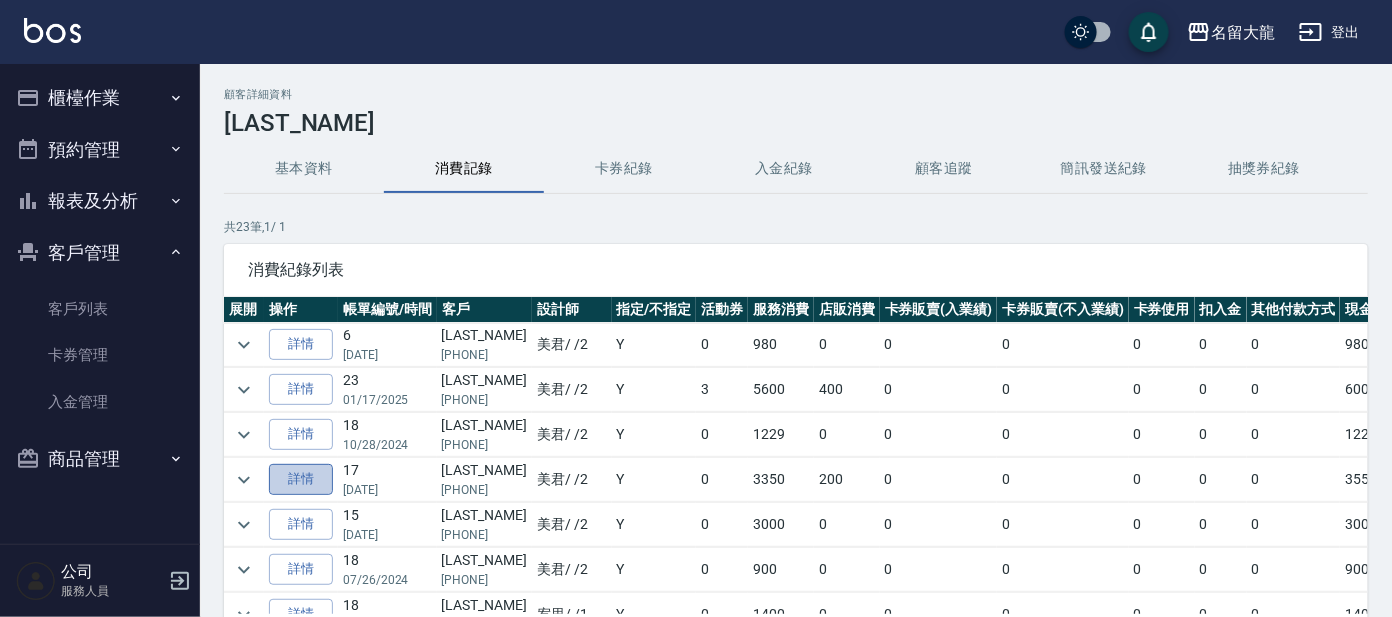click on "詳情" at bounding box center (301, 479) 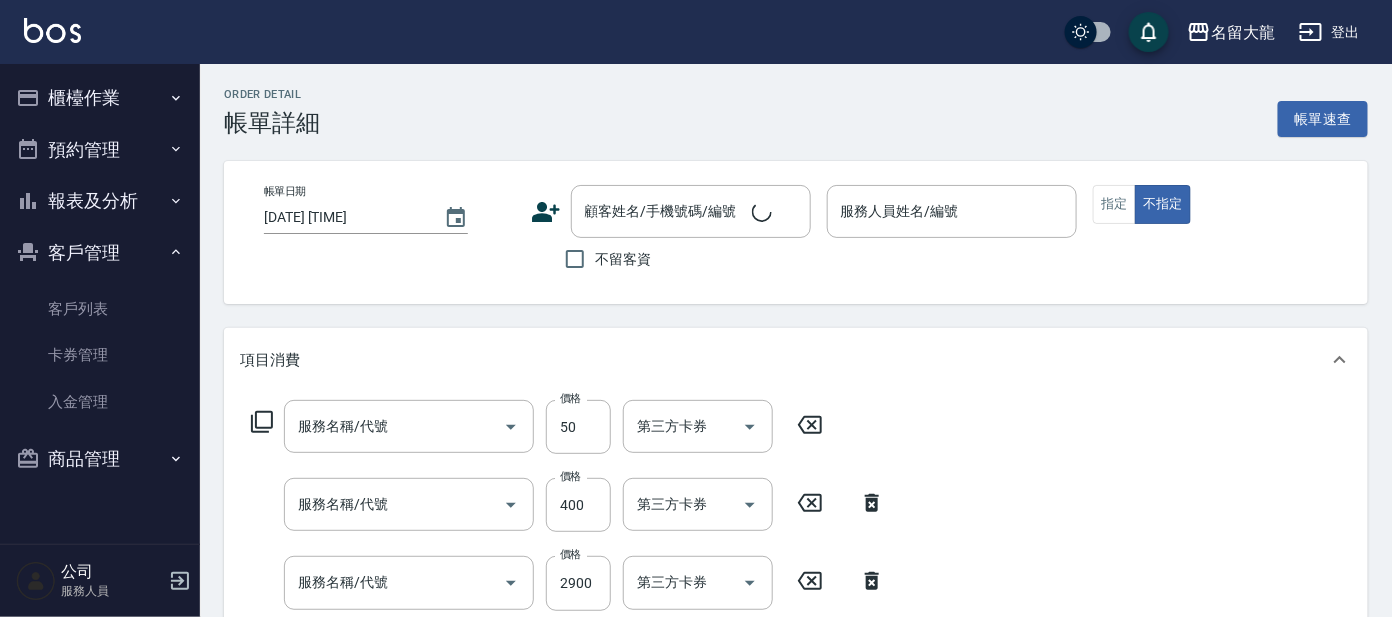 type on "[DATE] [TIME]" 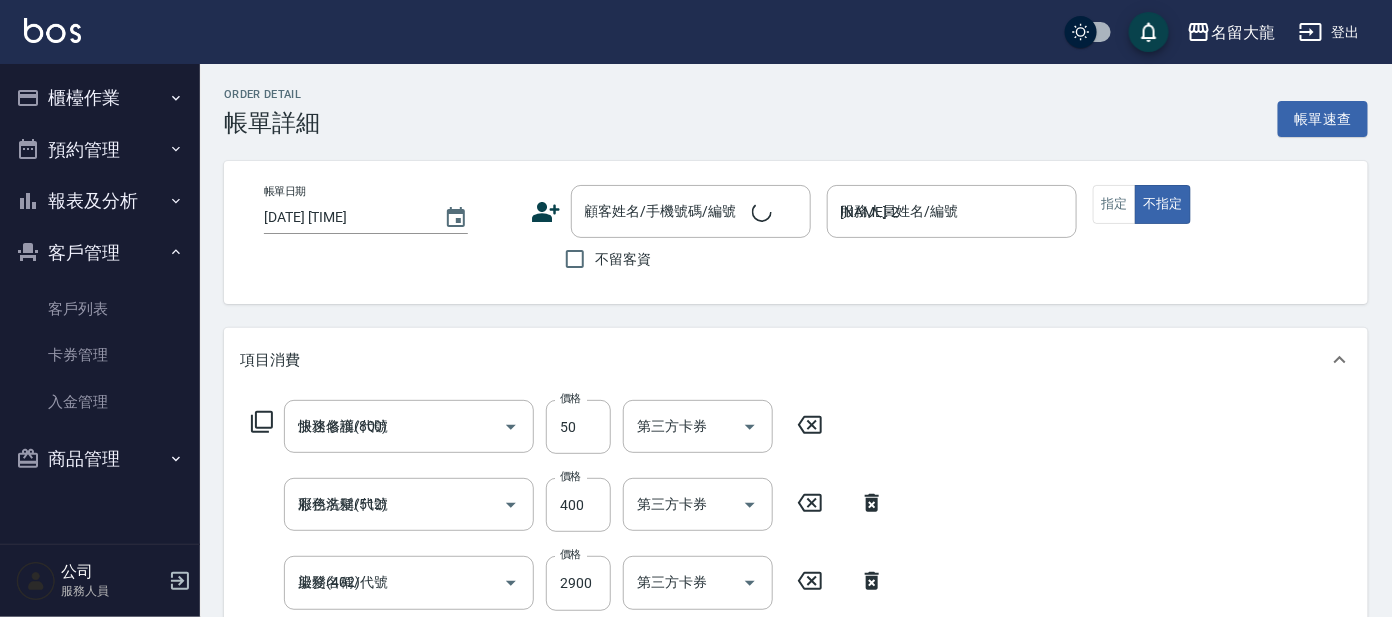 scroll, scrollTop: 442, scrollLeft: 0, axis: vertical 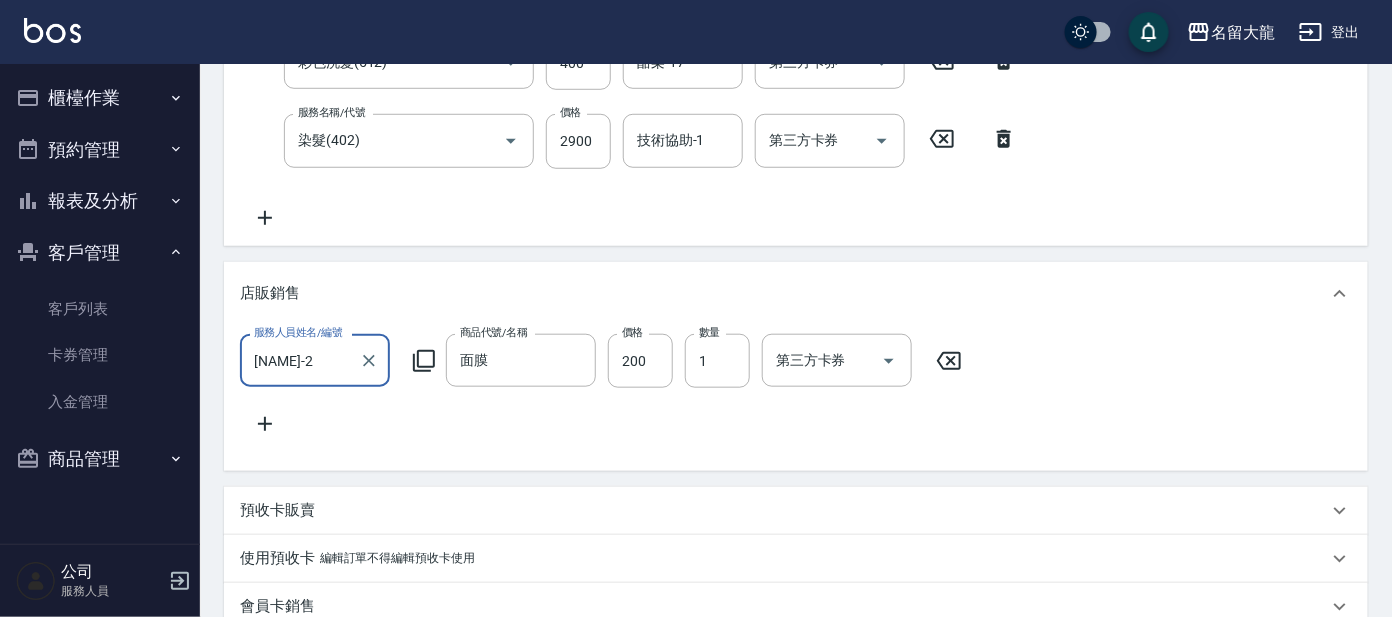 type on "[LAST_NAME]/[PHONE]/[ID]" 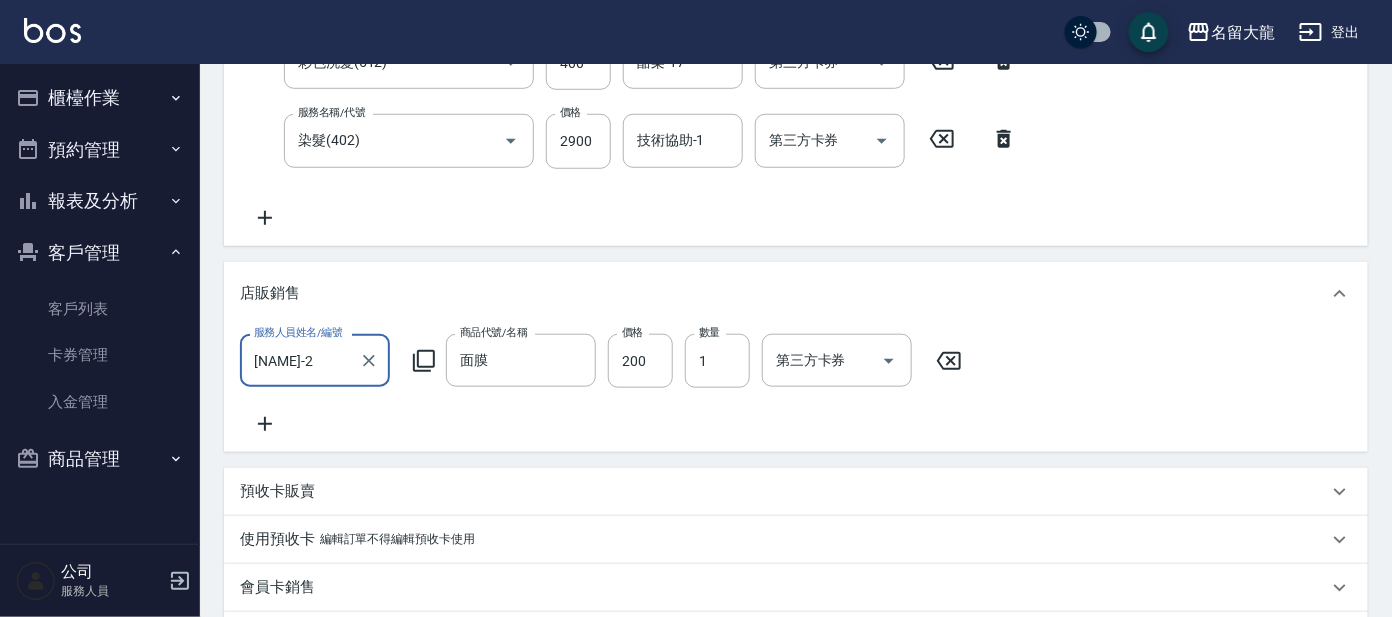 scroll, scrollTop: 0, scrollLeft: 0, axis: both 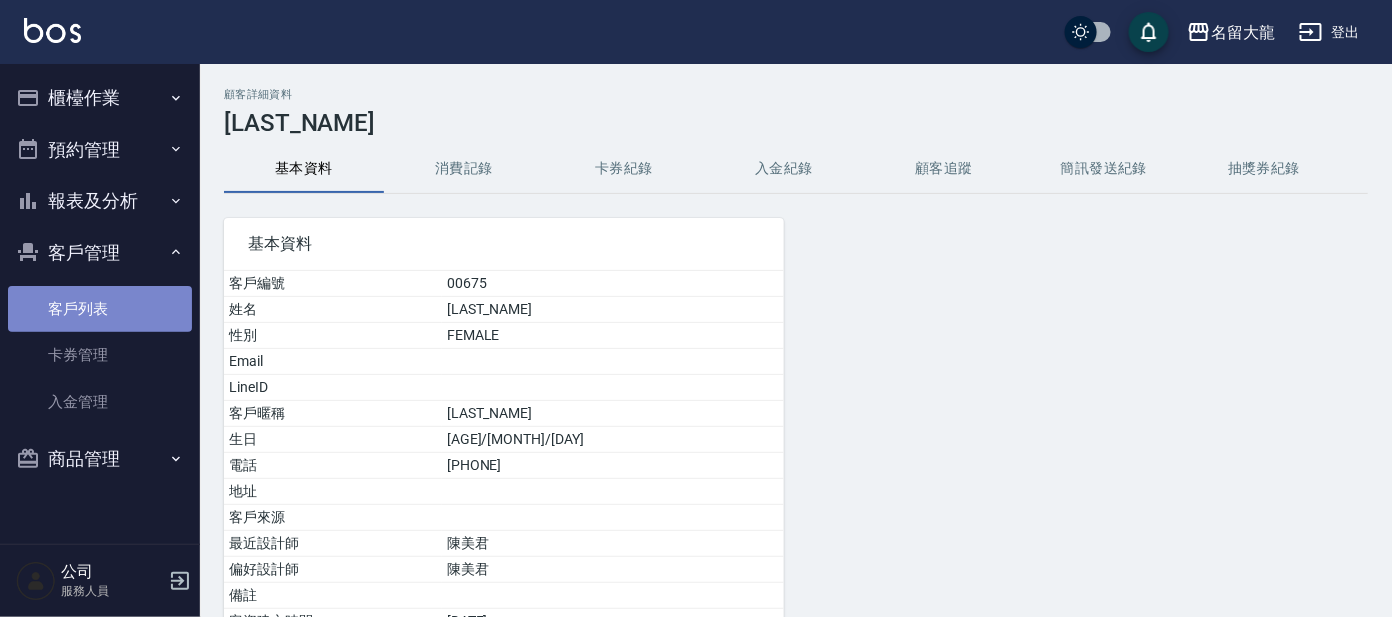 click on "客戶列表" at bounding box center (100, 309) 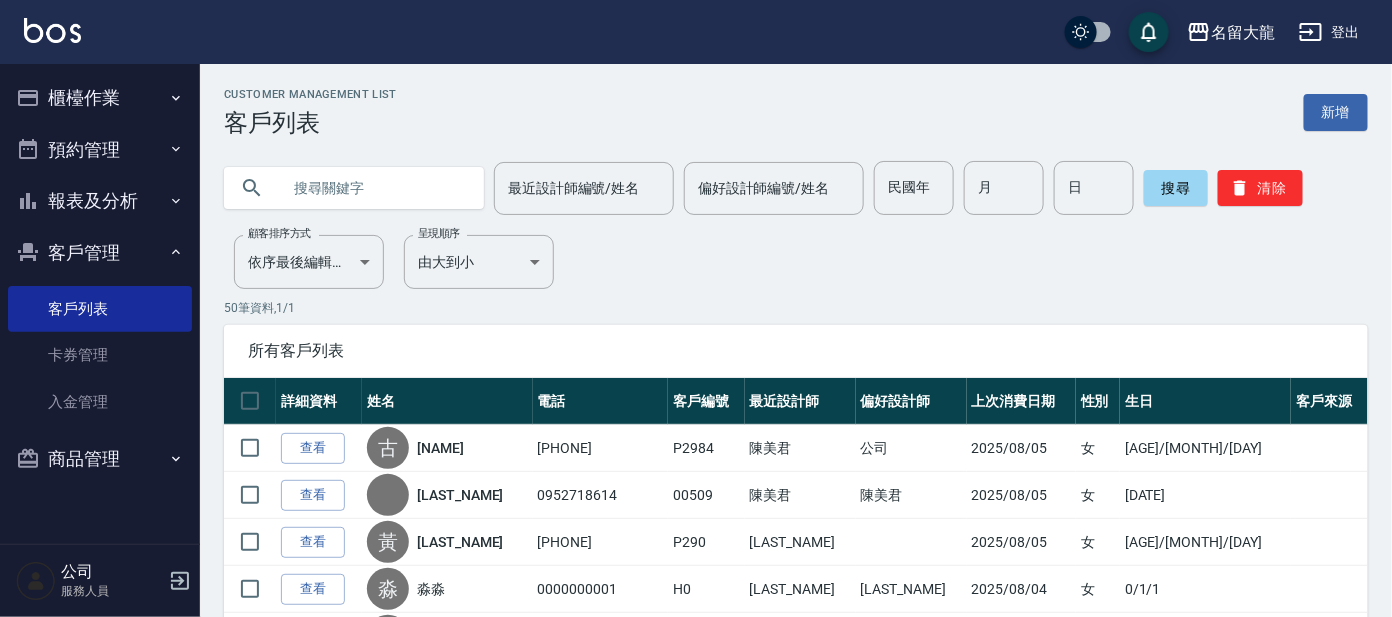 click at bounding box center (374, 188) 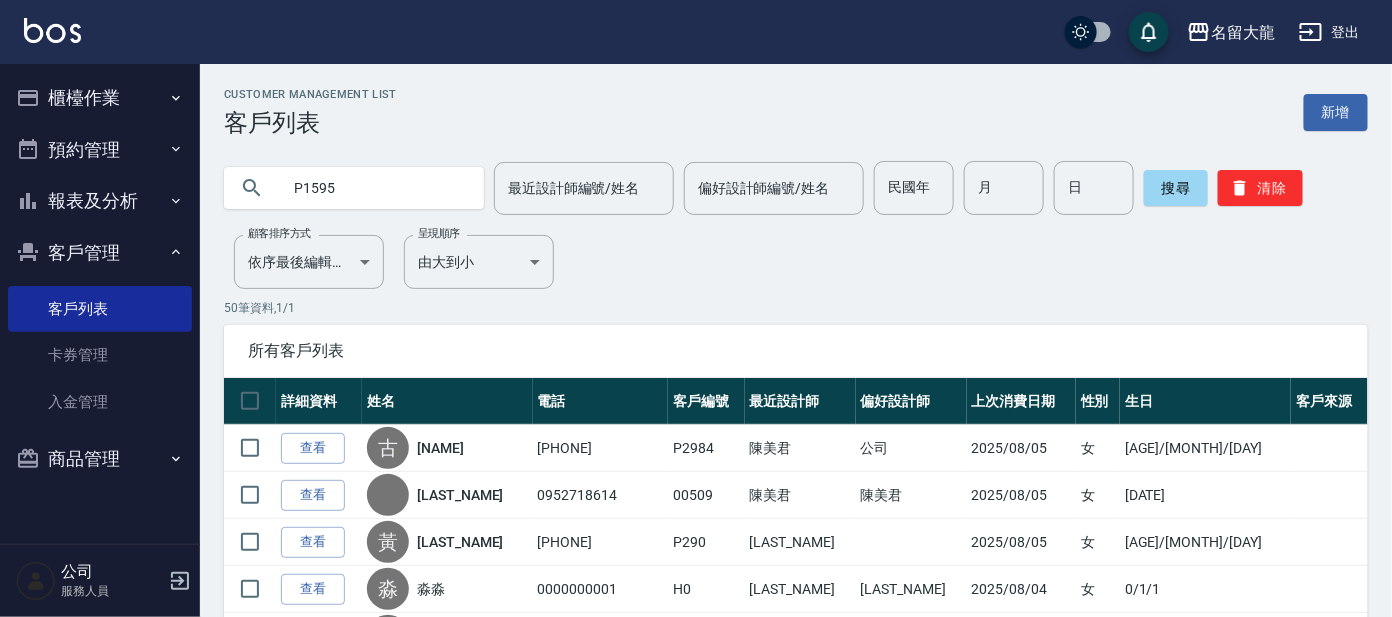 type on "P1595" 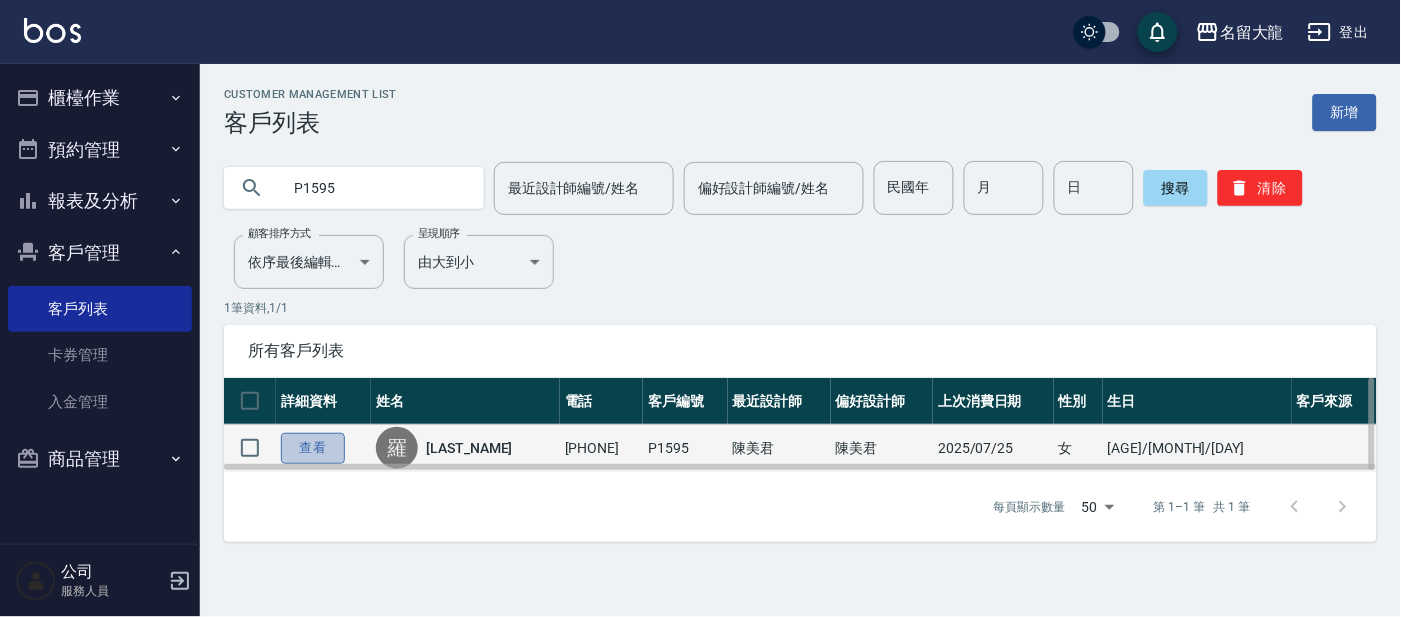 click on "查看" at bounding box center [313, 448] 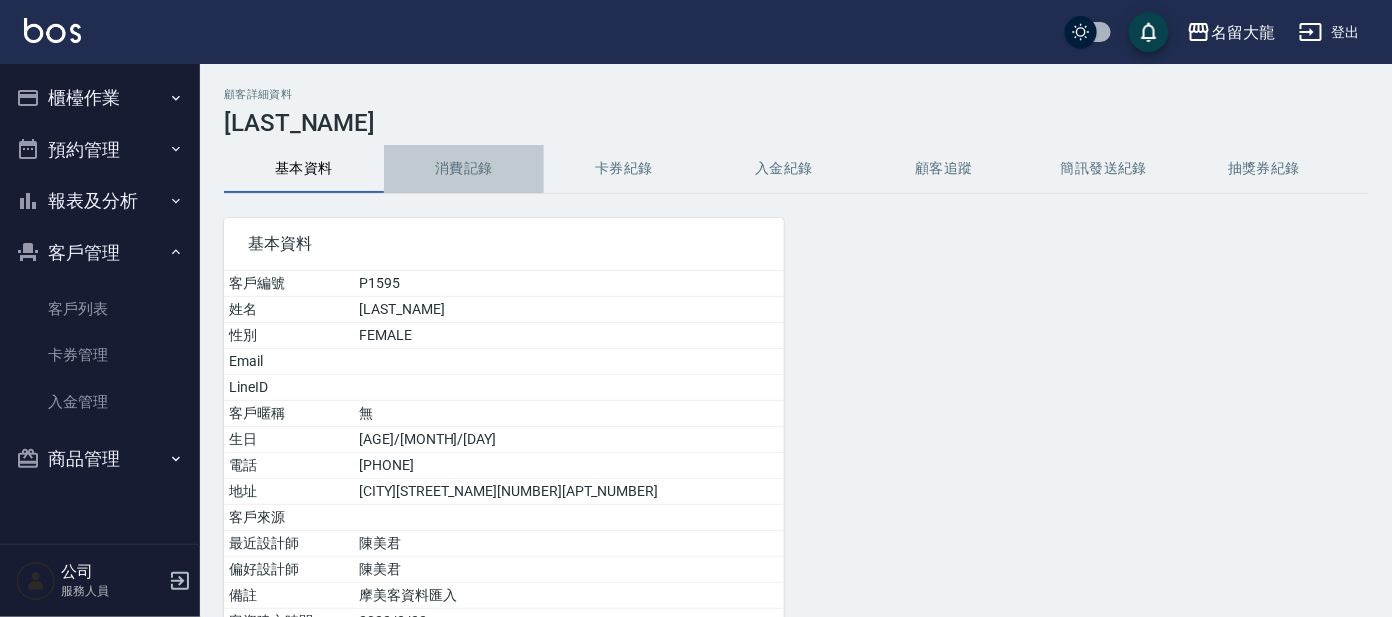 click on "消費記錄" at bounding box center [464, 169] 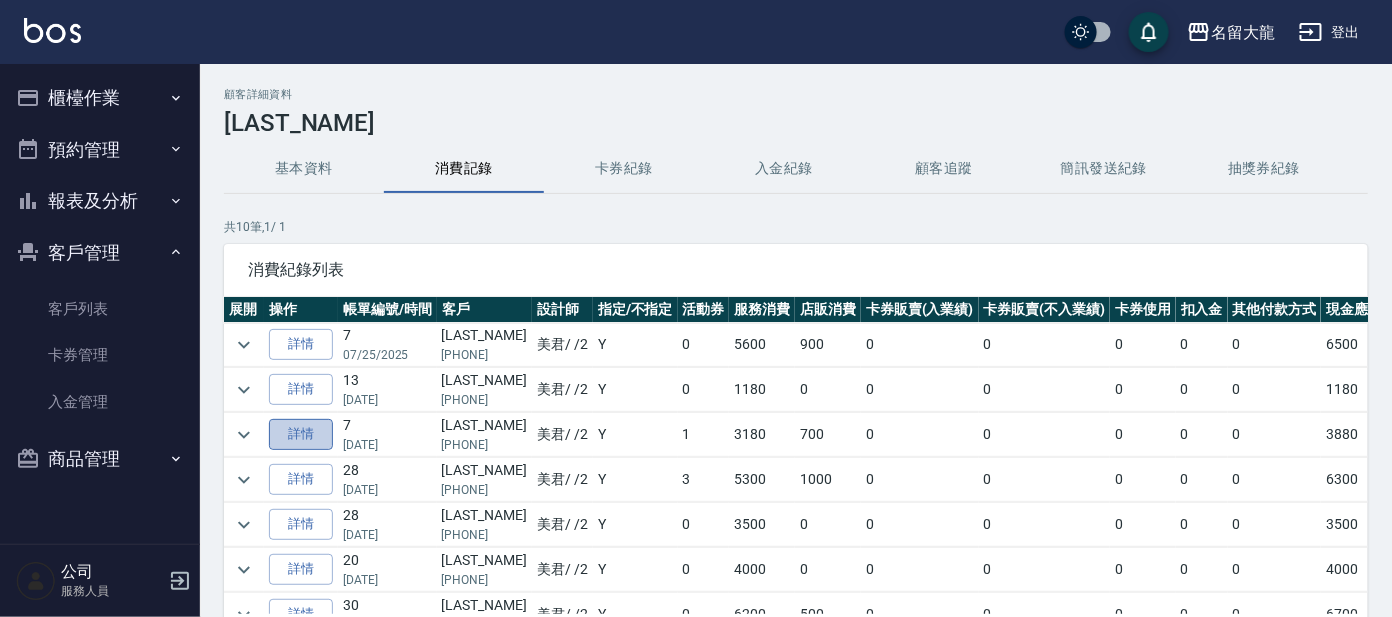 click on "詳情" at bounding box center [301, 434] 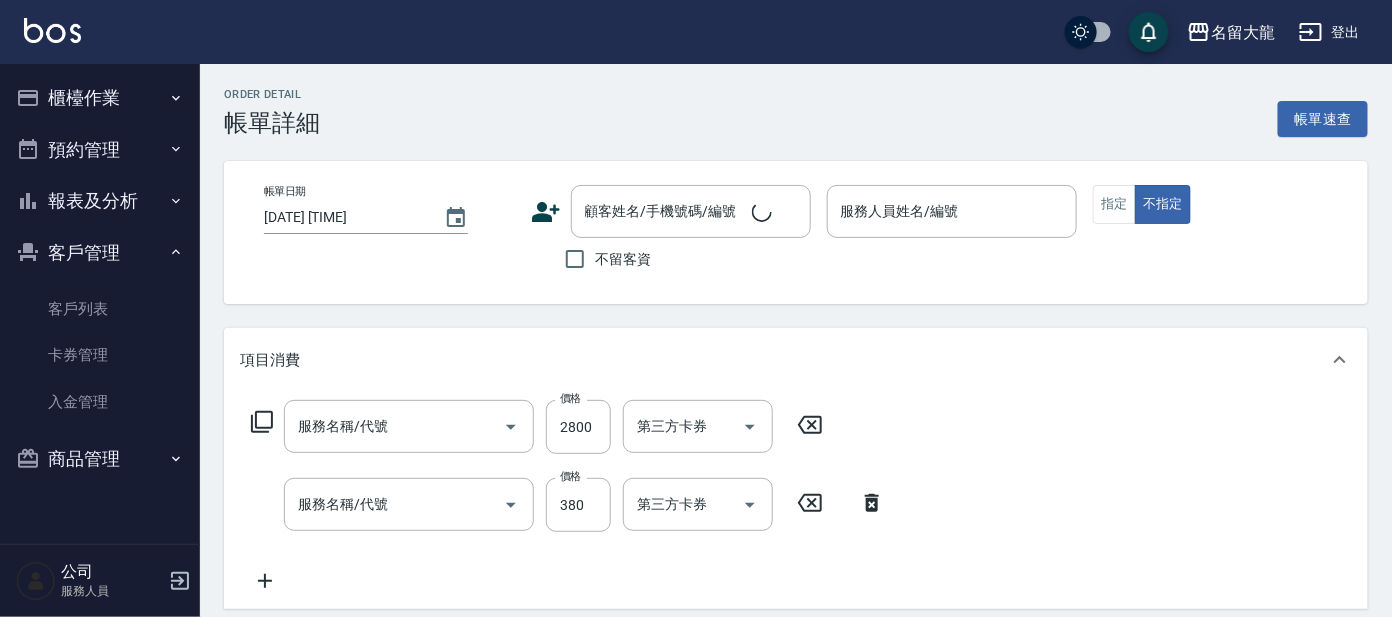 scroll, scrollTop: 0, scrollLeft: 0, axis: both 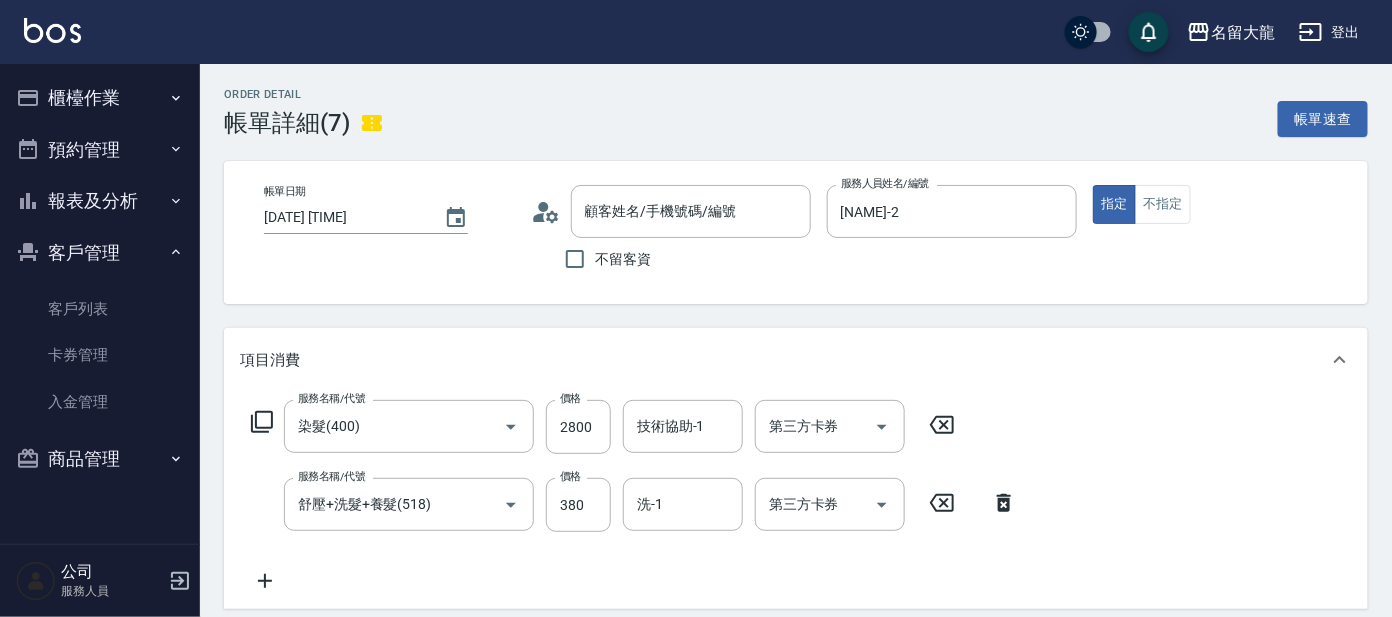 type on "[LAST_NAME]/[PHONE]/[ID]" 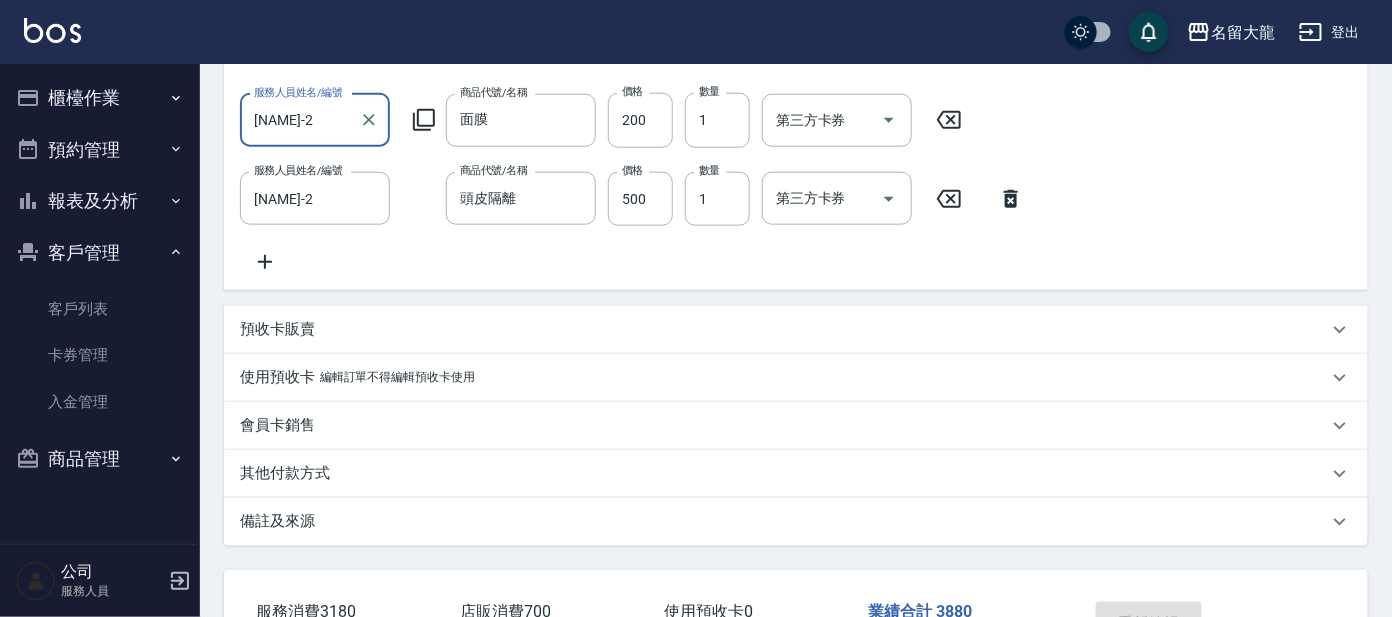 scroll, scrollTop: 749, scrollLeft: 0, axis: vertical 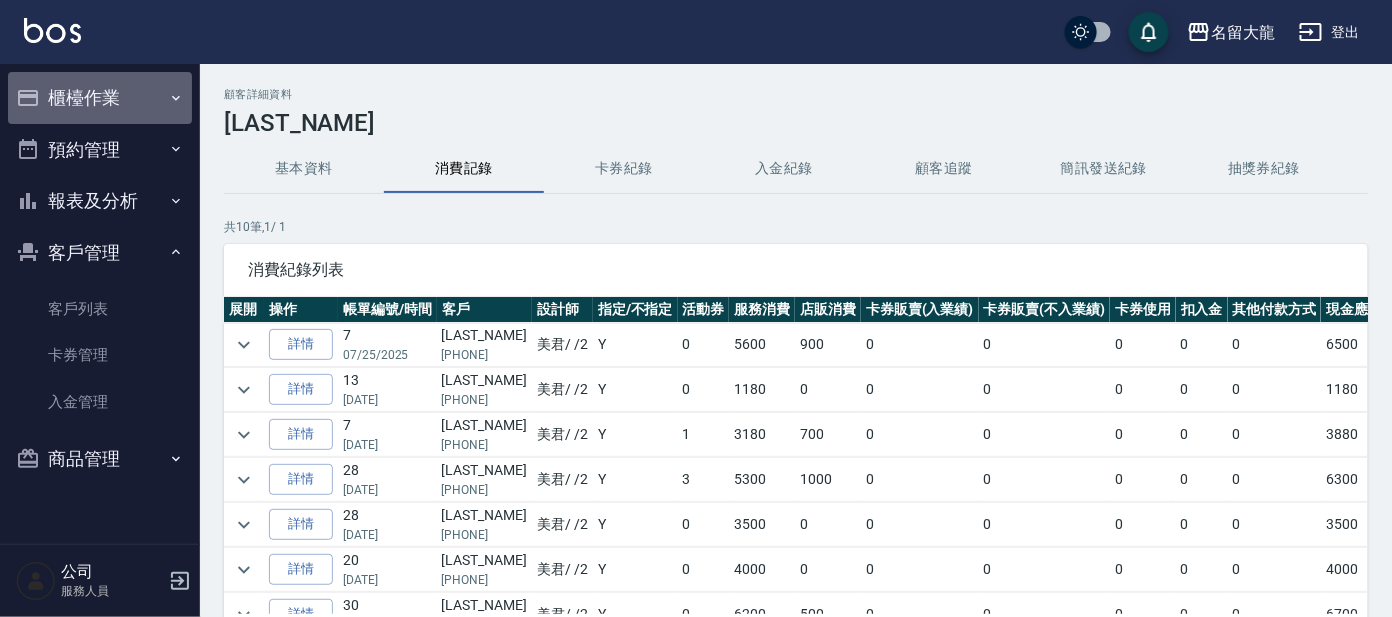click on "櫃檯作業" at bounding box center [100, 98] 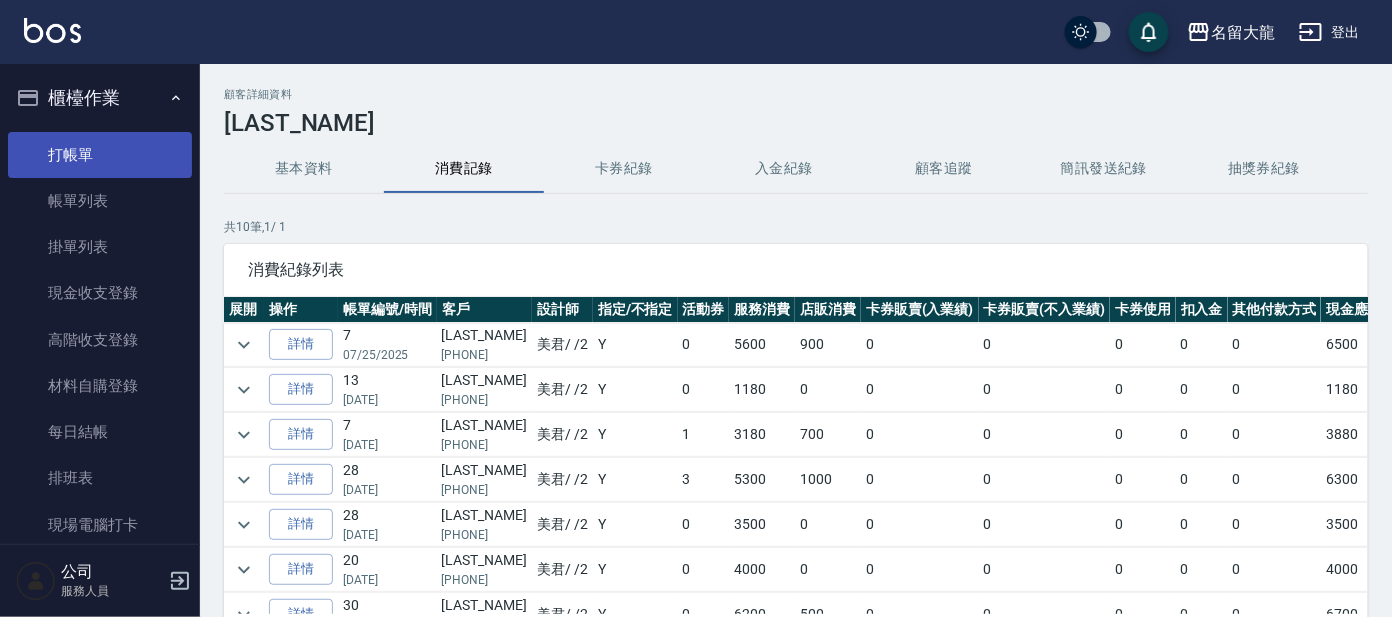 click on "打帳單" at bounding box center (100, 155) 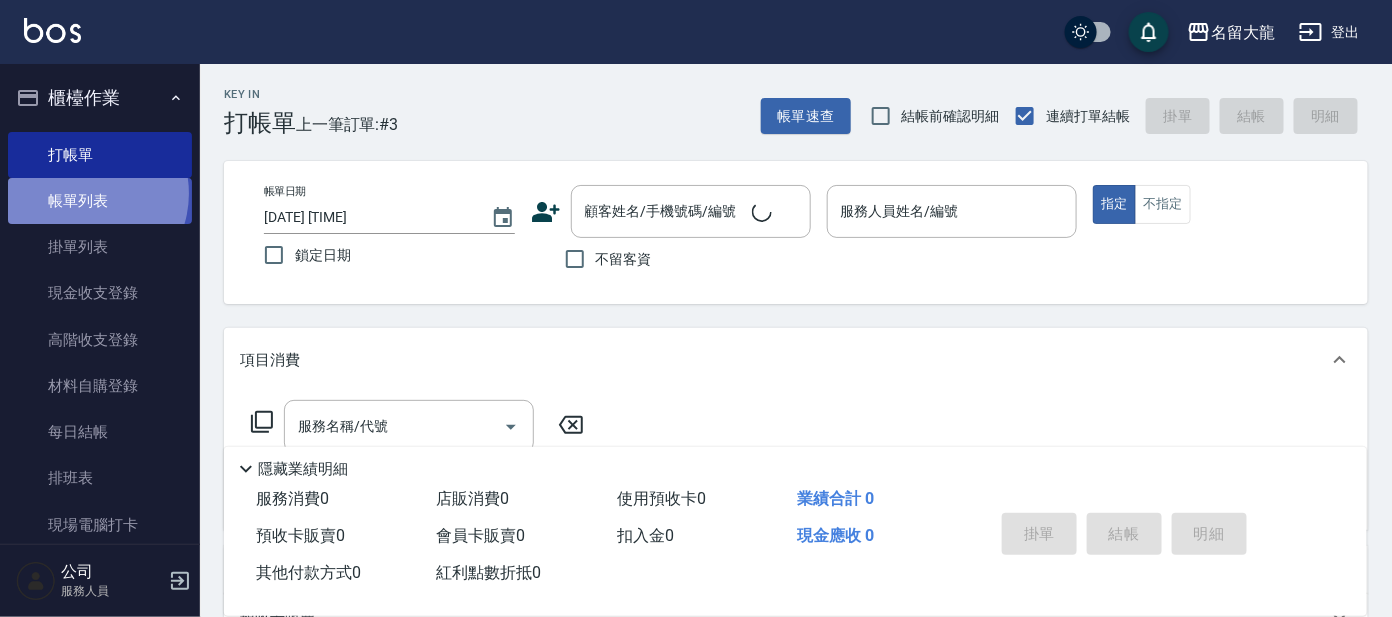 click on "帳單列表" at bounding box center [100, 201] 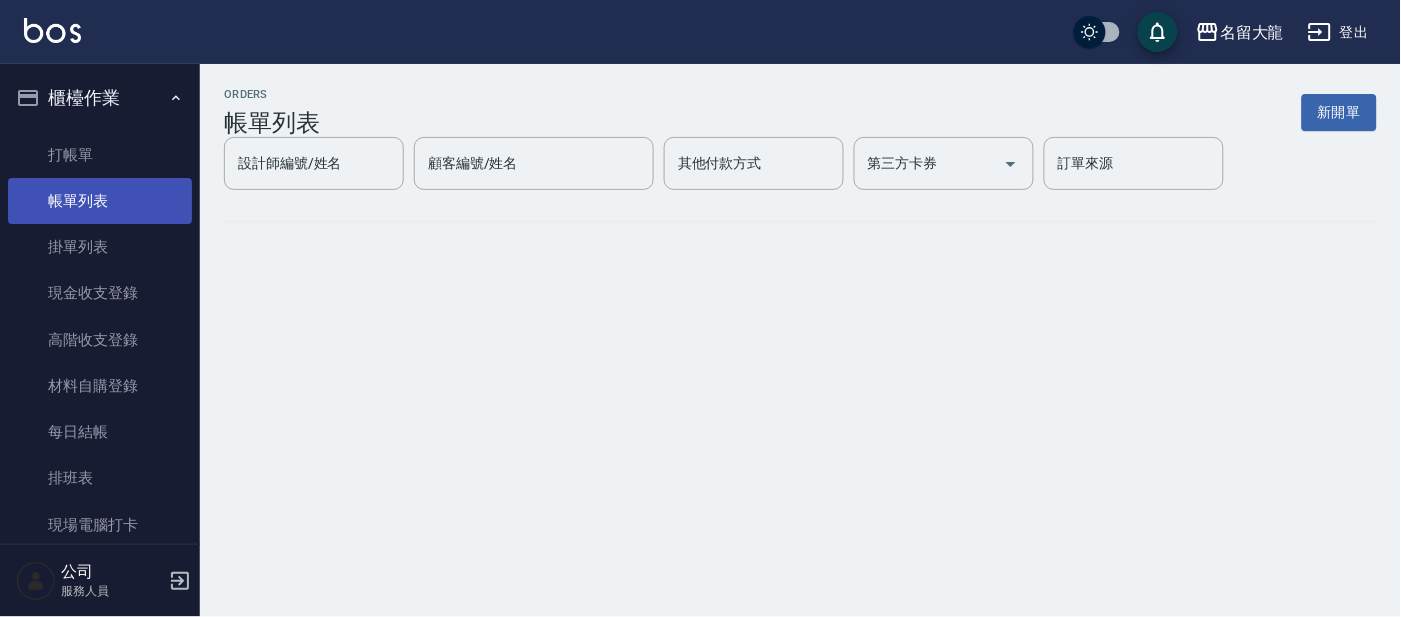 click on "帳單列表" at bounding box center (100, 201) 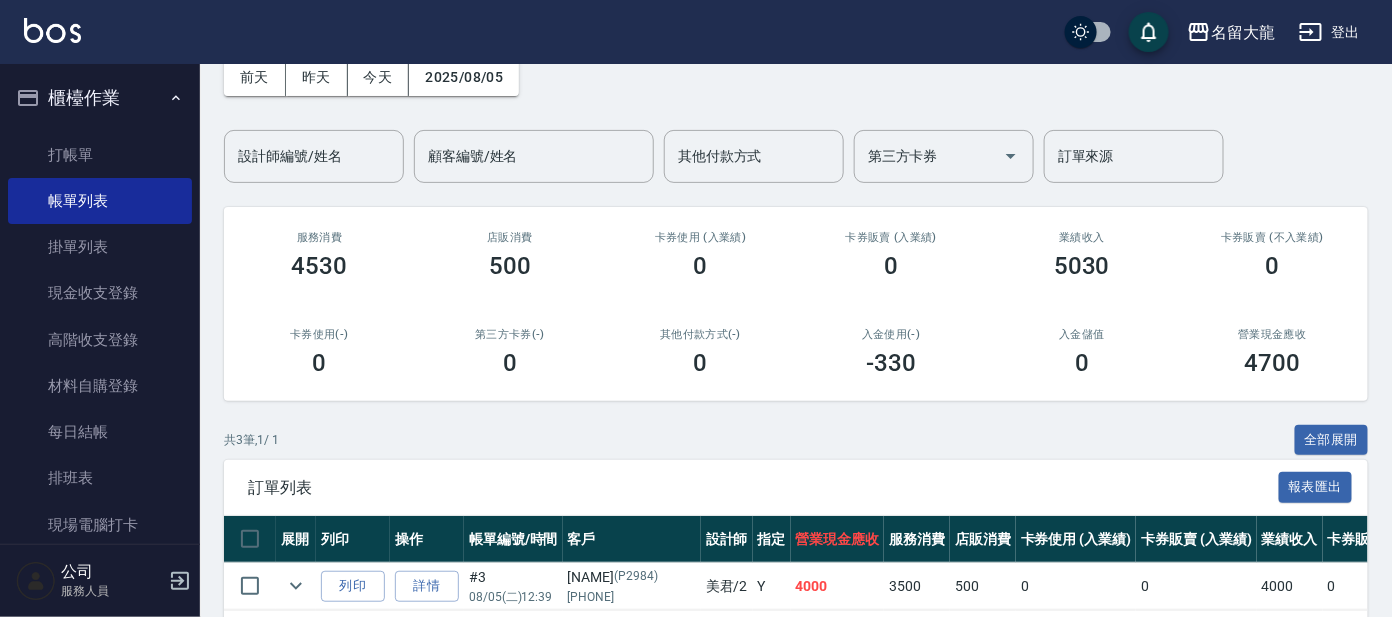 scroll, scrollTop: 288, scrollLeft: 0, axis: vertical 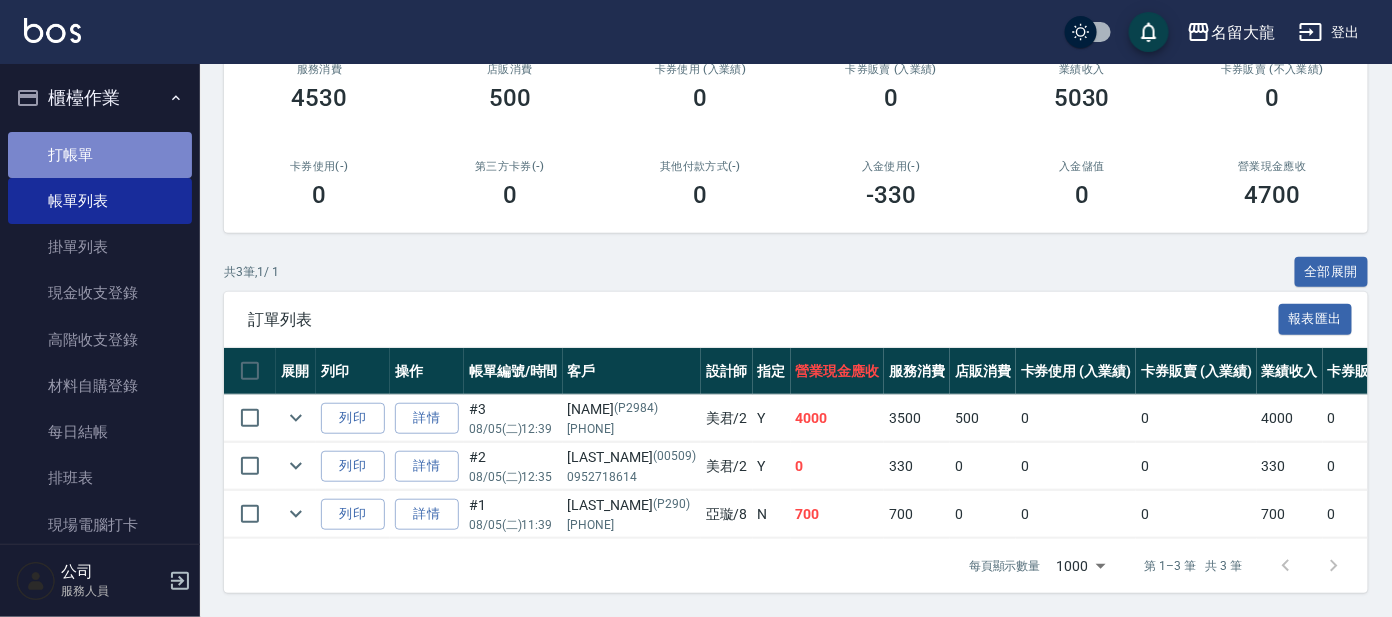 click on "打帳單" at bounding box center [100, 155] 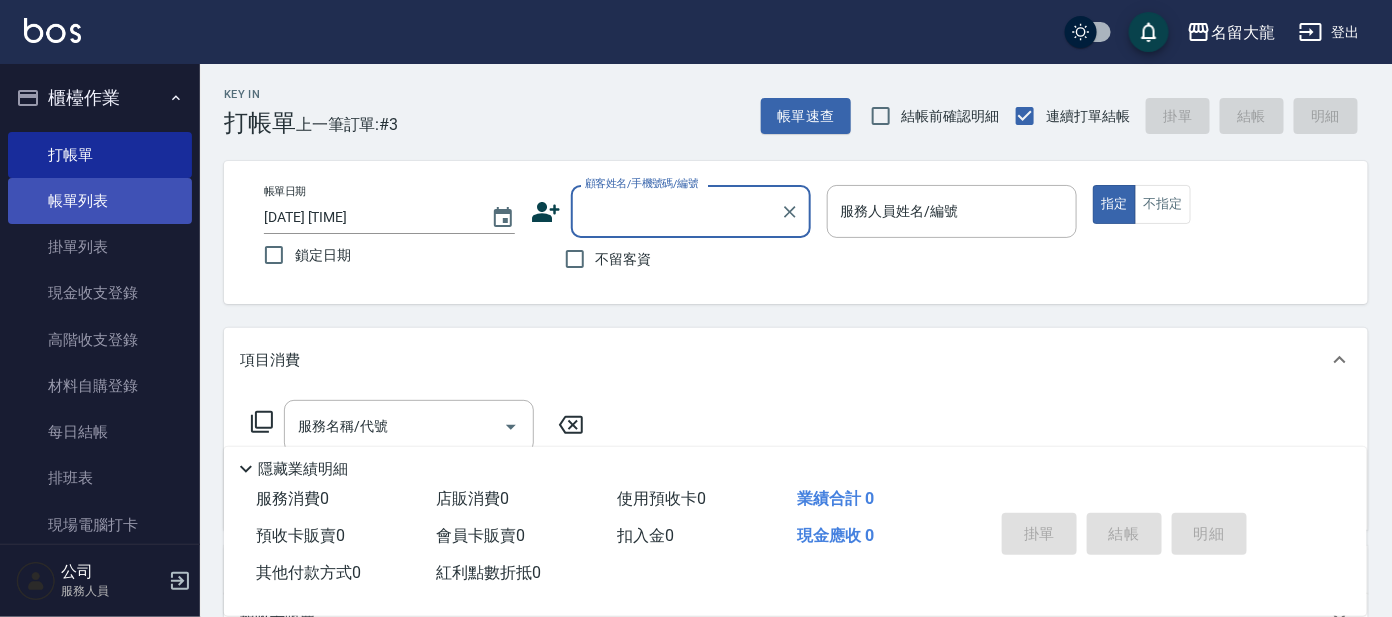 drag, startPoint x: 91, startPoint y: 193, endPoint x: 137, endPoint y: 202, distance: 46.872166 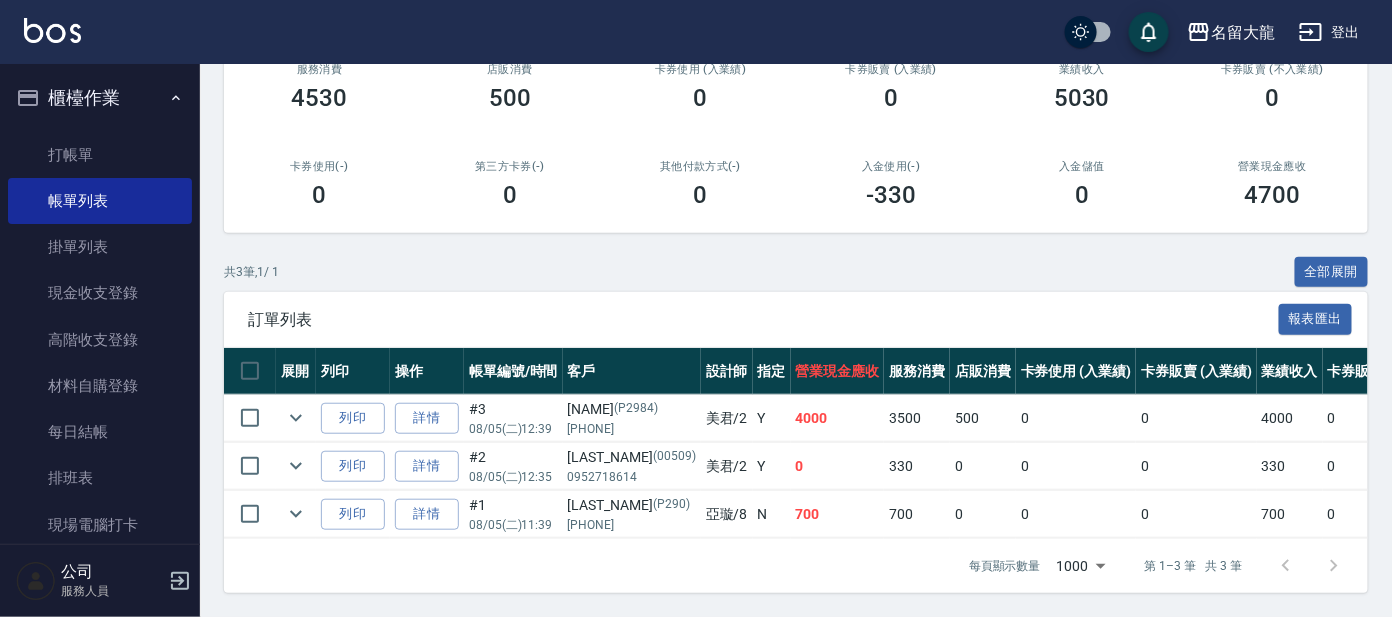 scroll, scrollTop: 288, scrollLeft: 0, axis: vertical 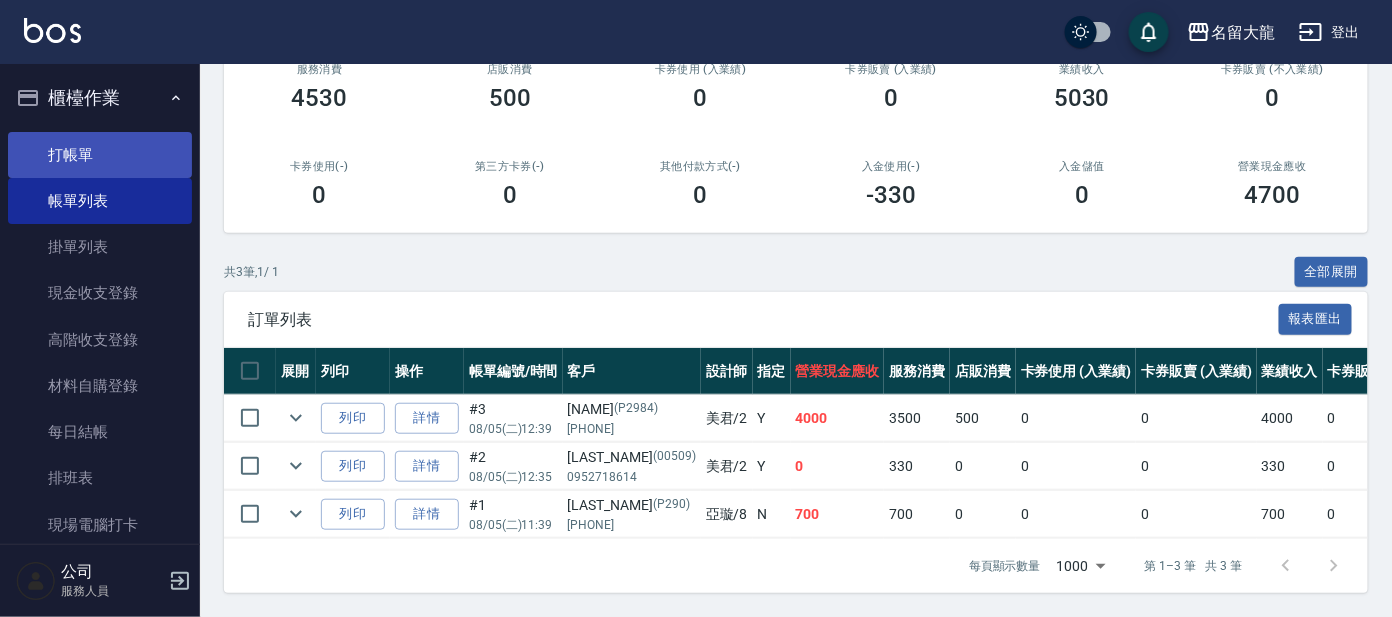 click on "打帳單" at bounding box center (100, 155) 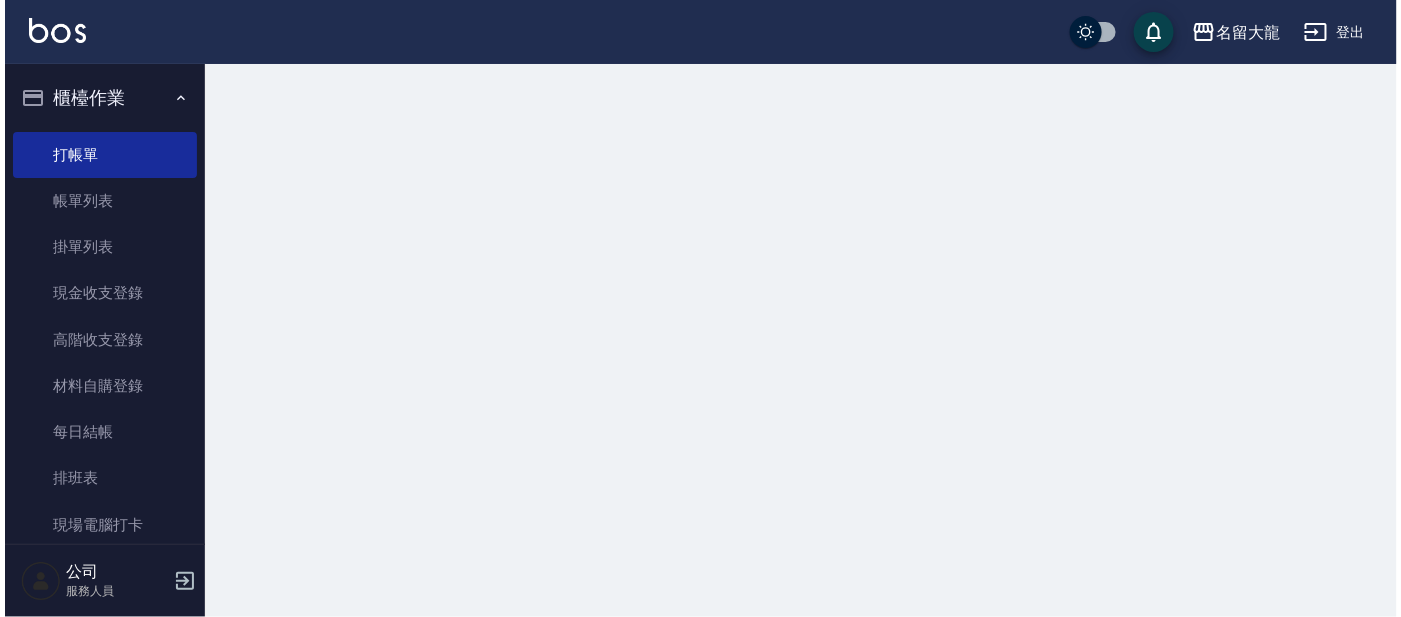scroll, scrollTop: 0, scrollLeft: 0, axis: both 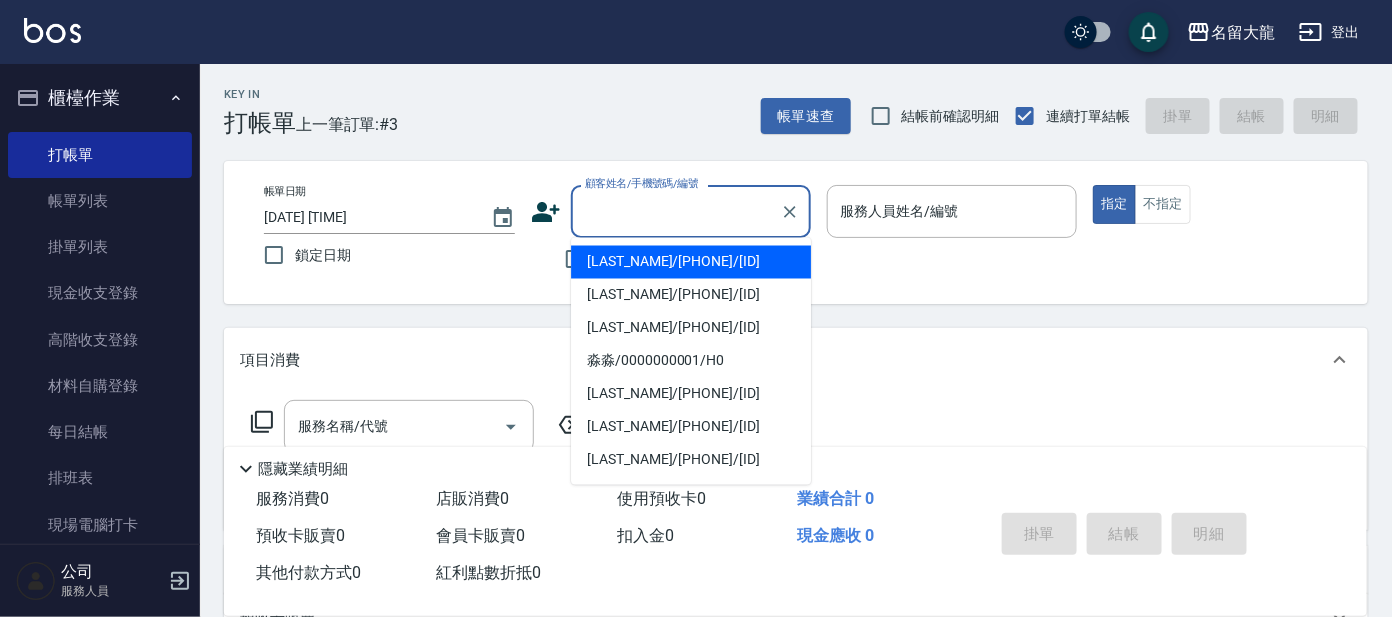 click on "顧客姓名/手機號碼/編號" at bounding box center [676, 211] 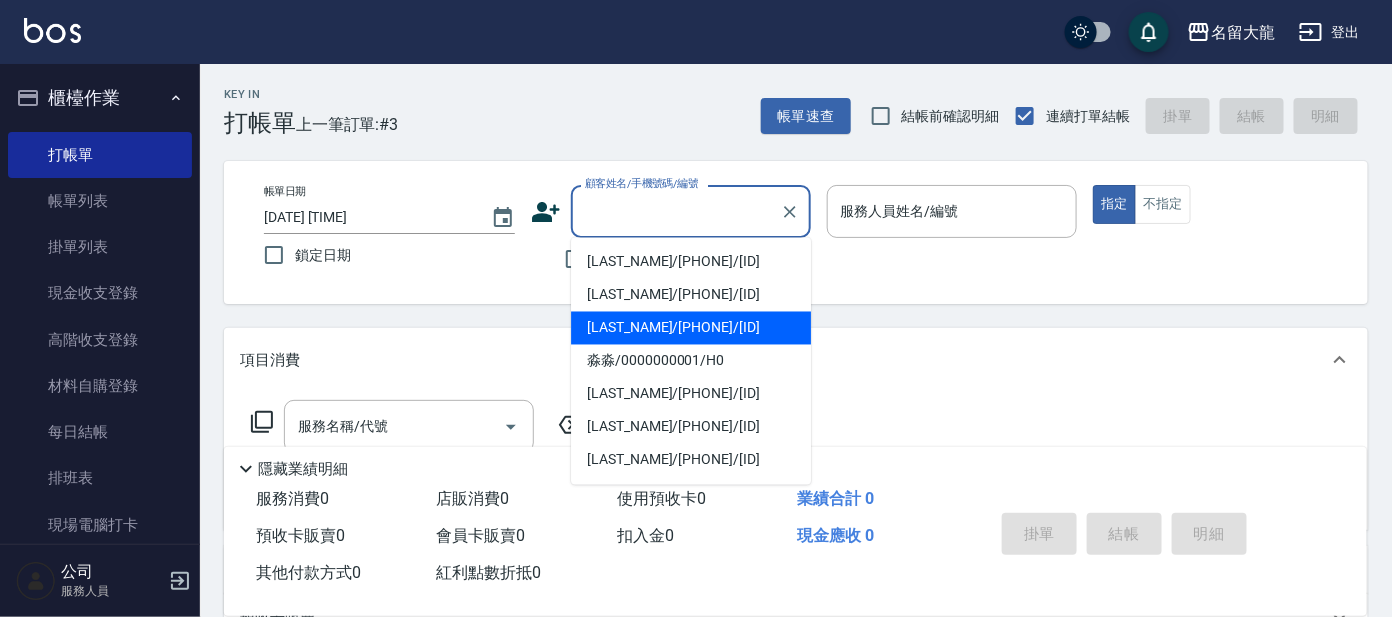 click on "[LAST_NAME]/[PHONE]/[ID]" at bounding box center (691, 328) 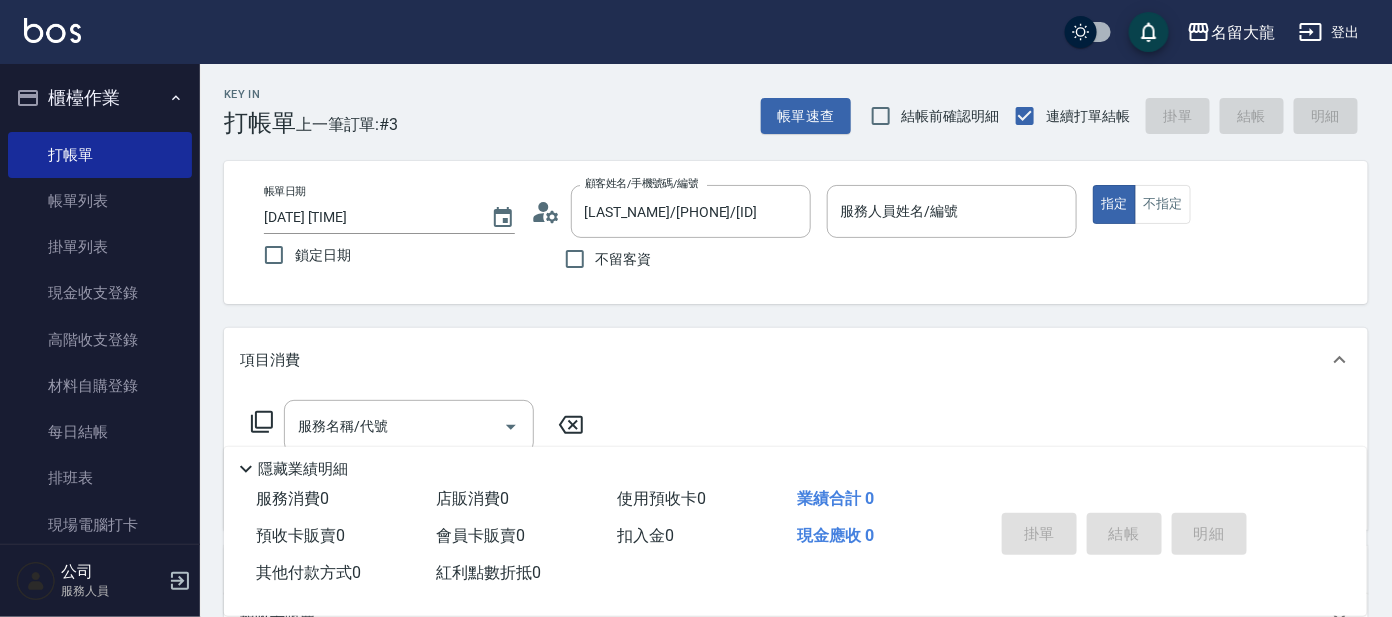 click 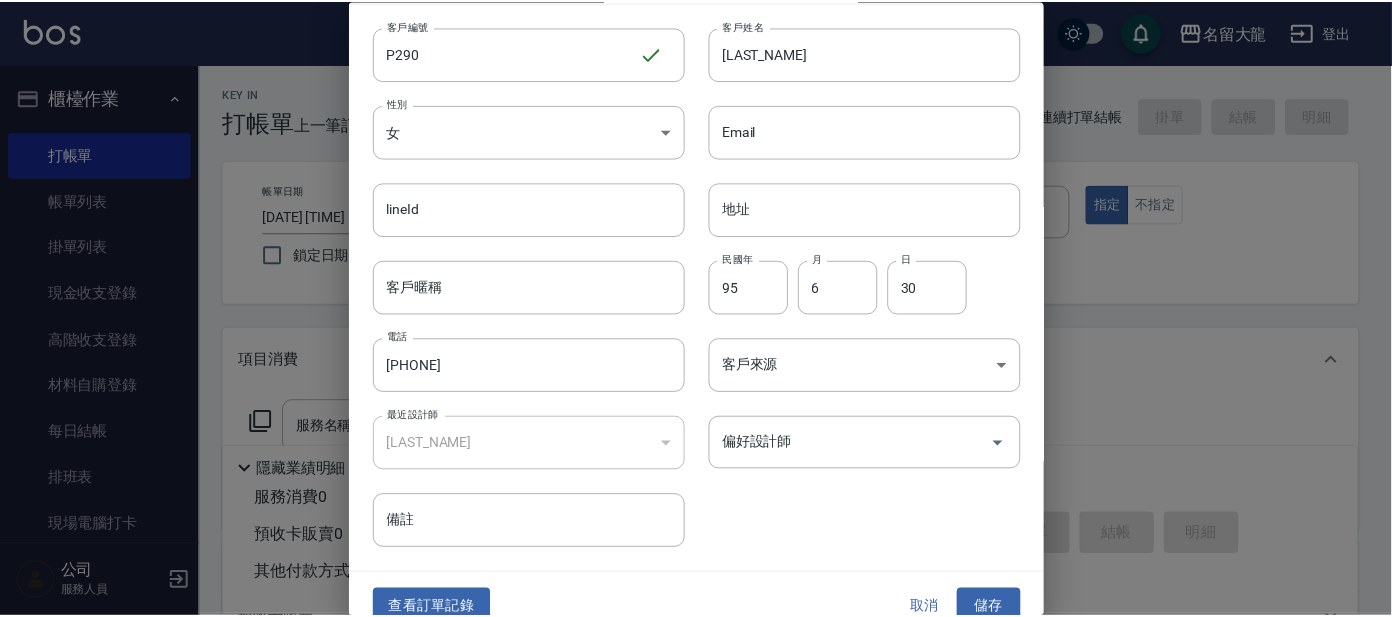 scroll, scrollTop: 75, scrollLeft: 0, axis: vertical 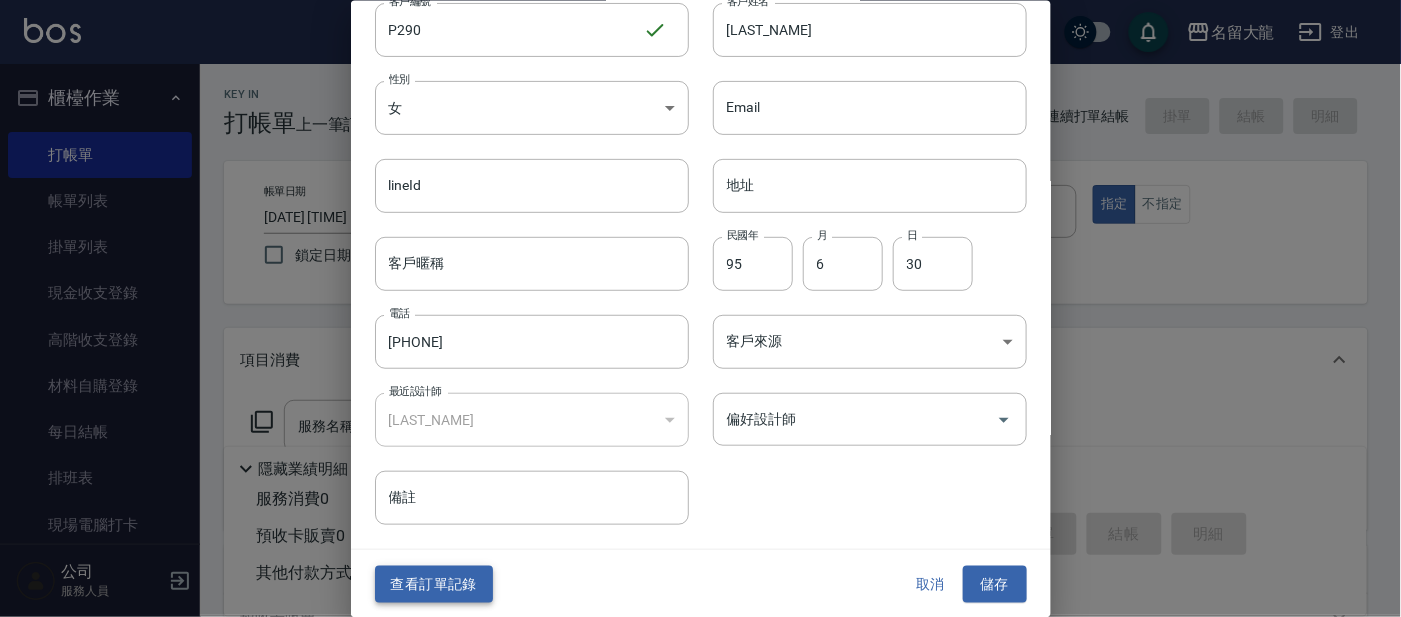 click on "查看訂單記錄" at bounding box center [434, 584] 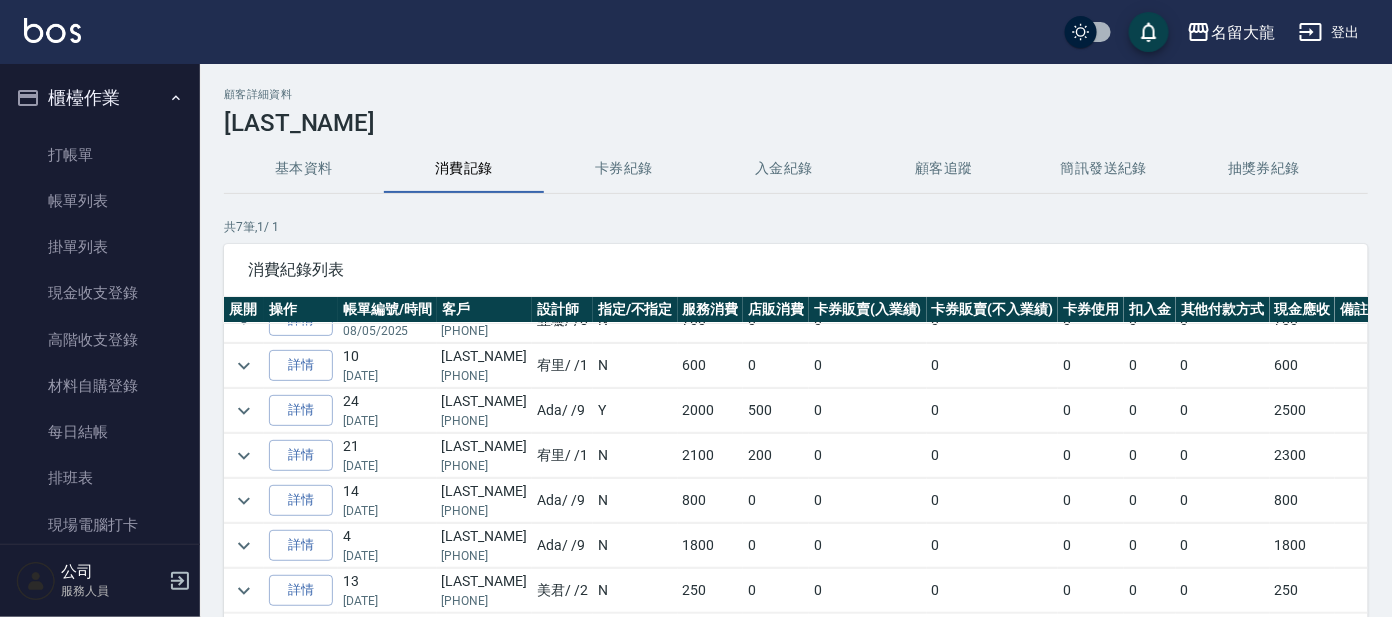 scroll, scrollTop: 41, scrollLeft: 0, axis: vertical 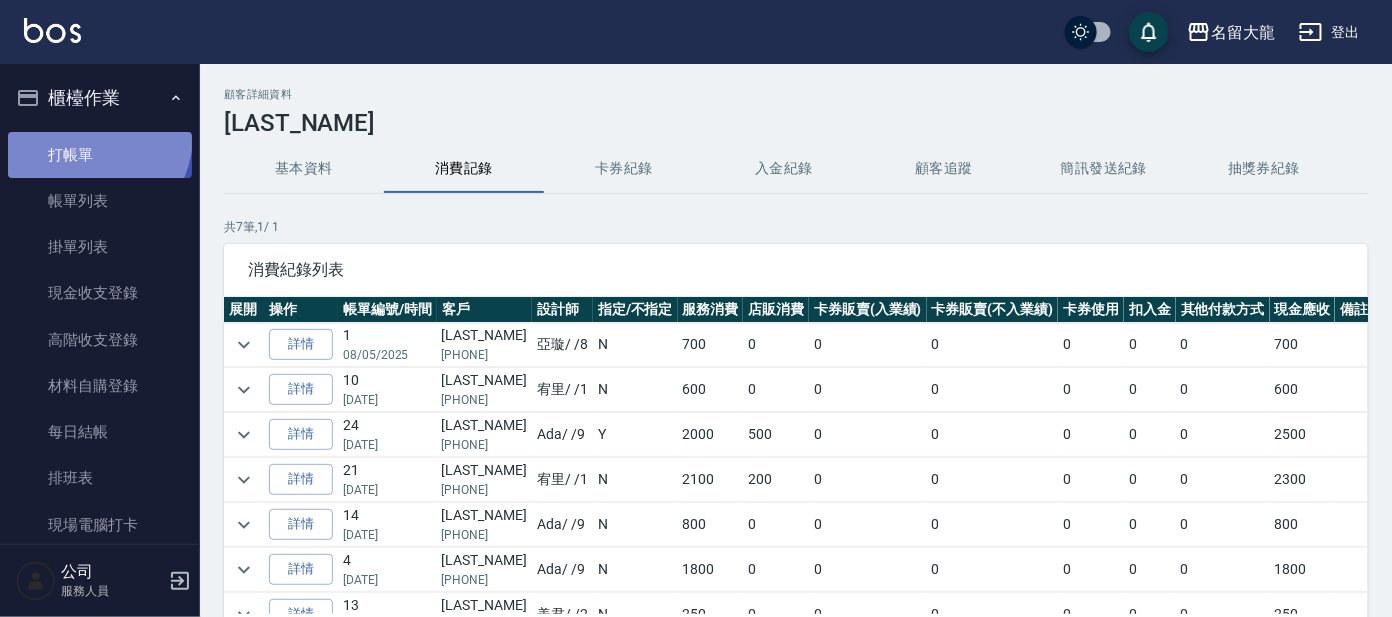 click on "打帳單" at bounding box center [100, 155] 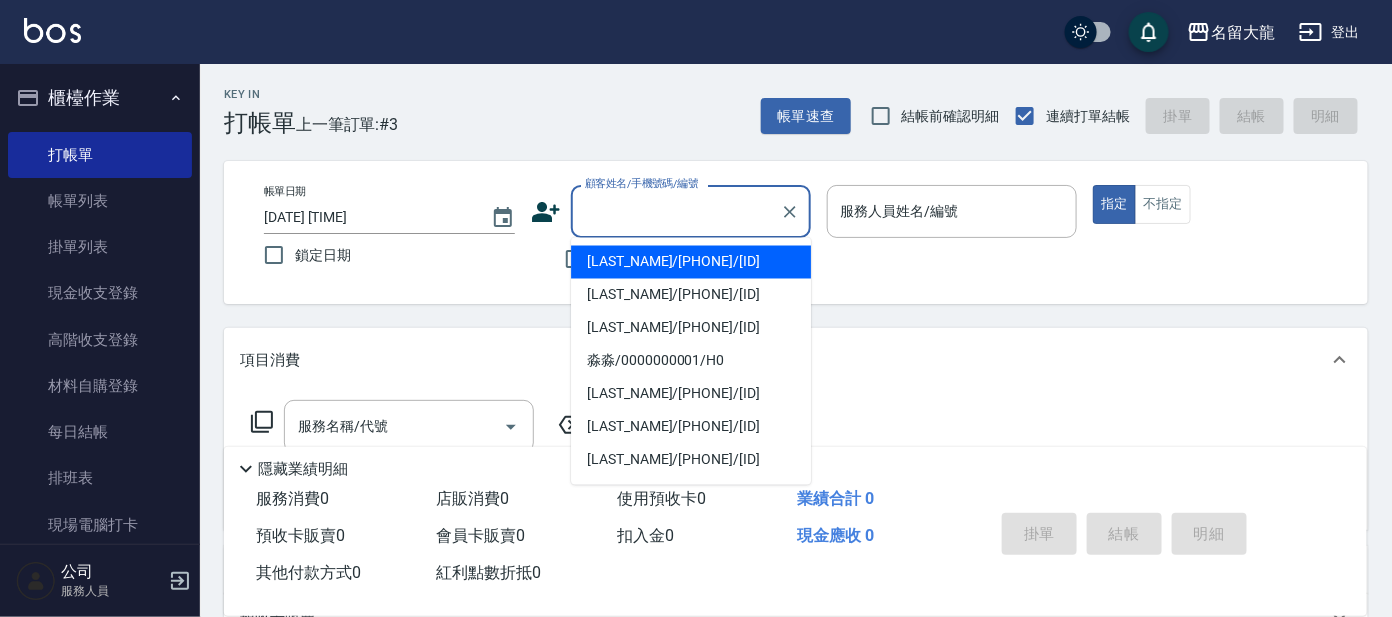 click on "顧客姓名/手機號碼/編號" at bounding box center [676, 211] 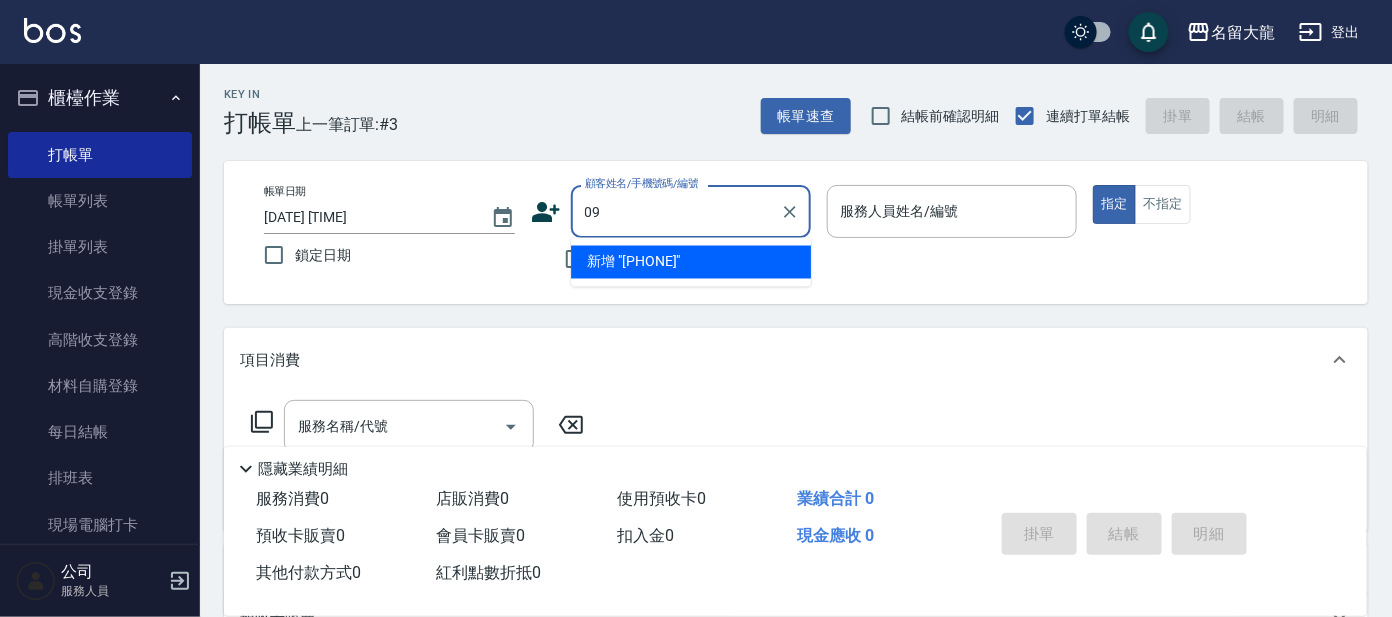 type on "0" 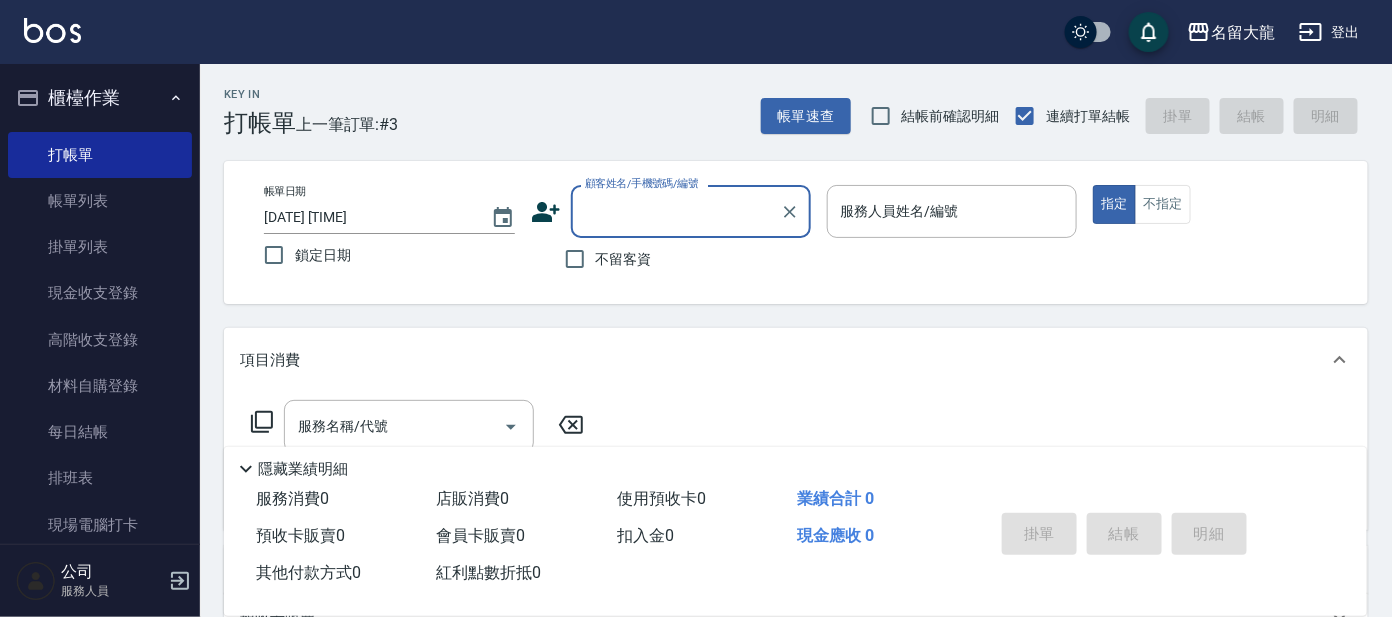 click on "顧客姓名/手機號碼/編號" at bounding box center [676, 211] 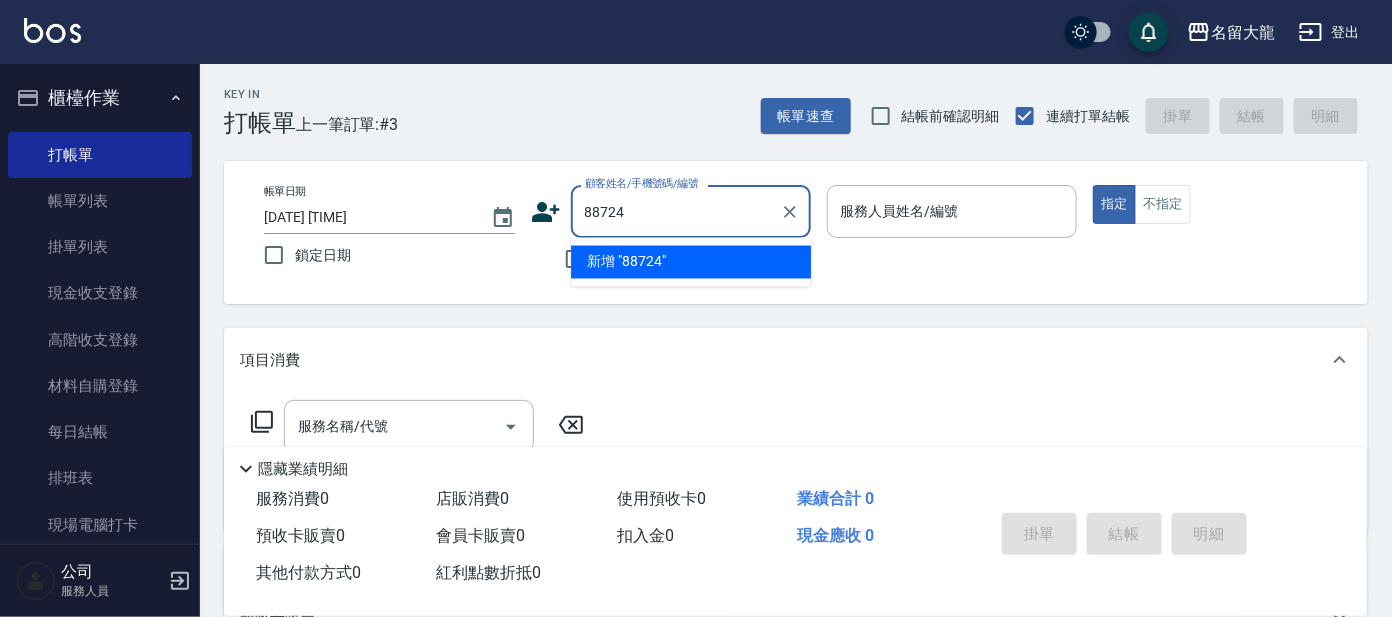 click on "88724" at bounding box center (676, 211) 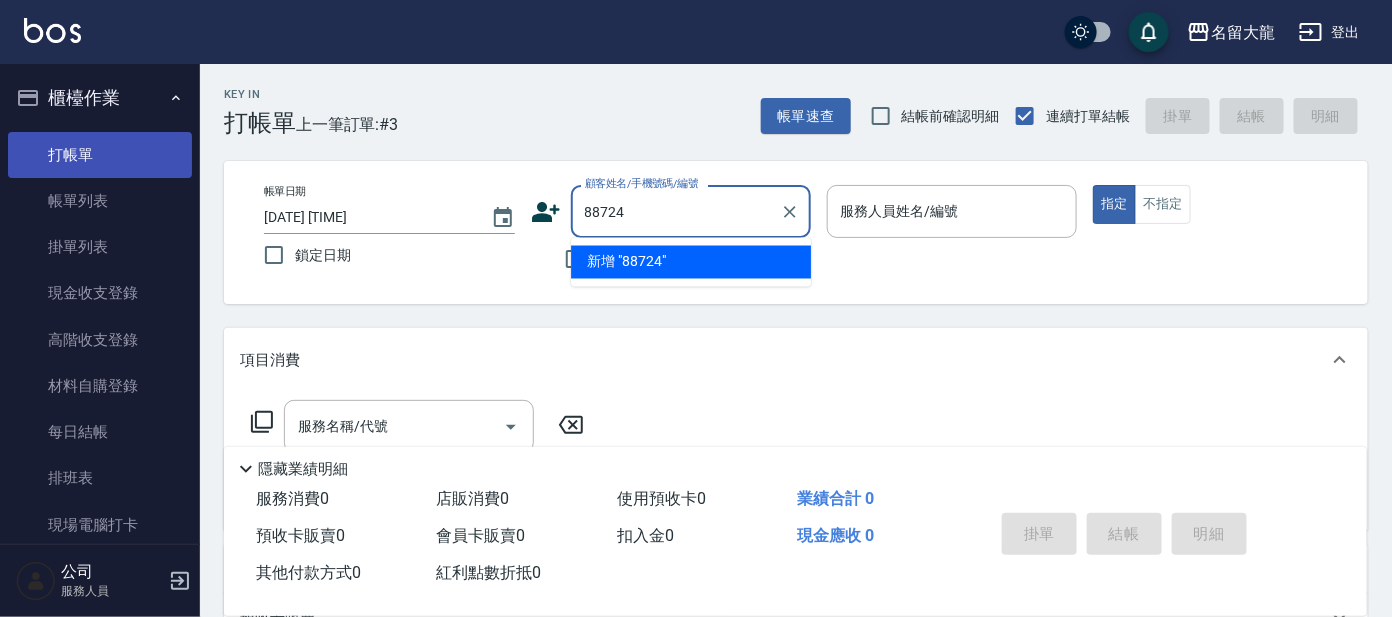 type on "88724" 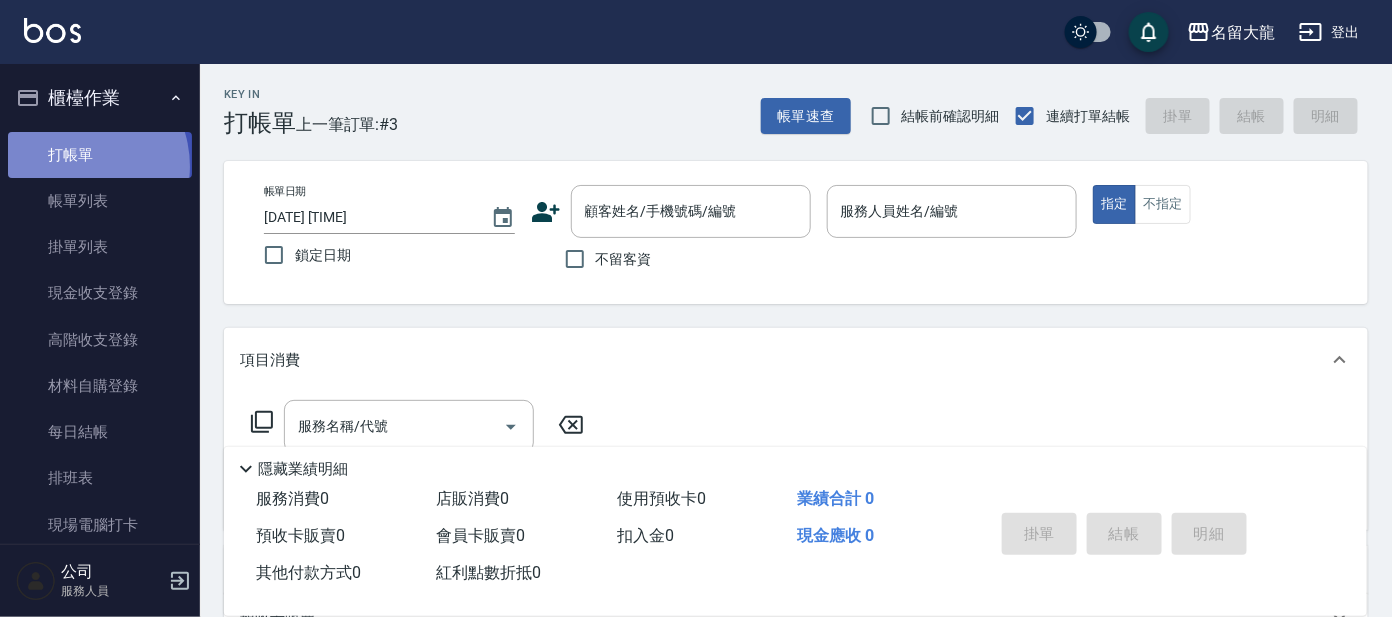 click on "打帳單" at bounding box center [100, 155] 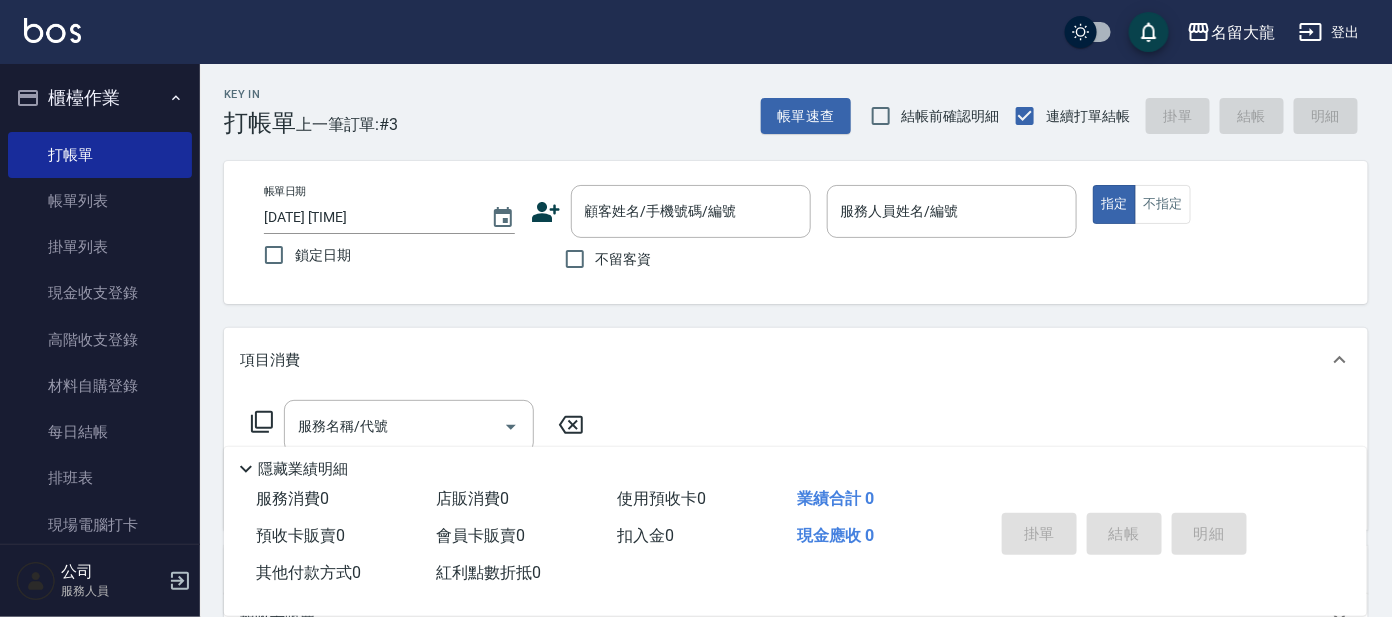 click 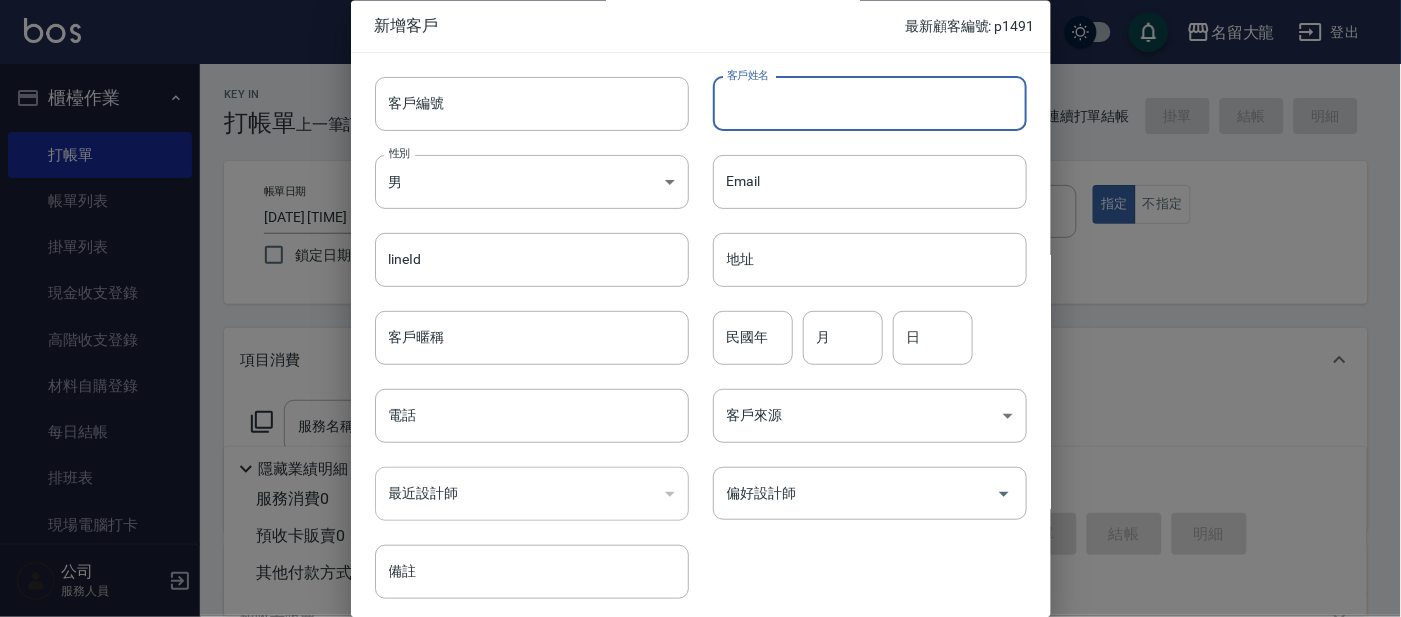 click on "客戶姓名" at bounding box center (870, 104) 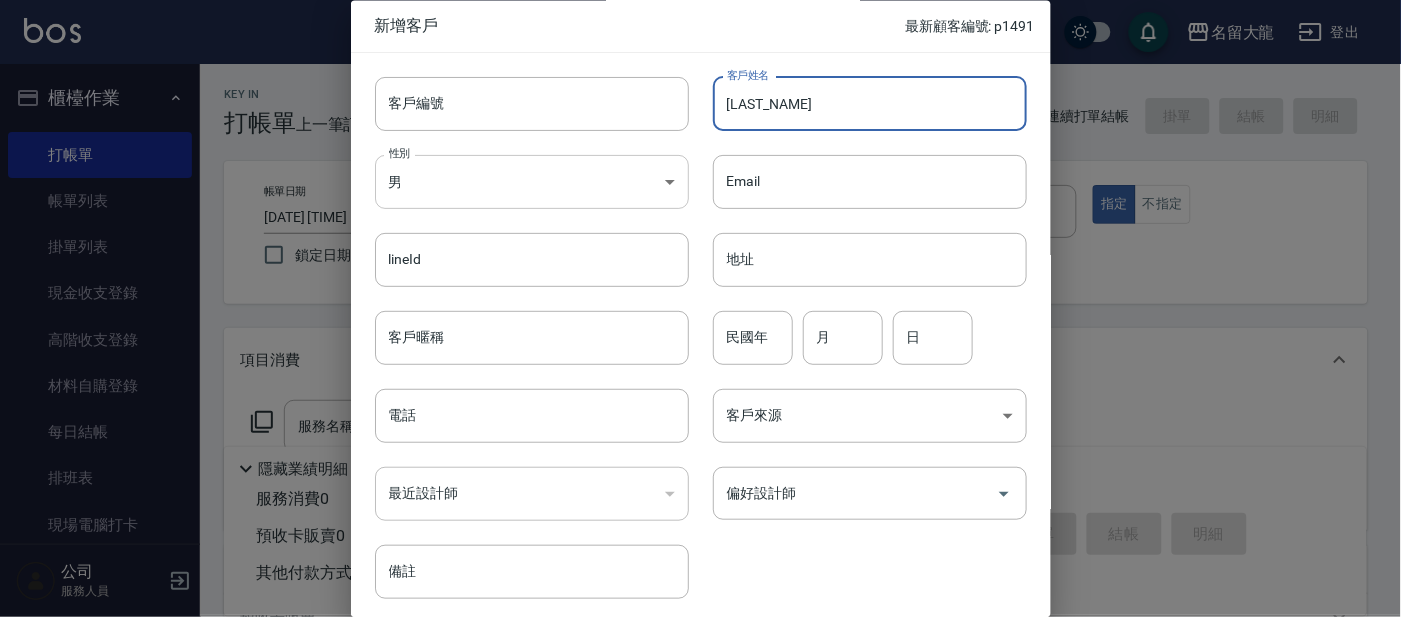 type on "[LAST_NAME]" 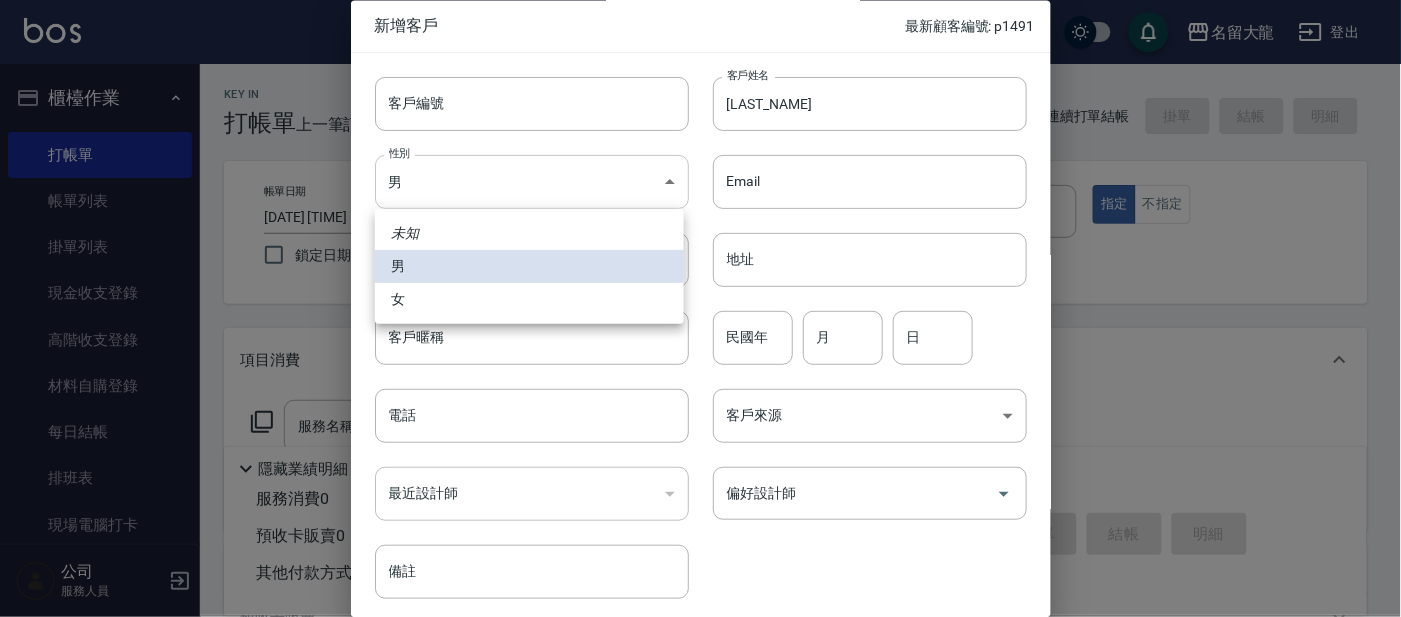 click on "名留大龍 登出 櫃檯作業 打帳單 帳單列表 掛單列表 現金收支登錄 高階收支登錄 材料自購登錄 每日結帳 排班表 現場電腦打卡 預約管理 預約管理 單日預約紀錄 單週預約紀錄 報表及分析 報表目錄 店家日報表 店家排行榜 互助日報表 互助排行榜 互助點數明細 互助業績報表 全店業績分析表 設計師業績表 設計師日報表 設計師業績分析表 設計師業績月報表 設計師排行榜 商品銷售排行榜 店販抽成明細 顧客入金餘額表 每日非現金明細 每日收支明細 客戶管理 客戶列表 卡券管理 入金管理 商品管理 商品分類設定 商品列表 公司 服務人員 Key In 打帳單 上一筆訂單:#3 帳單速查 結帳前確認明細 連續打單結帳 掛單 結帳 明細 帳單日期 [DATE] 鎖定日期 顧客姓名/手機號碼/編號 顧客姓名/手機號碼/編號 不留客資 服務人員姓名/編號 服務人員姓名/編號 指定 不指定 備註 0" at bounding box center [700, 487] 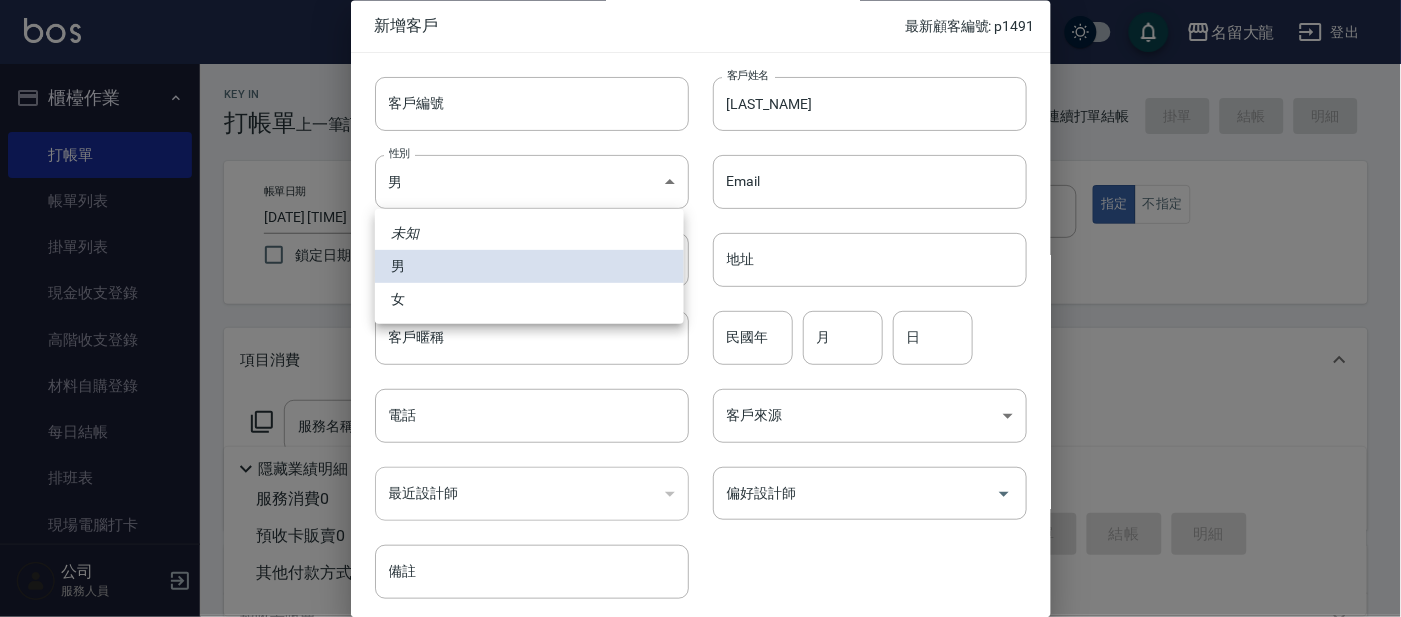click on "女" at bounding box center (529, 299) 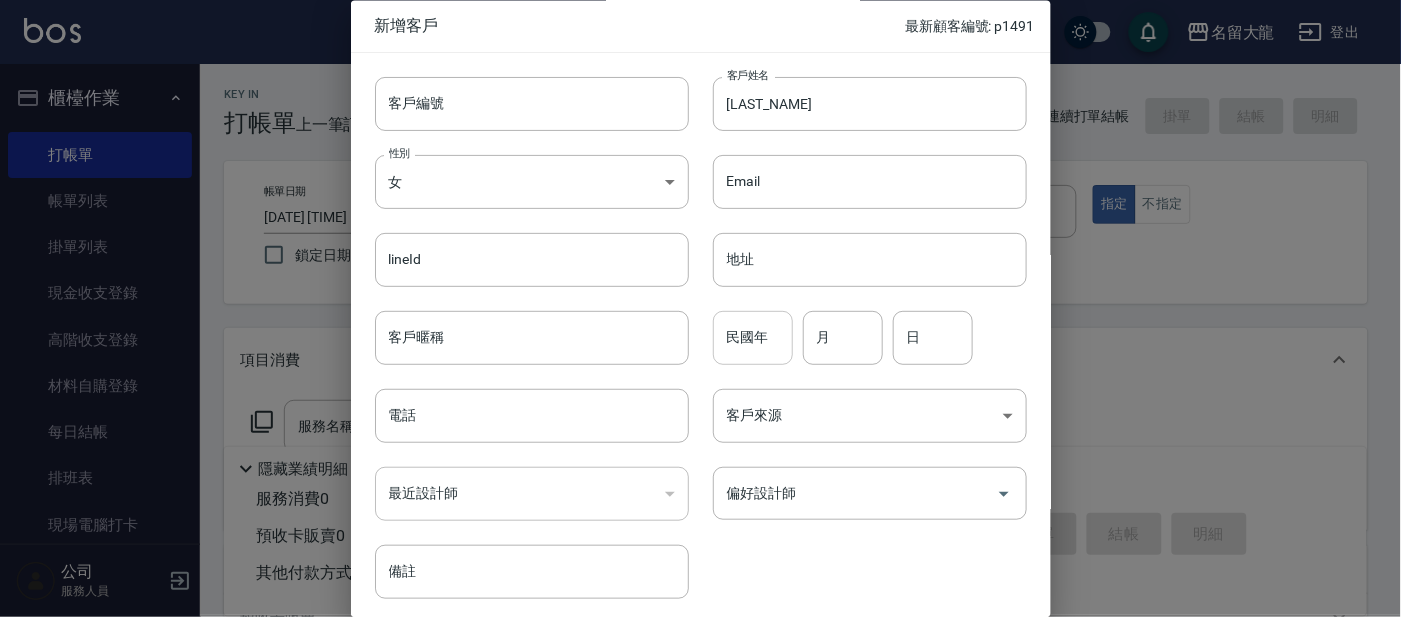 click on "民國年" at bounding box center (753, 338) 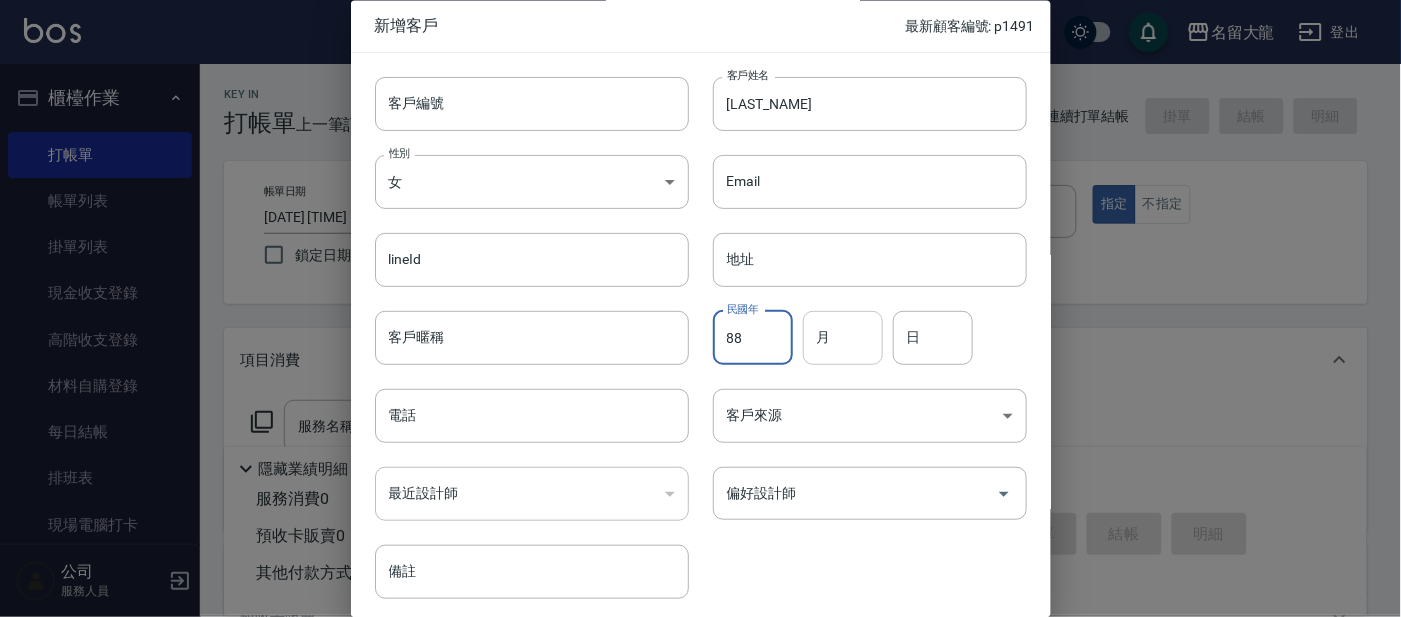 type on "88" 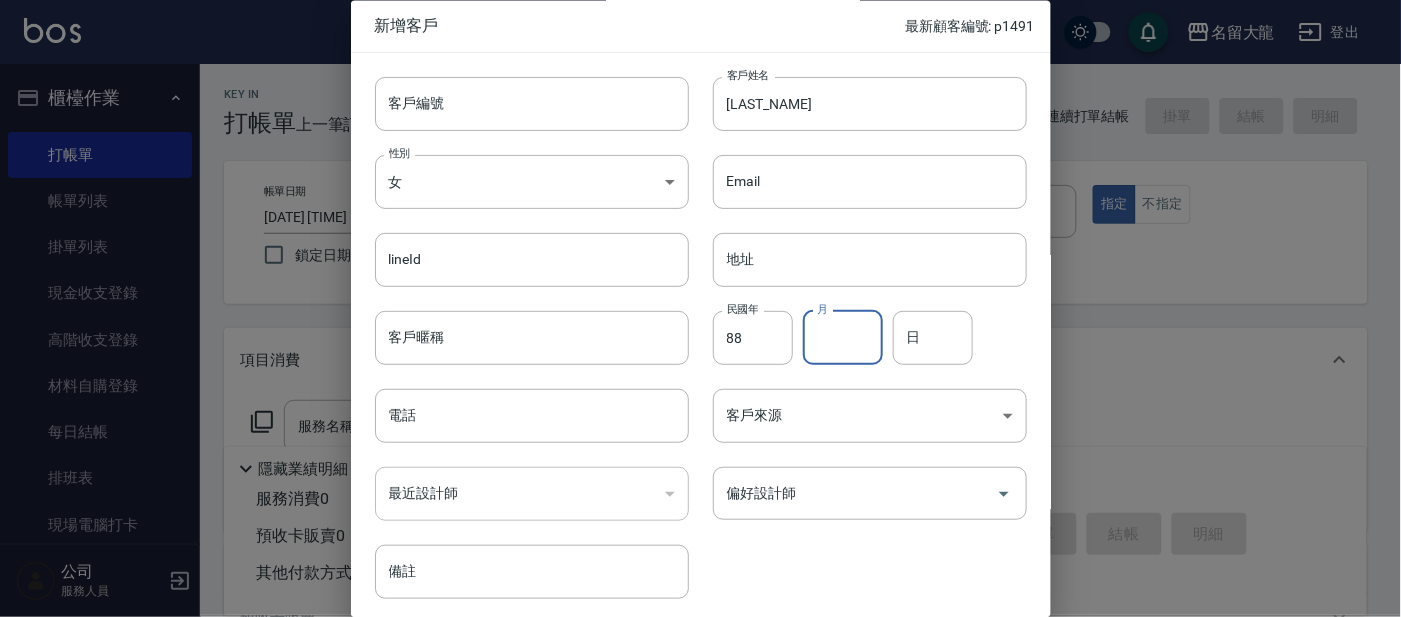 click on "月" at bounding box center [843, 338] 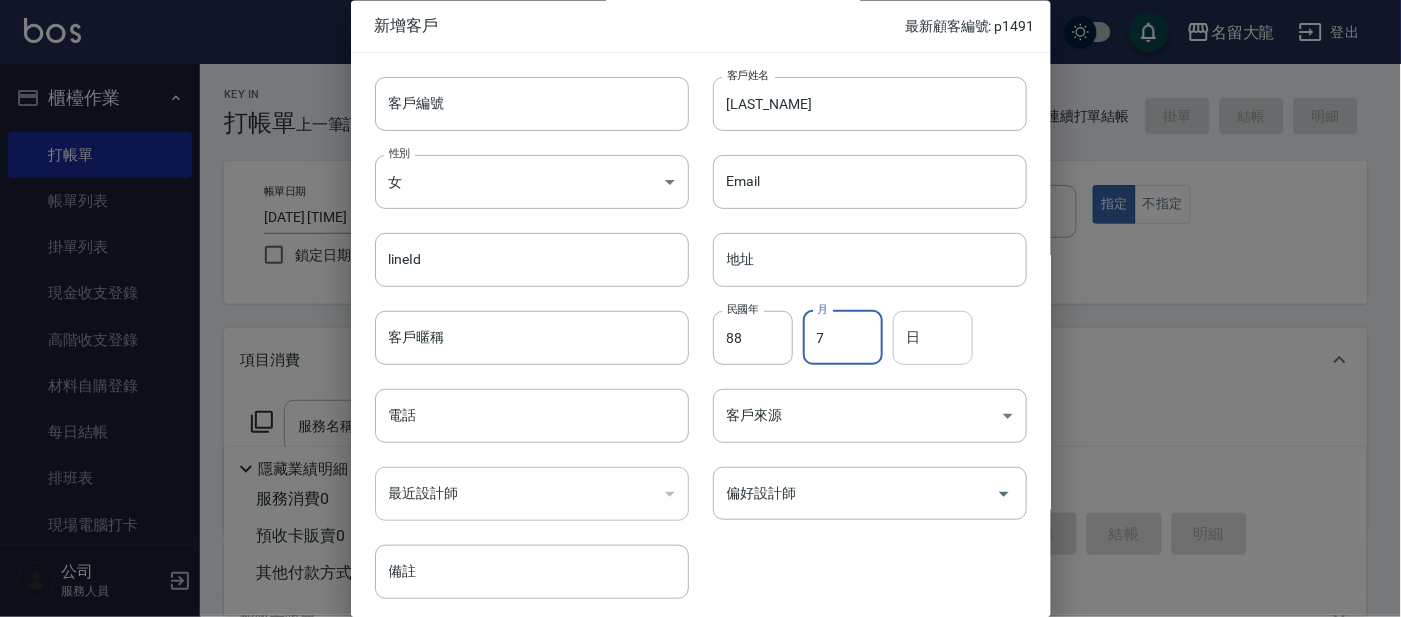 type on "7" 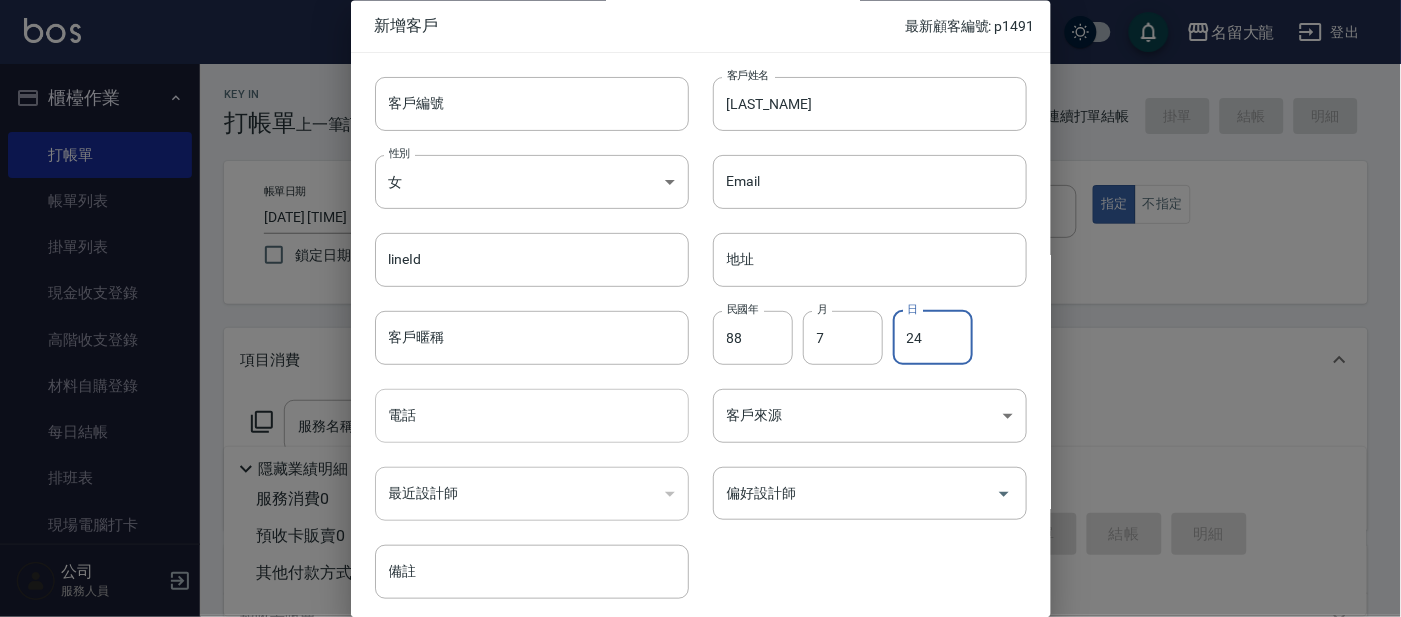 type on "24" 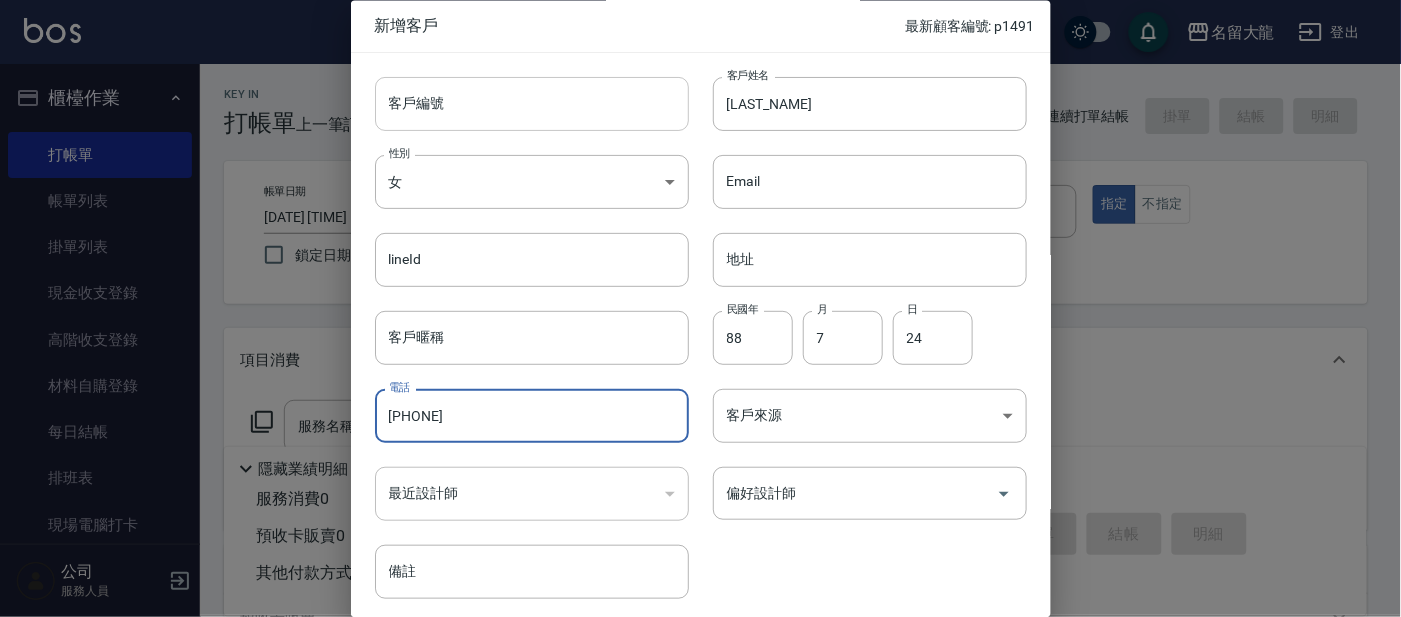 type on "[PHONE]" 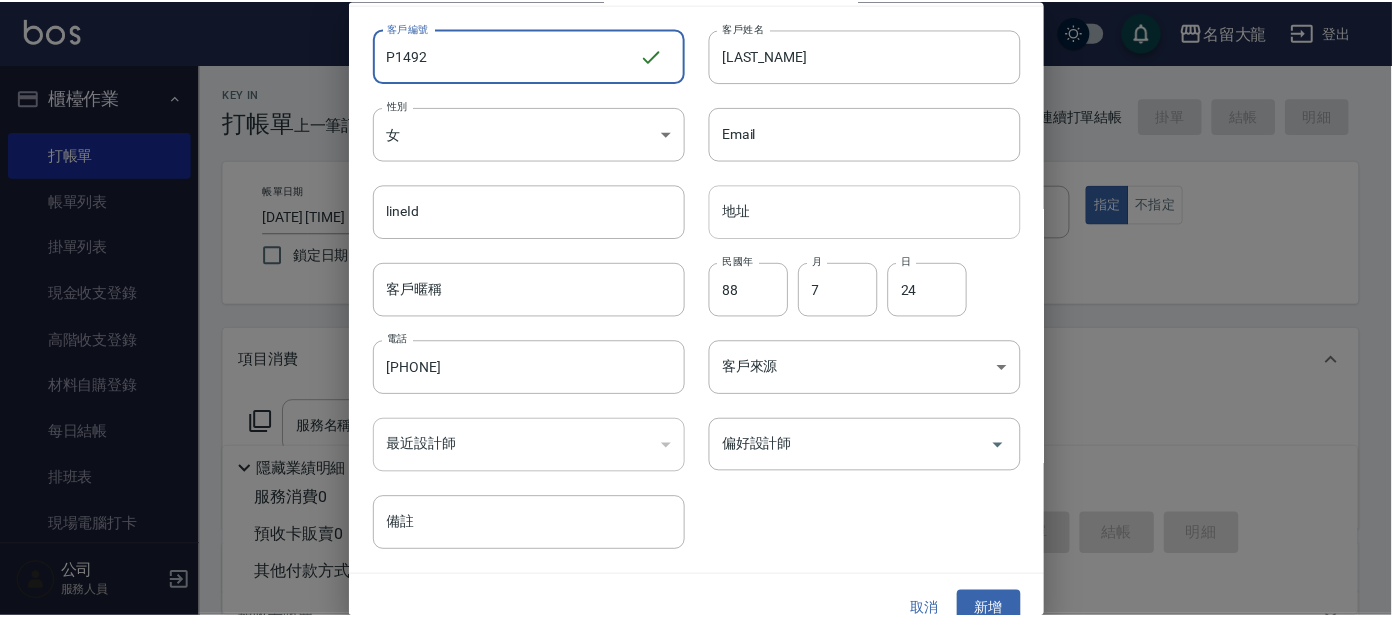 scroll, scrollTop: 75, scrollLeft: 0, axis: vertical 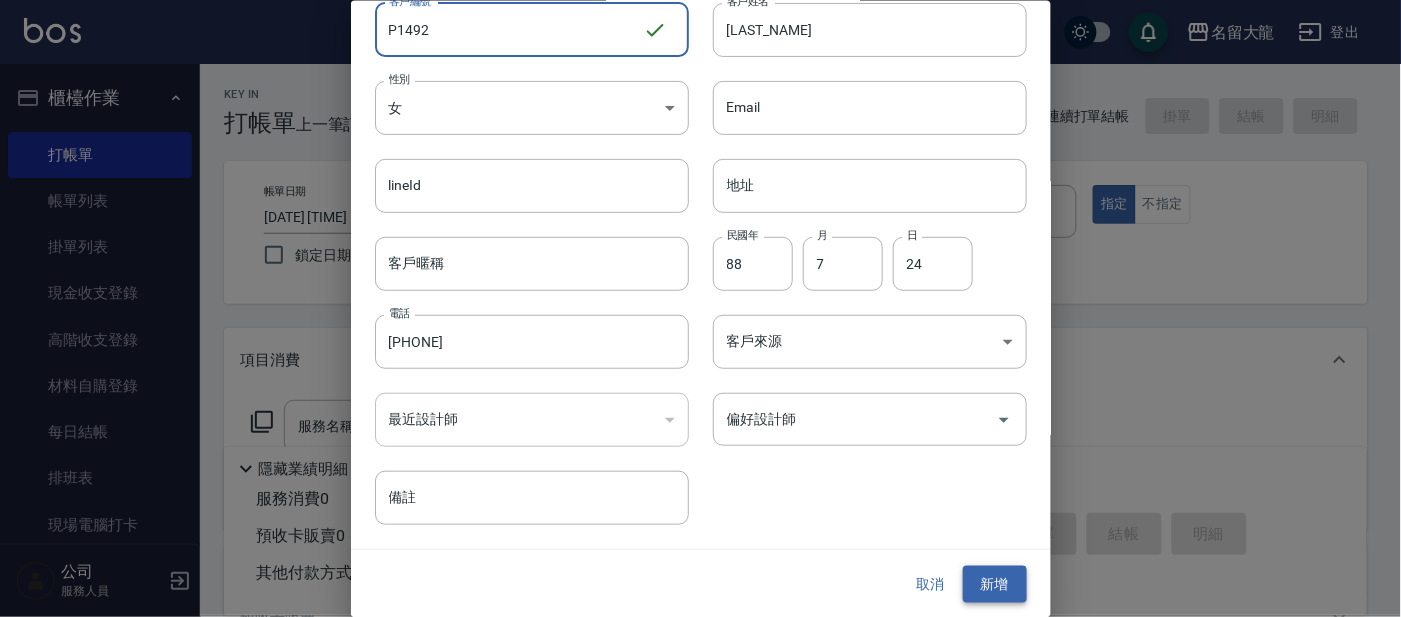 type on "P1492" 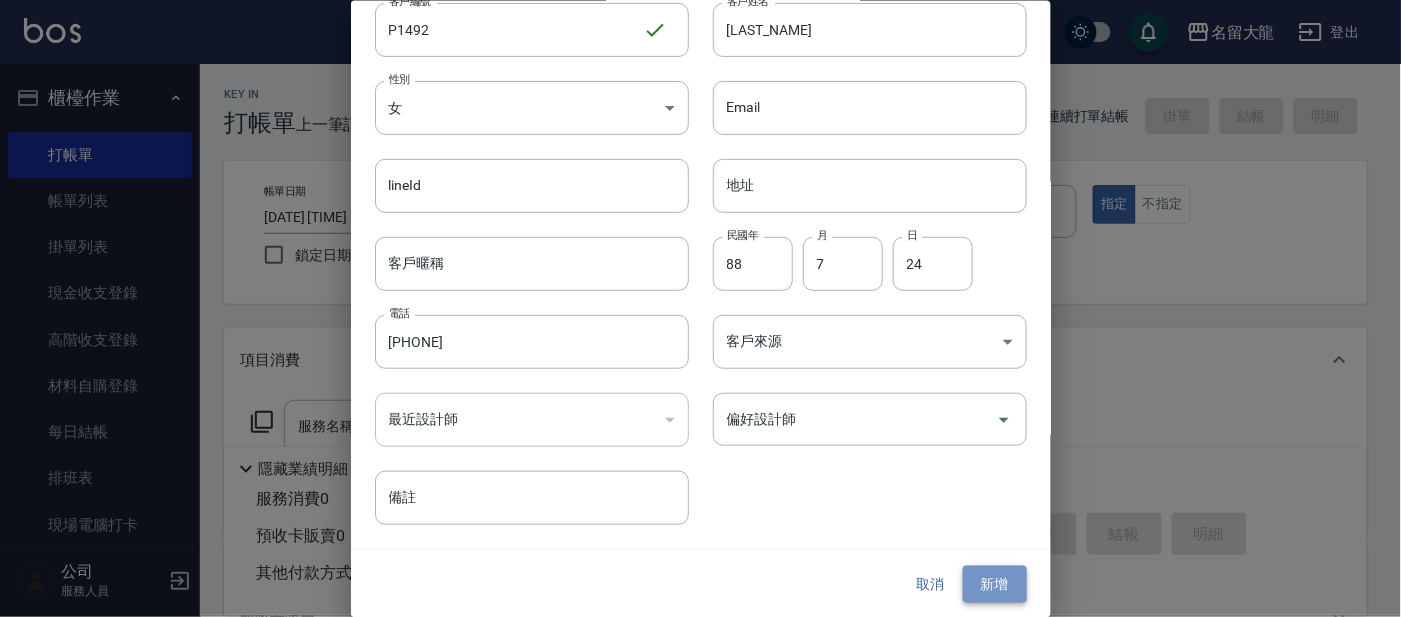 click on "新增" at bounding box center (995, 584) 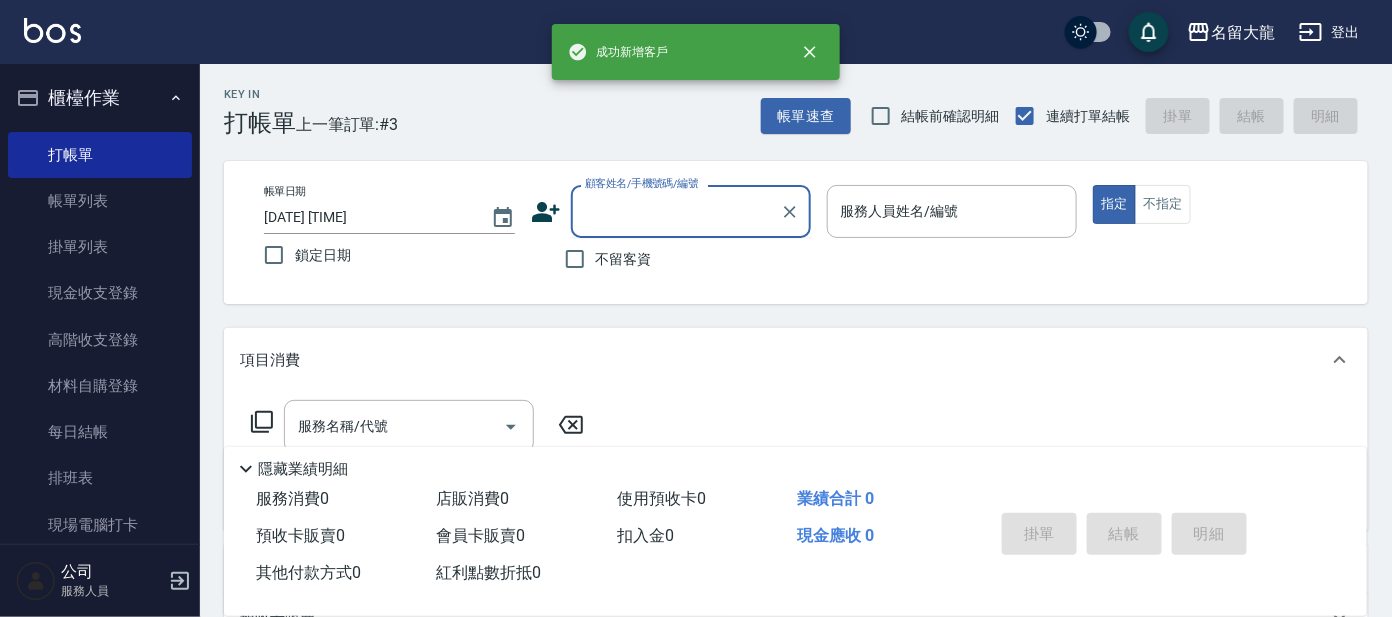 click on "顧客姓名/手機號碼/編號" at bounding box center (676, 211) 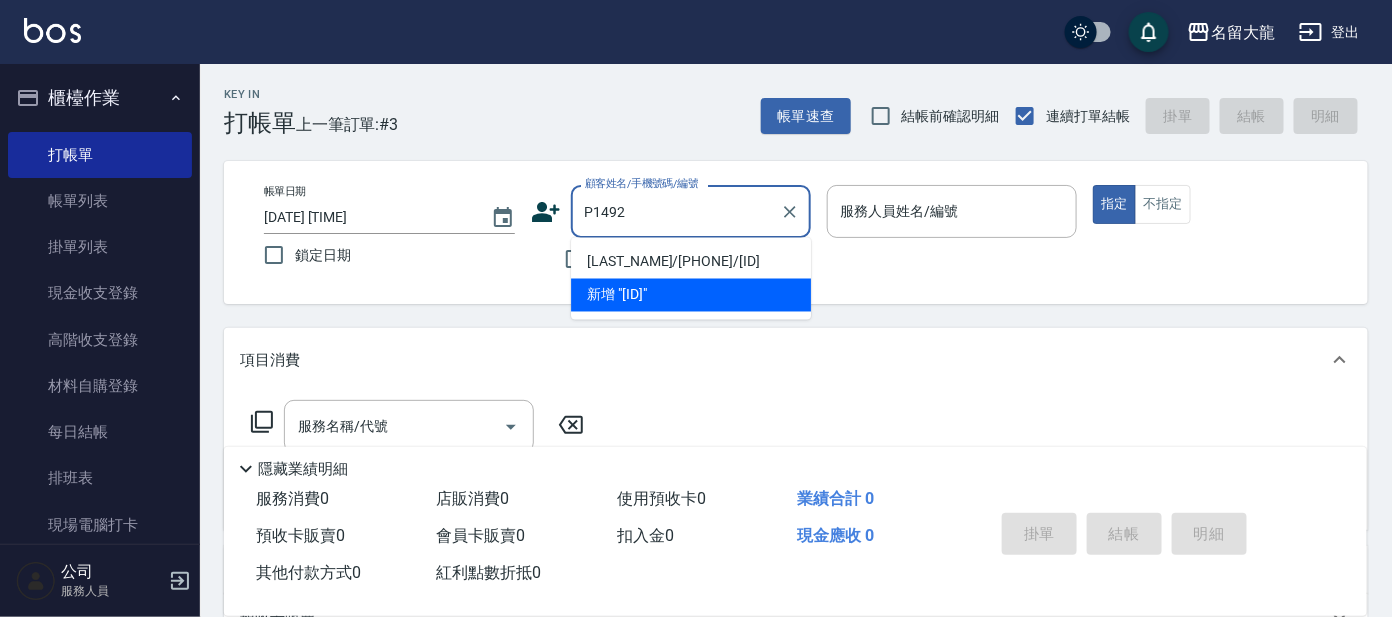 click on "[LAST_NAME]/[PHONE]/[ID]" at bounding box center [691, 262] 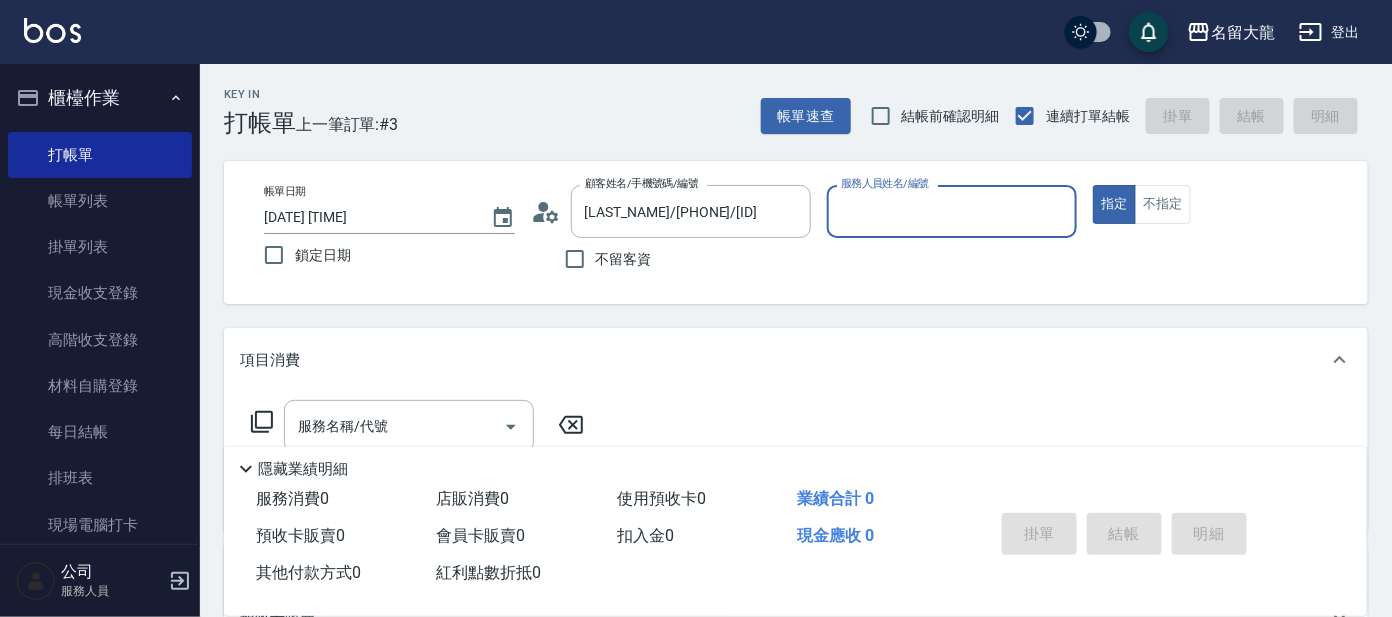 click on "服務人員姓名/編號" at bounding box center (952, 211) 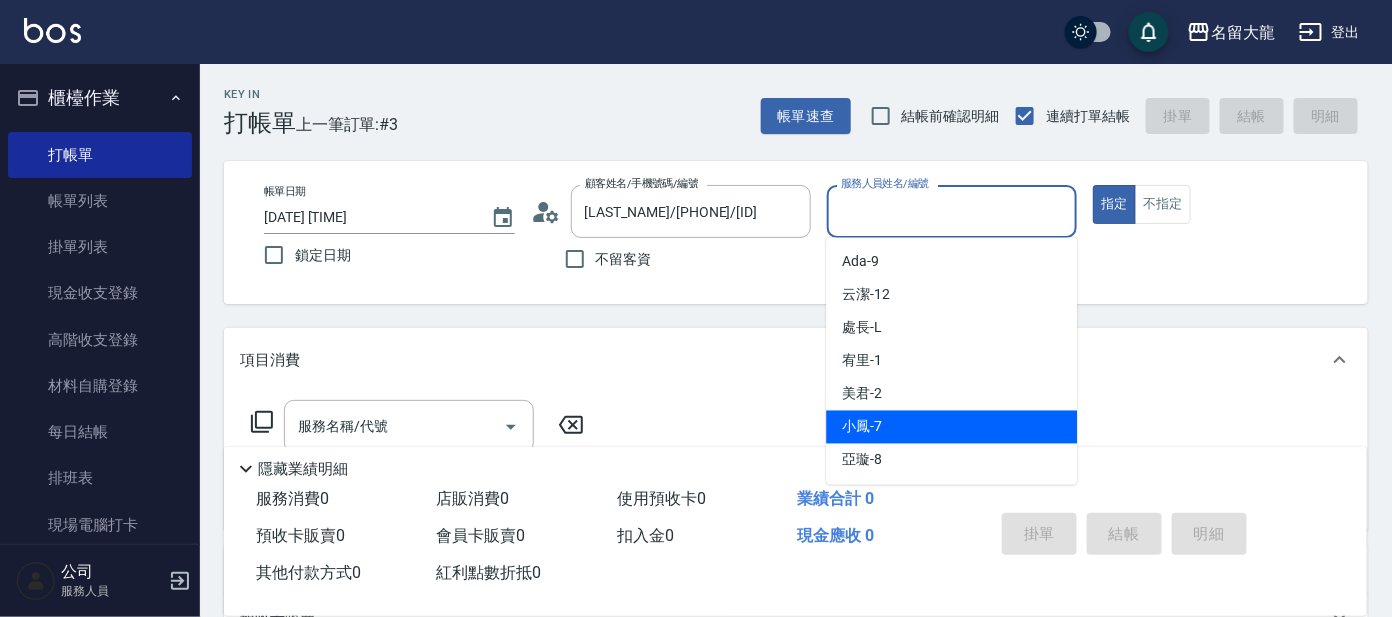 click on "小鳳 -7" at bounding box center [951, 427] 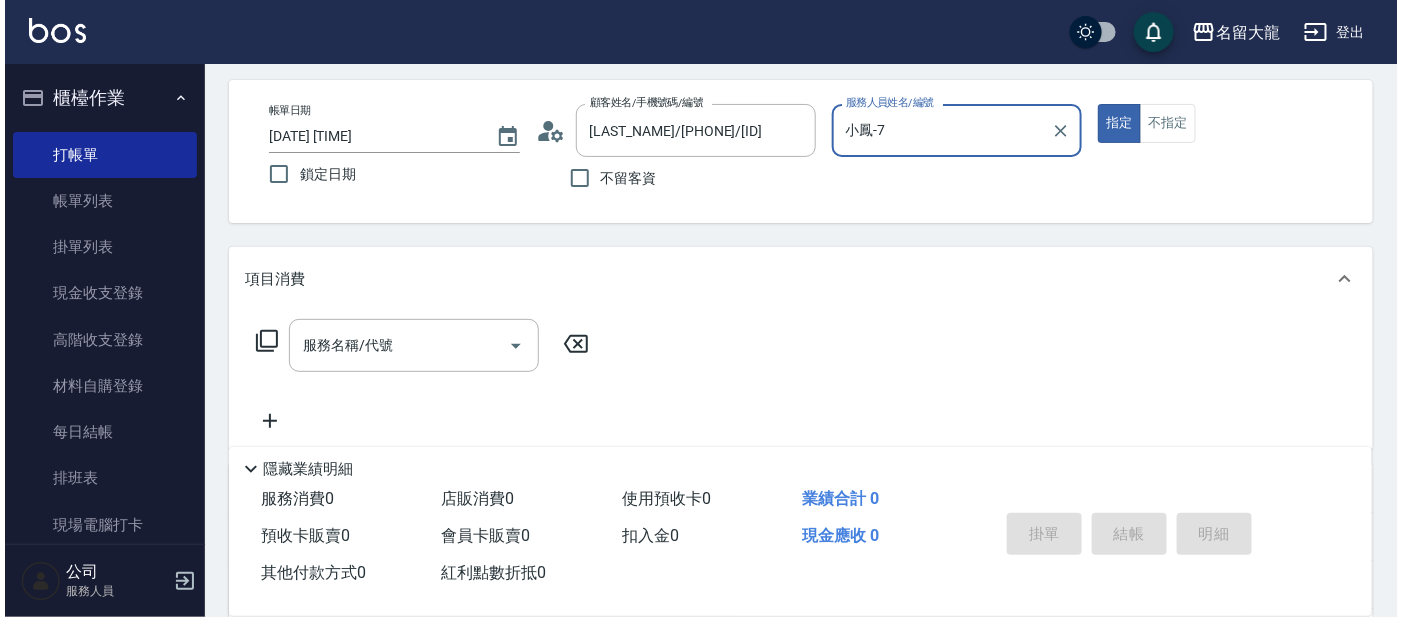 scroll, scrollTop: 124, scrollLeft: 0, axis: vertical 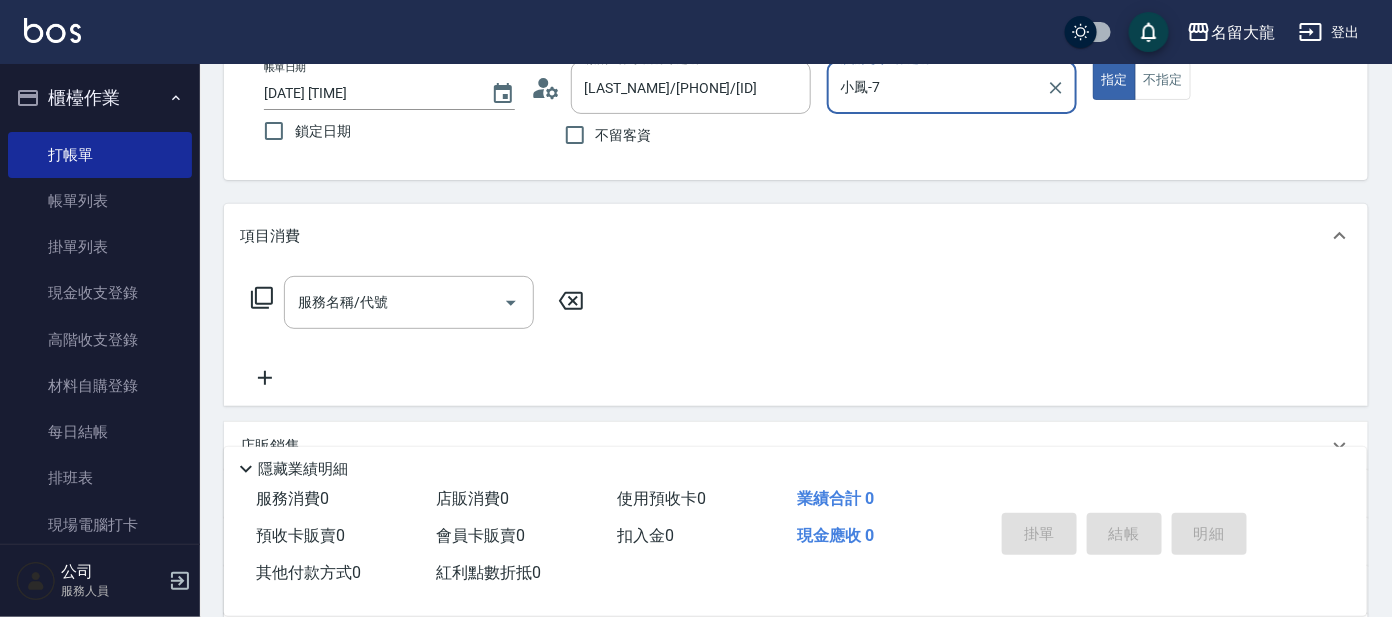 click 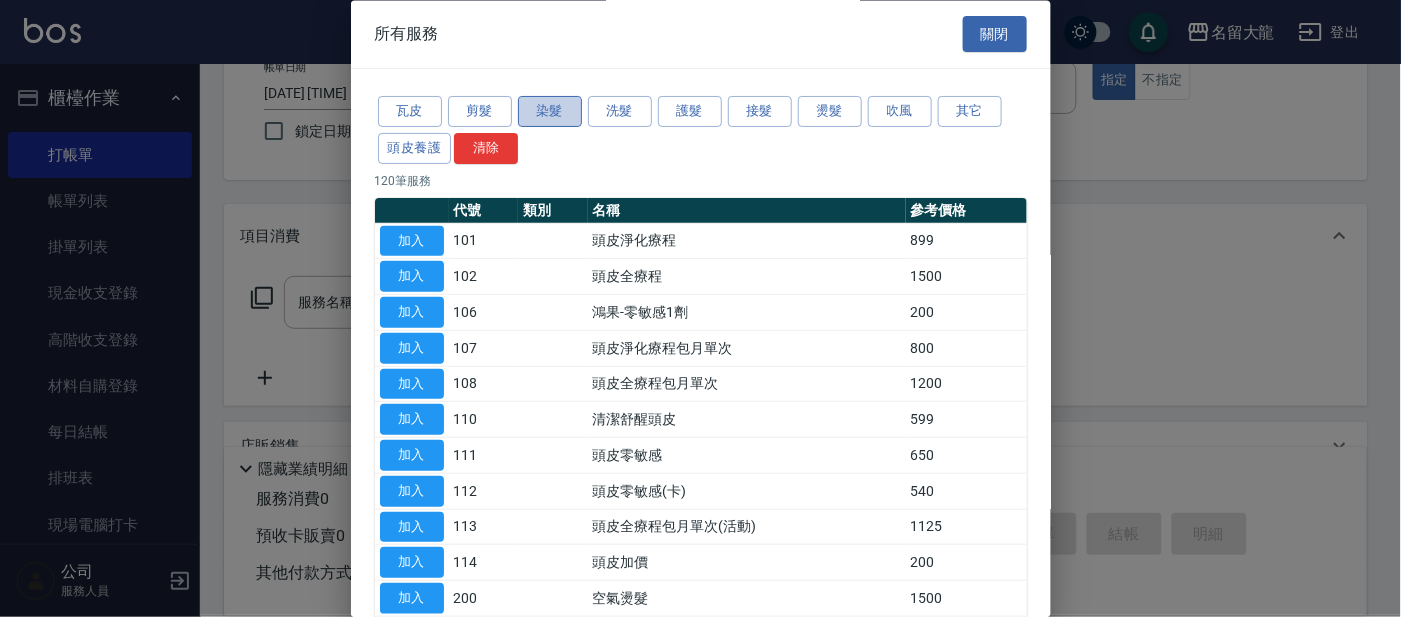 click on "染髮" at bounding box center [550, 112] 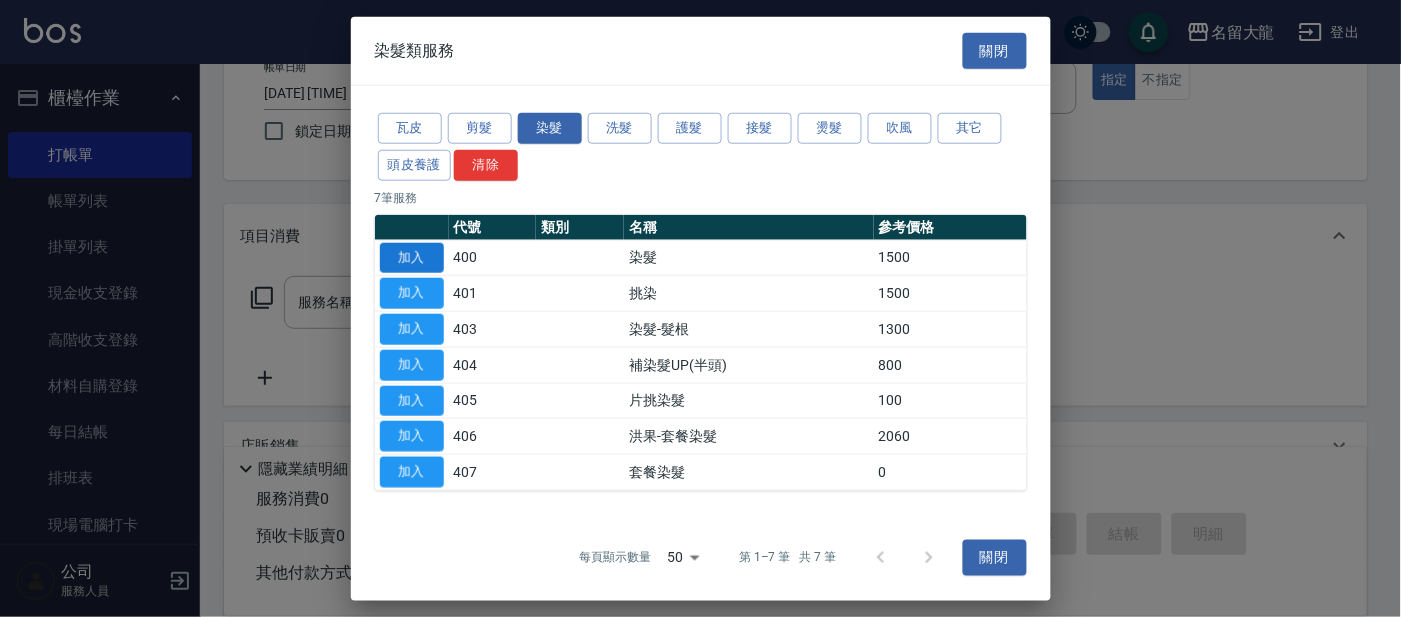click on "加入" at bounding box center [412, 257] 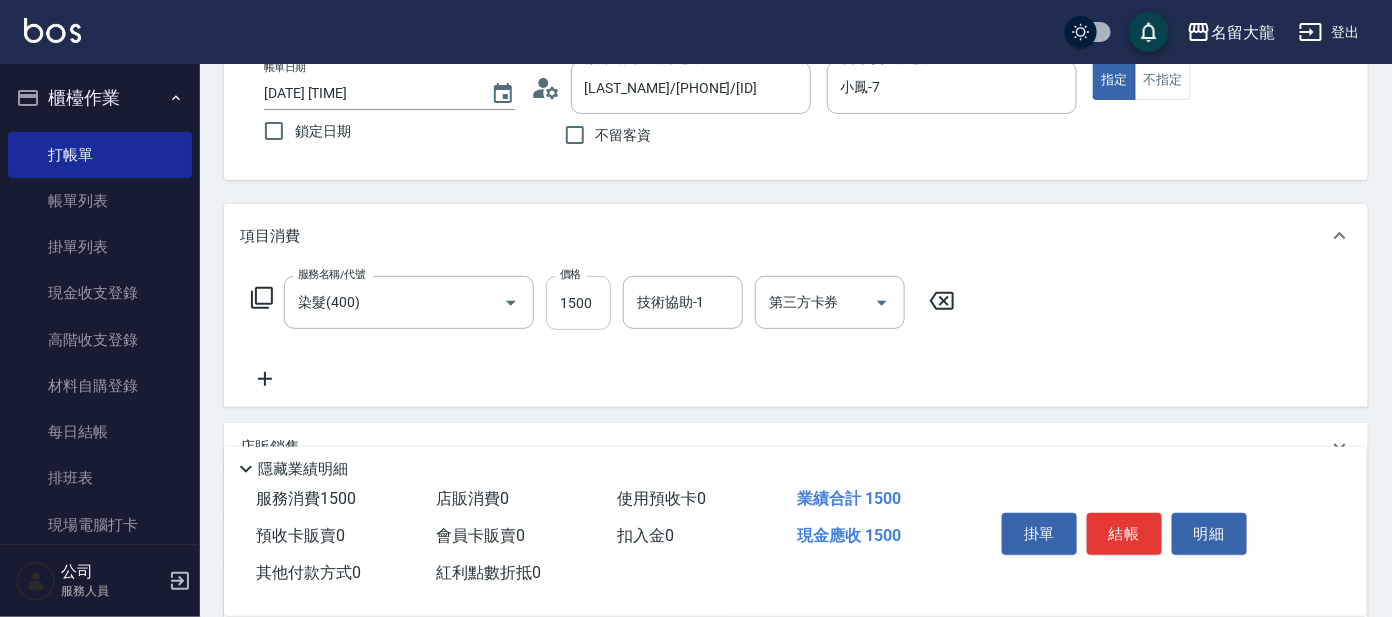 click on "1500" at bounding box center (578, 303) 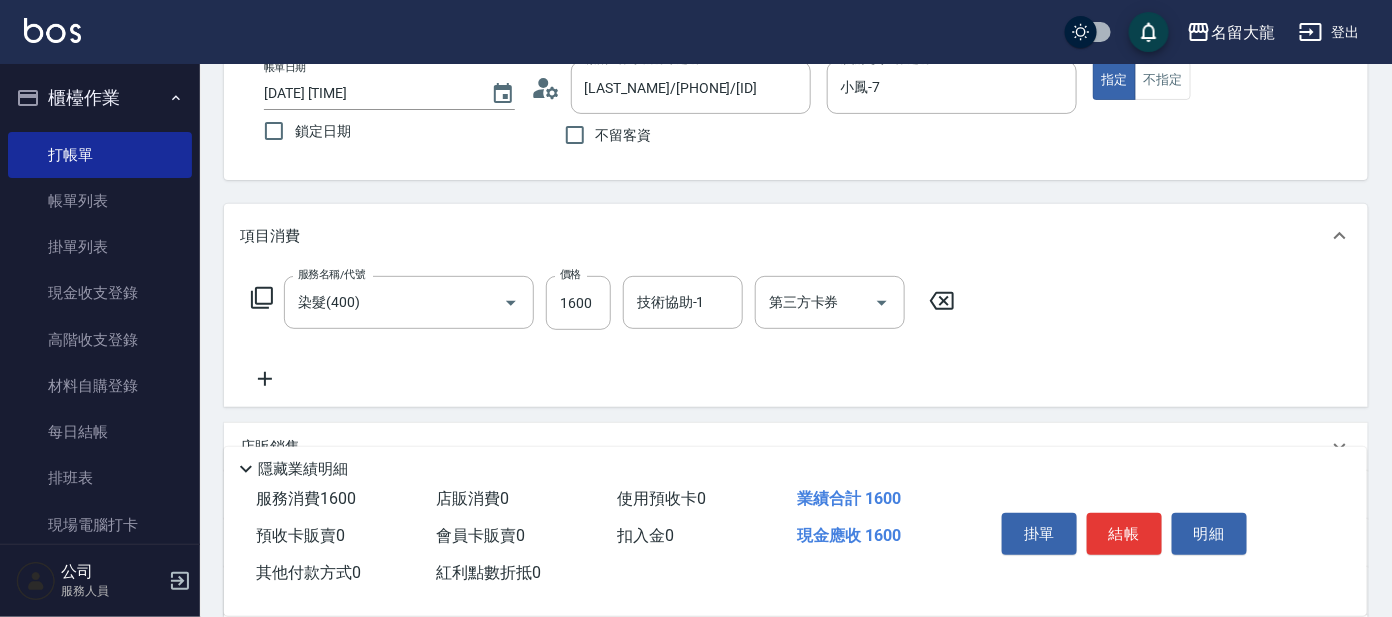 click 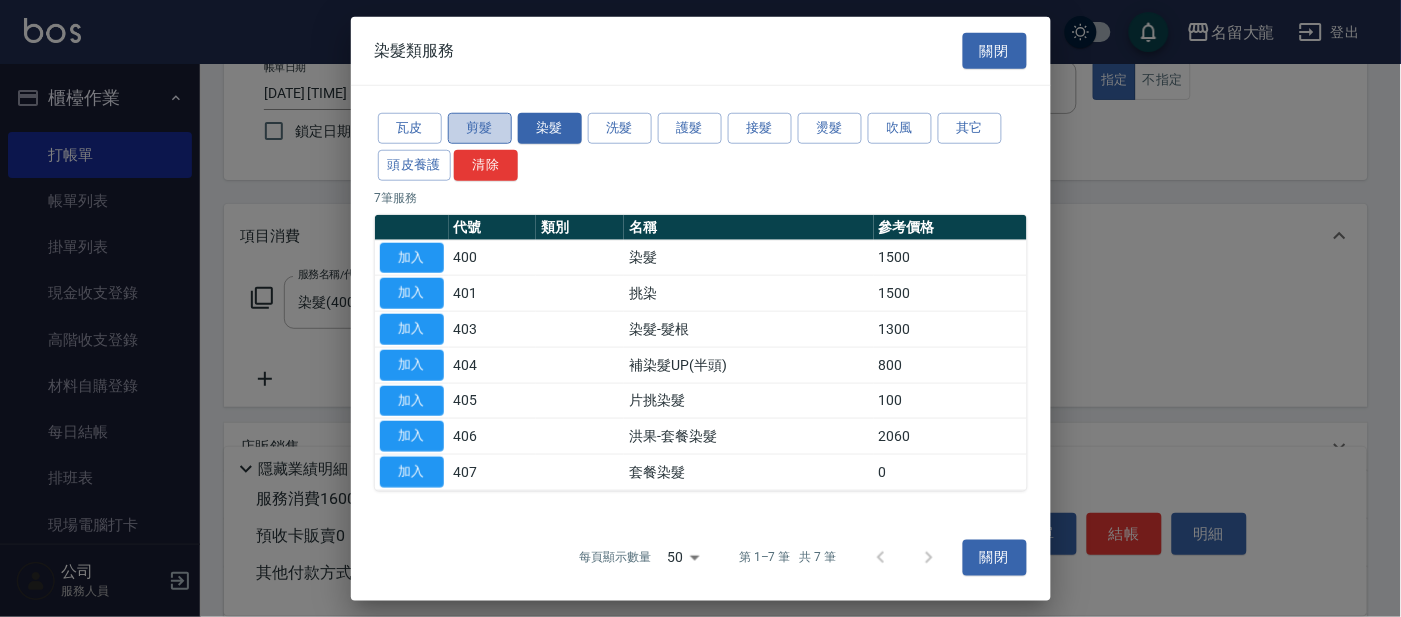 click on "剪髮" at bounding box center [480, 128] 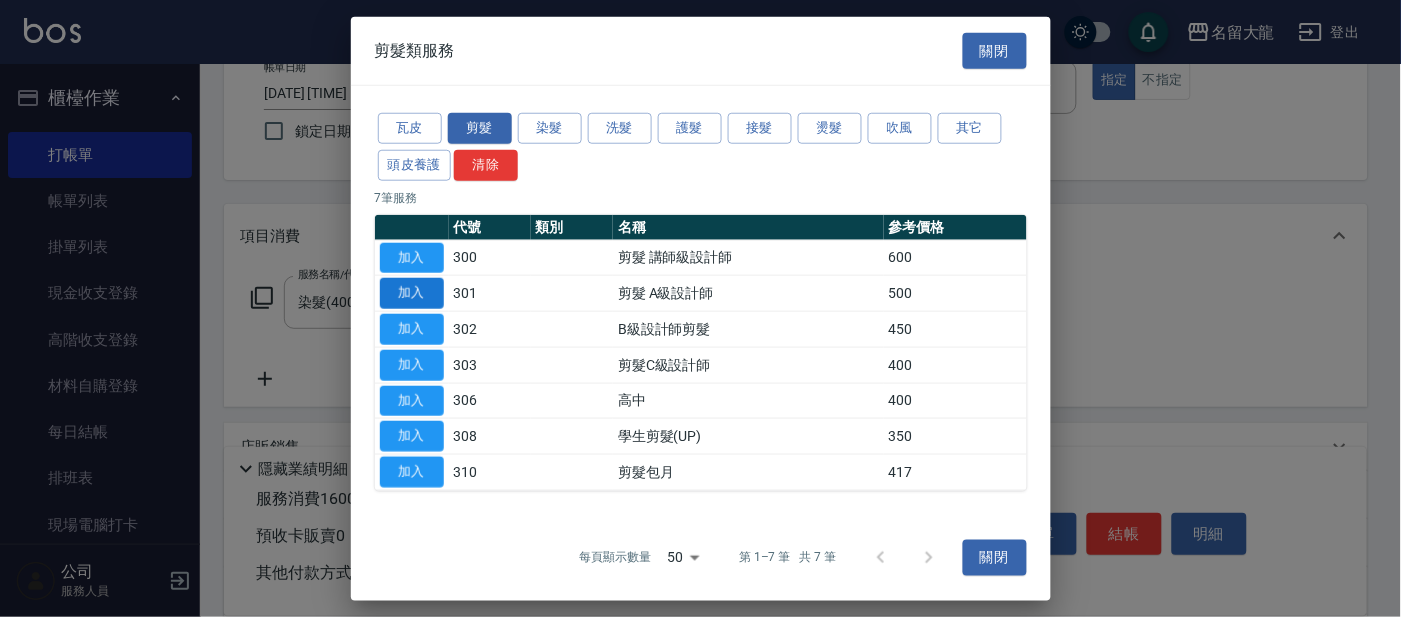 click on "加入" at bounding box center (412, 293) 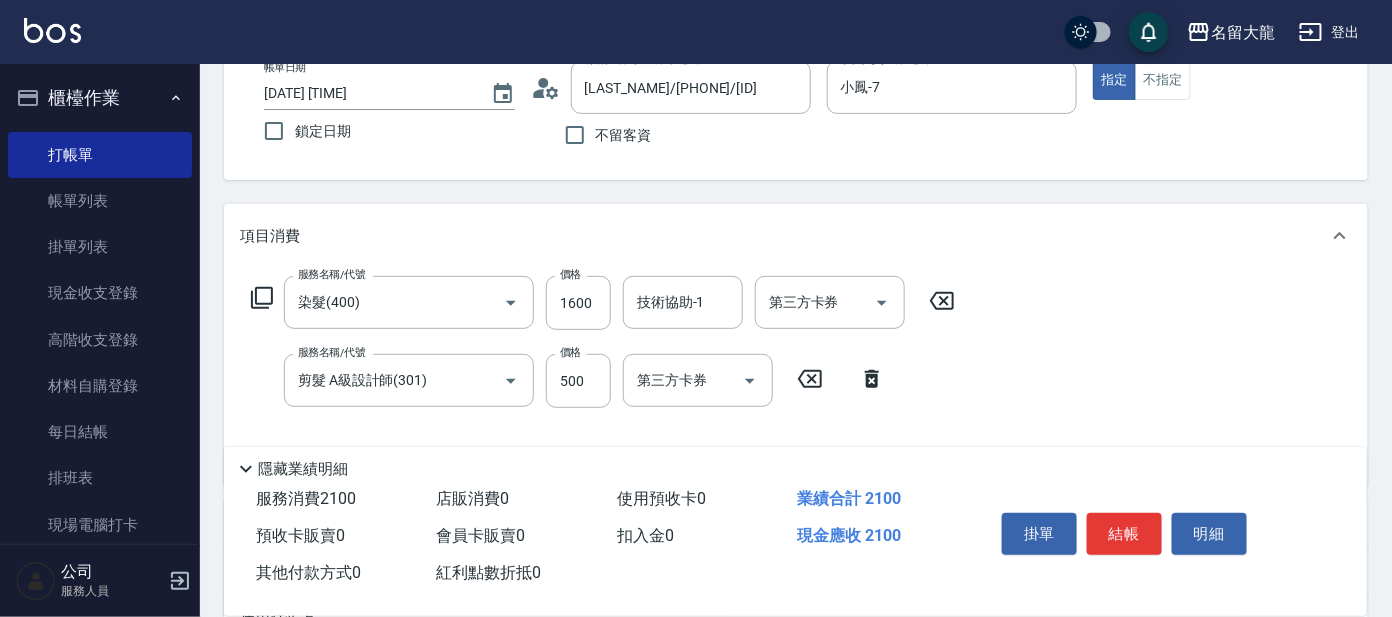 click 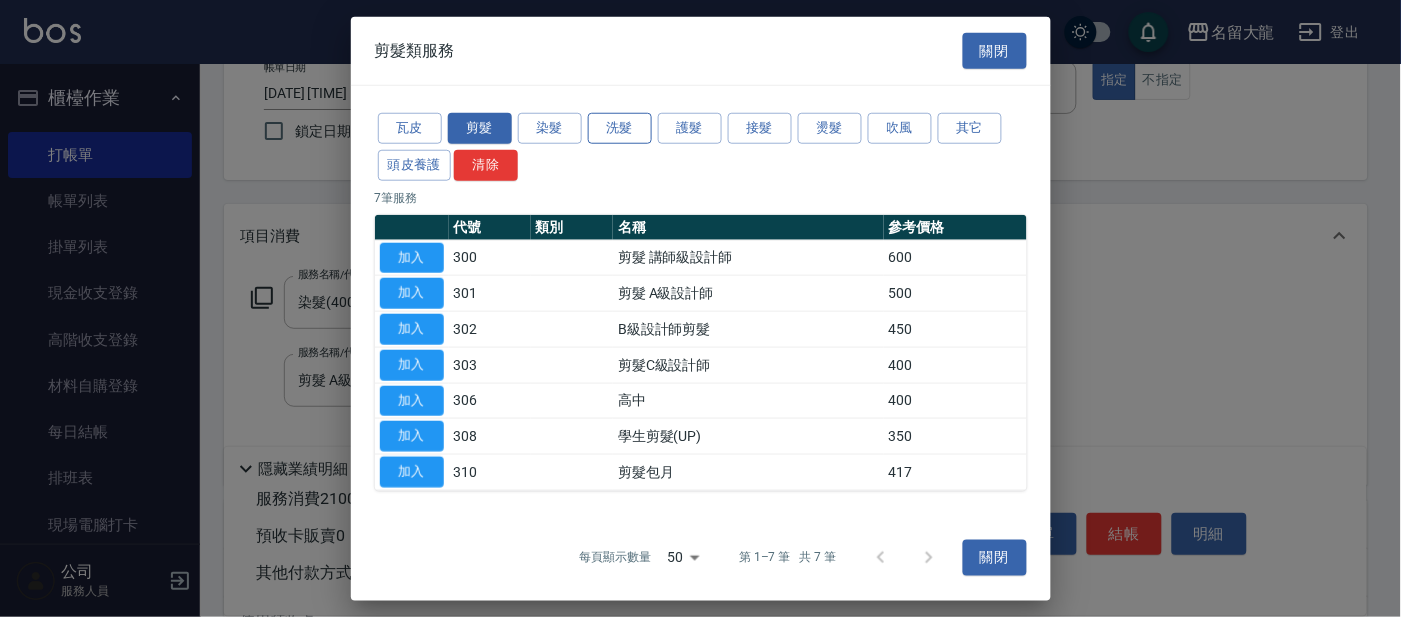 click on "洗髮" at bounding box center [620, 128] 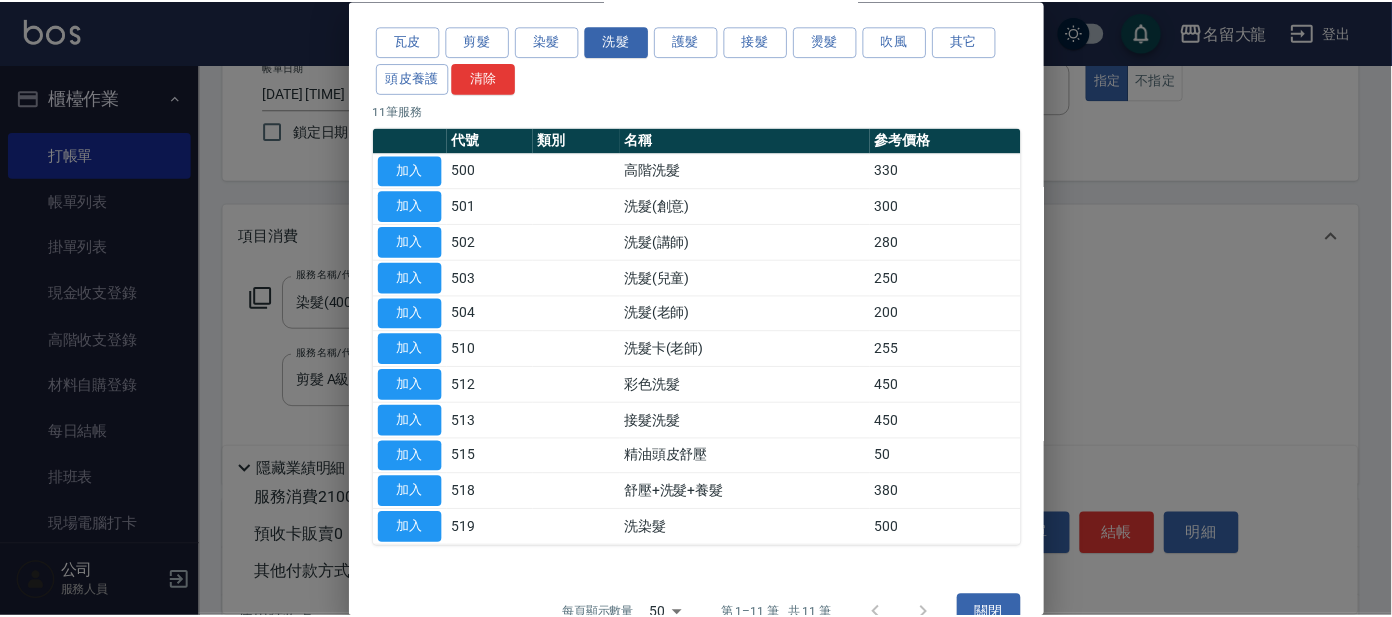 scroll, scrollTop: 109, scrollLeft: 0, axis: vertical 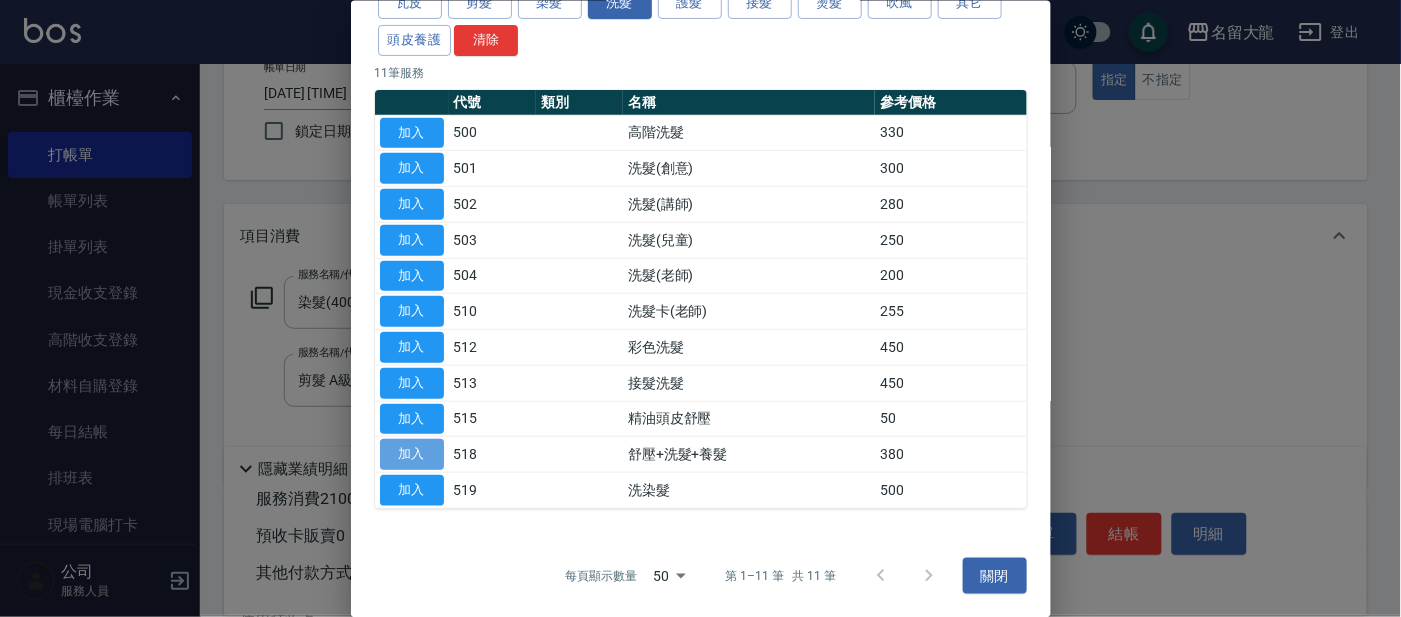 click on "加入" at bounding box center (412, 454) 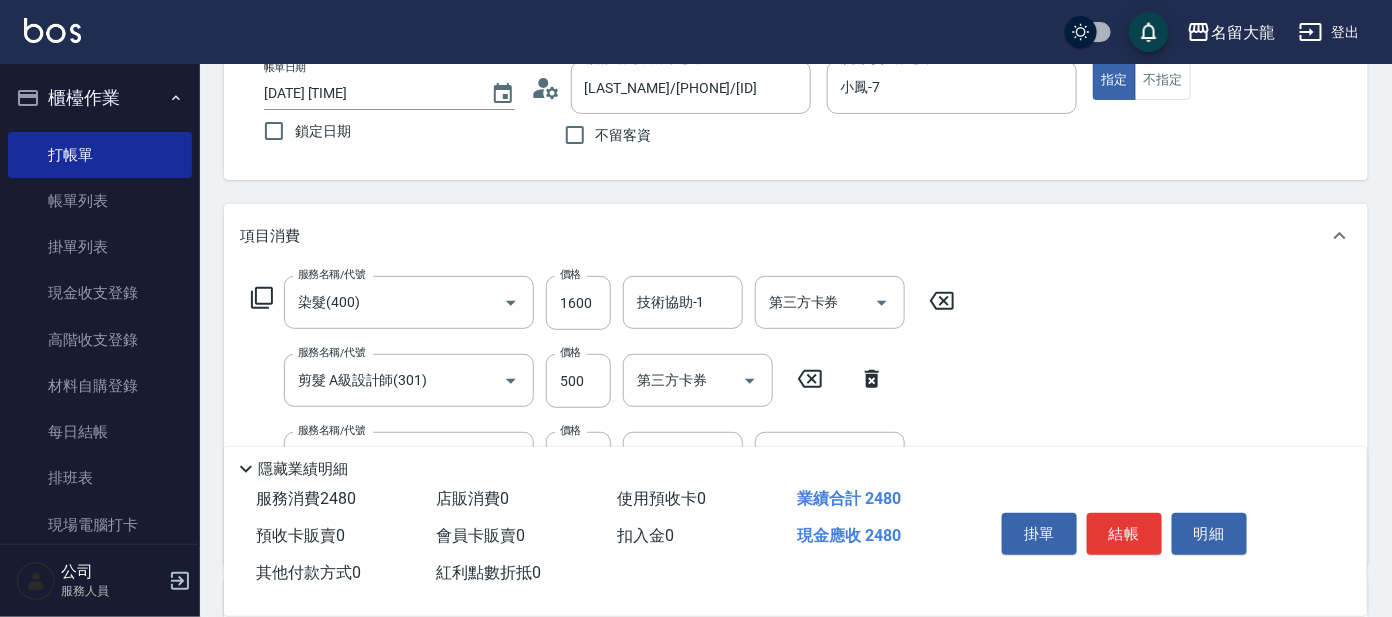 click 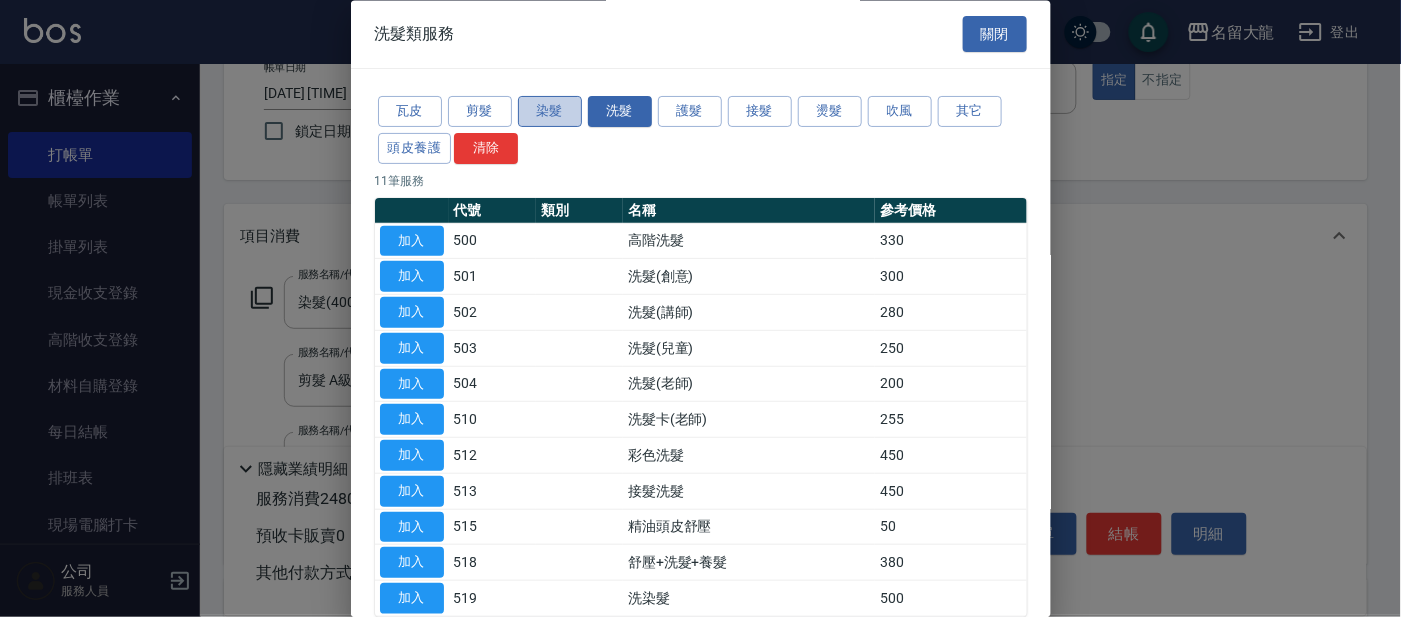 click on "染髮" at bounding box center [550, 112] 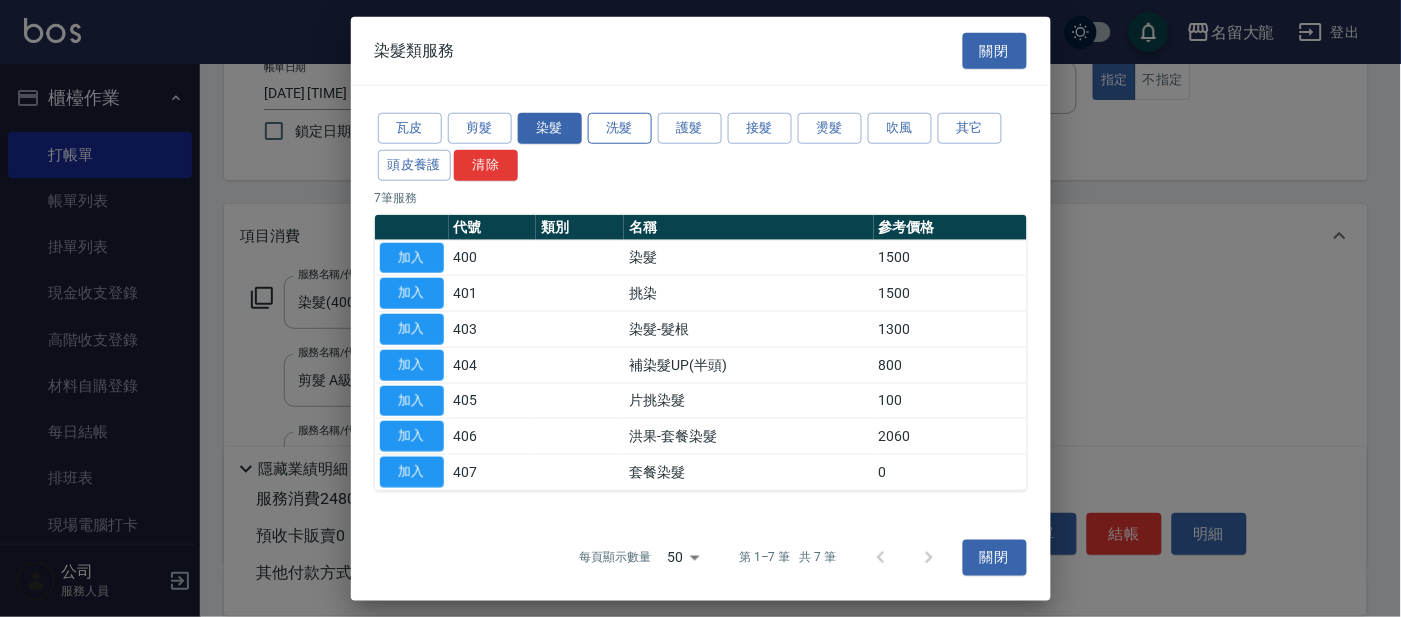 click on "洗髮" at bounding box center (620, 128) 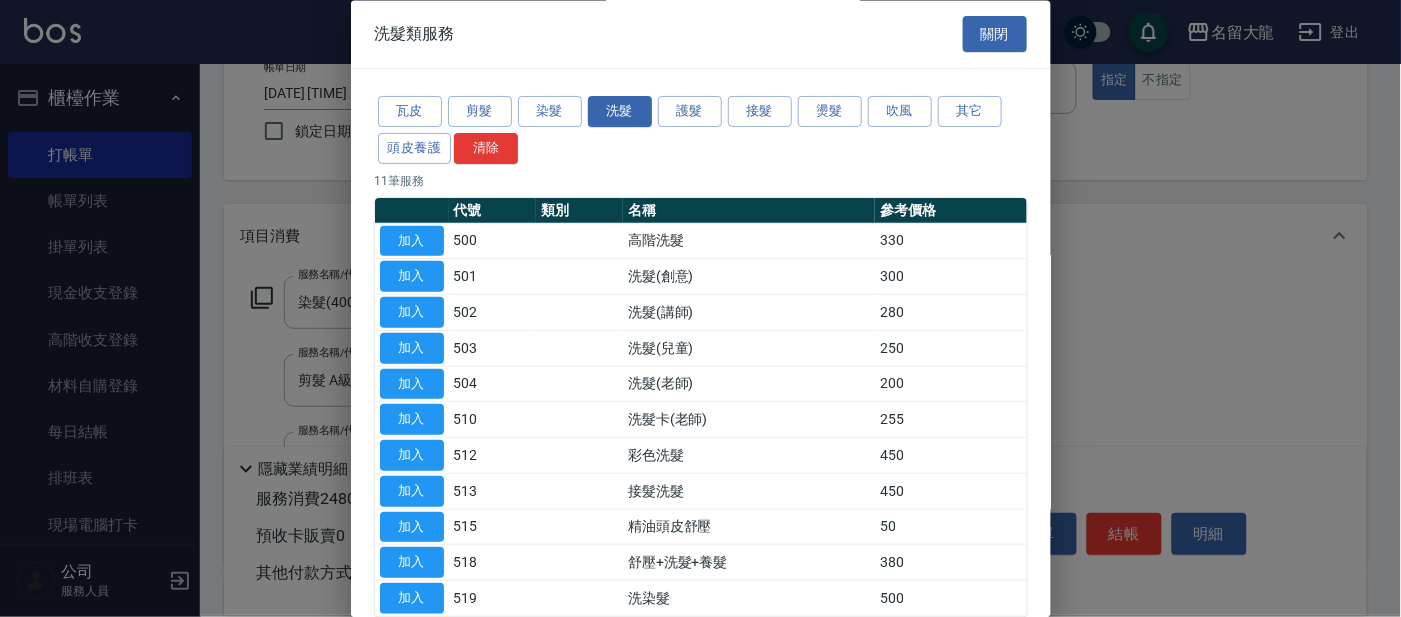 click at bounding box center (700, 308) 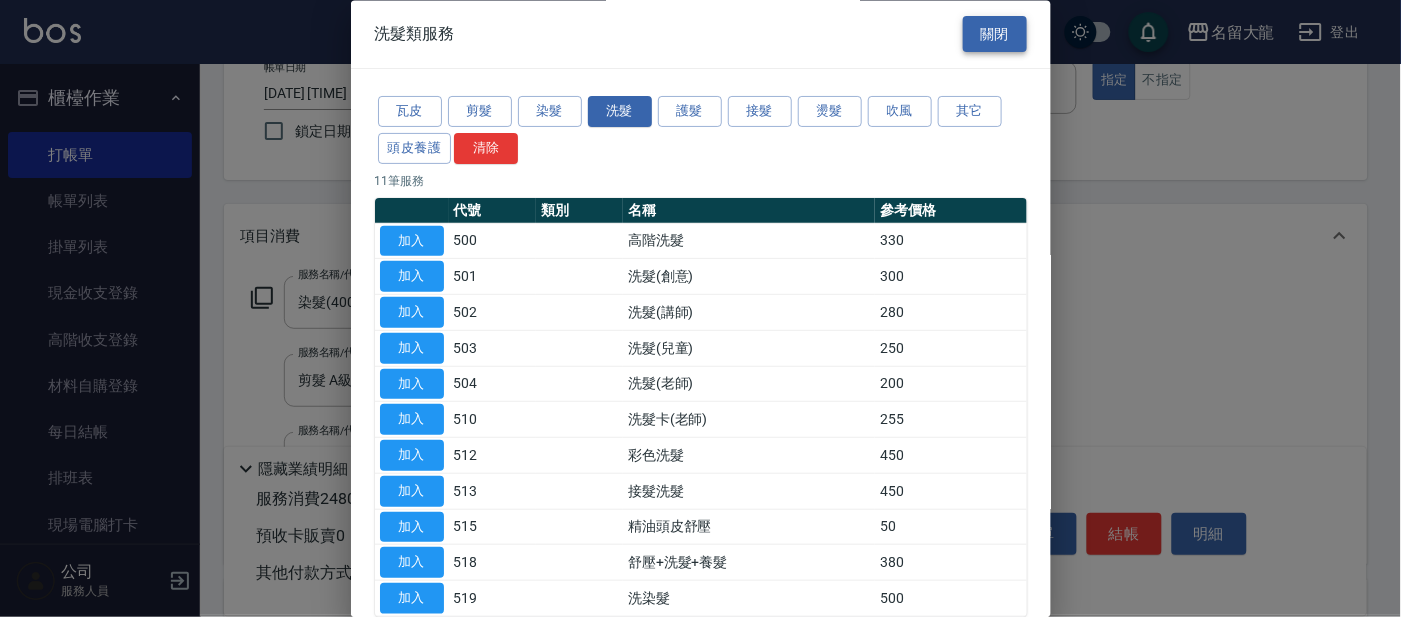 click on "關閉" at bounding box center (995, 34) 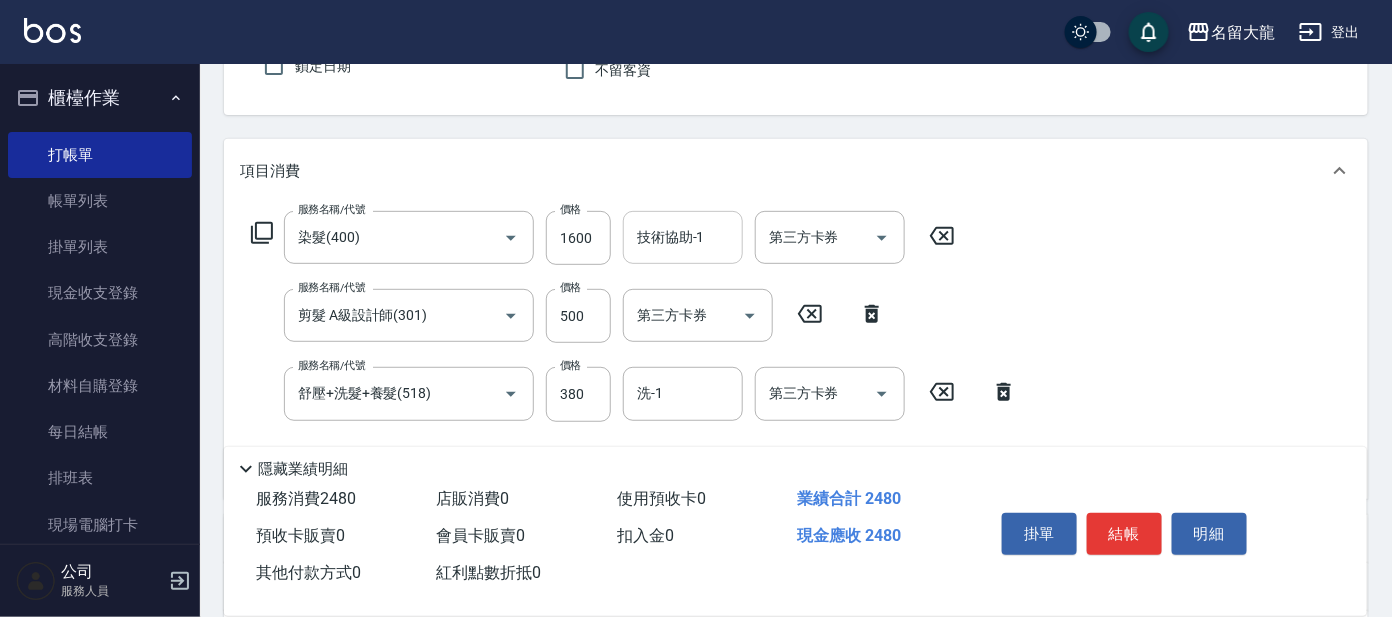 scroll, scrollTop: 249, scrollLeft: 0, axis: vertical 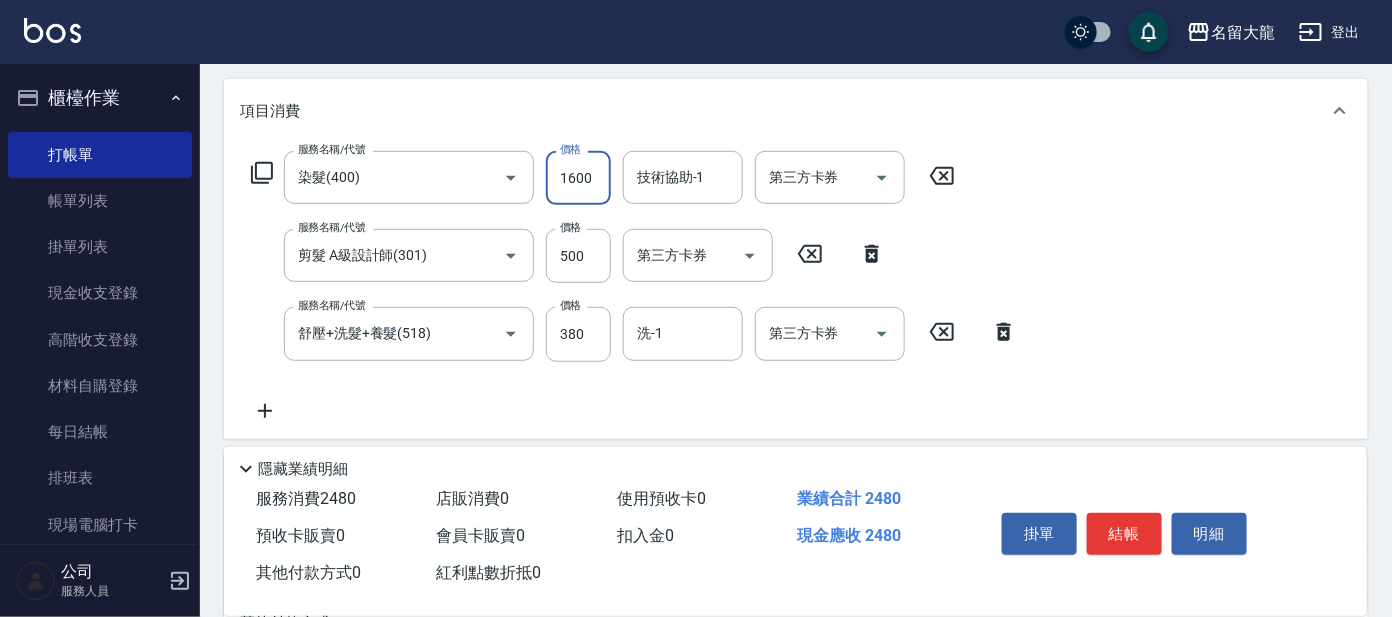 click on "1600" at bounding box center [578, 178] 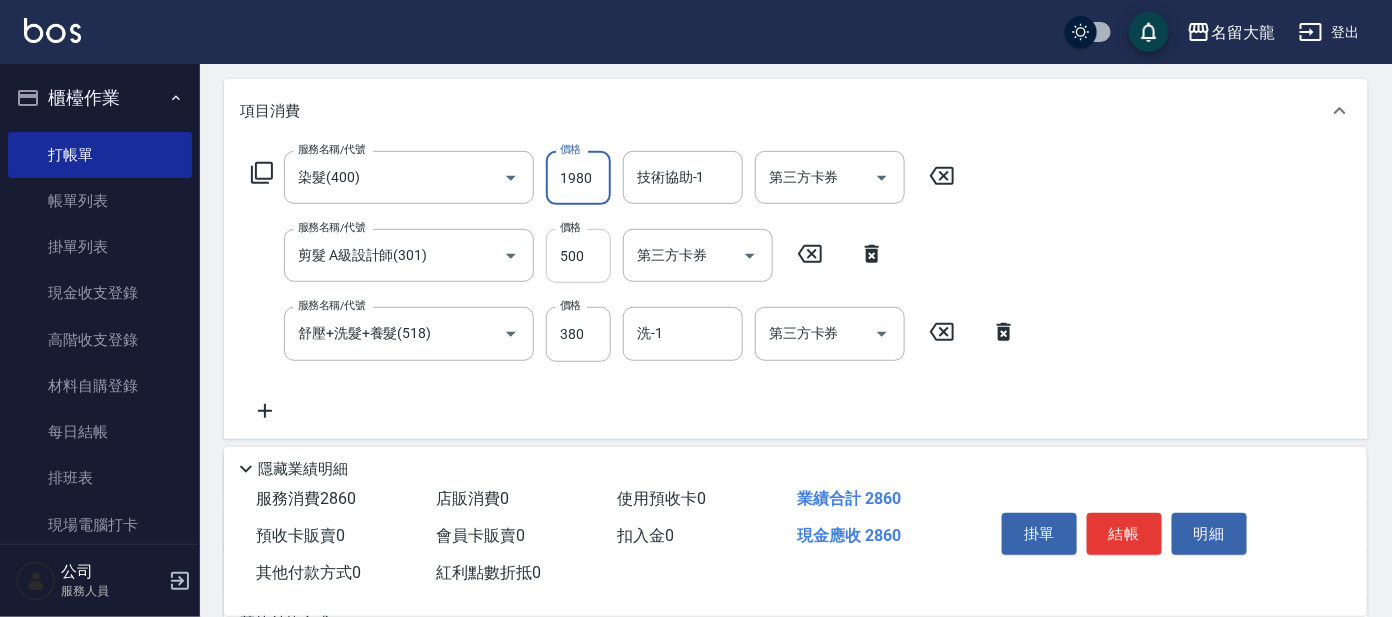 type on "1980" 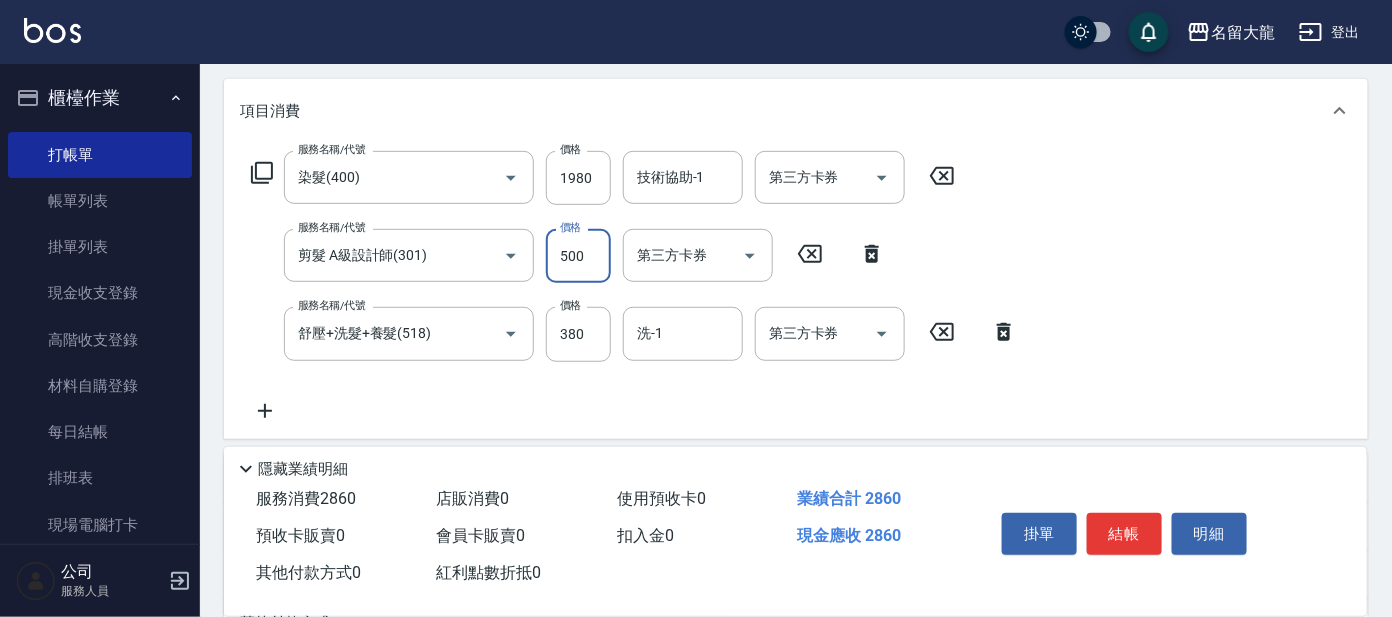 click on "500" at bounding box center [578, 256] 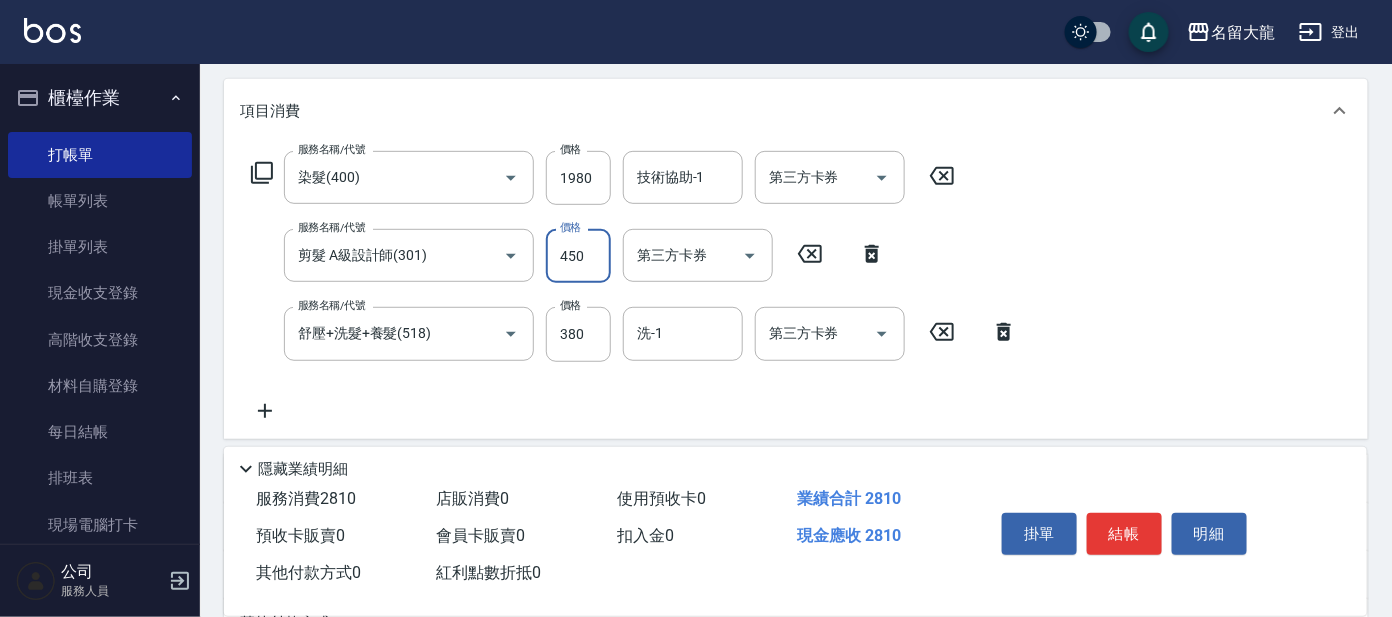 type on "450" 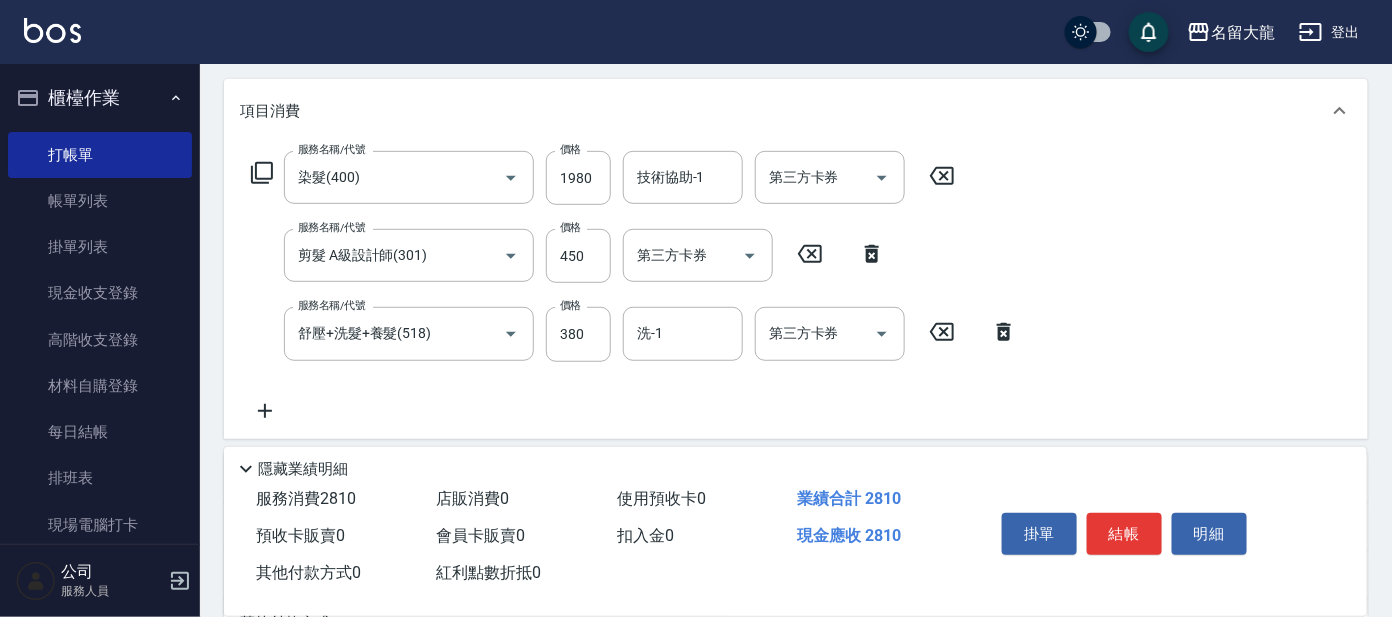 click 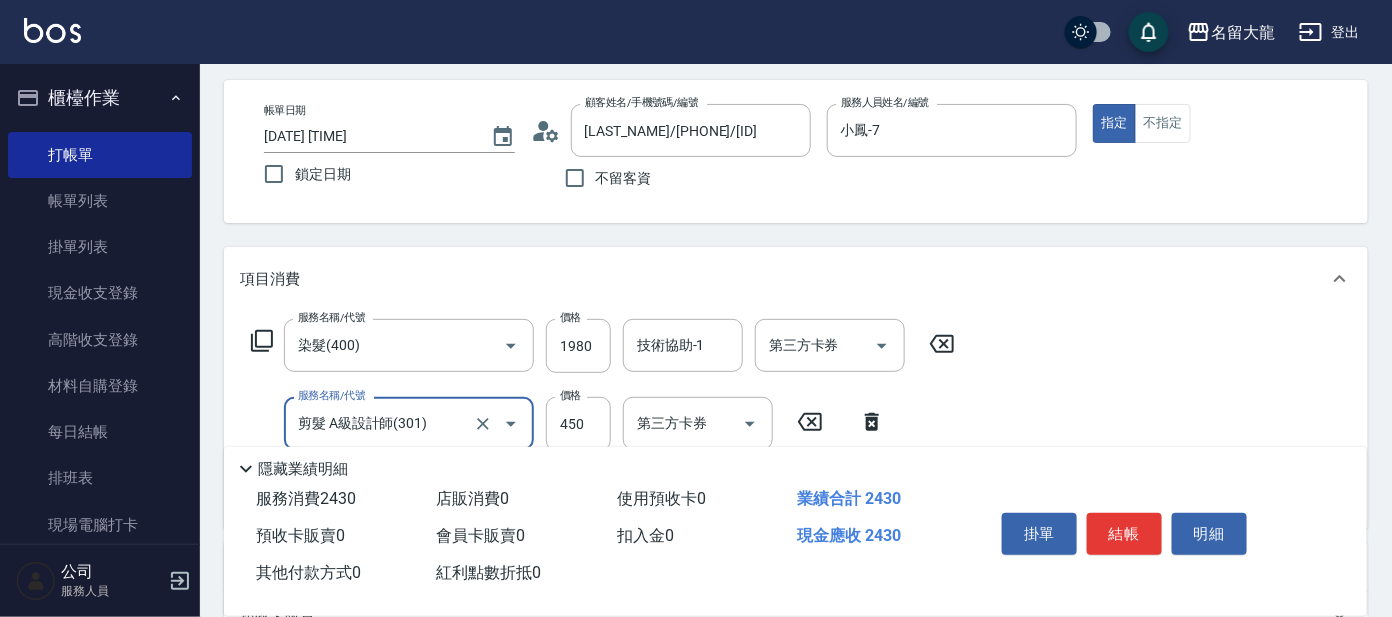 scroll, scrollTop: 124, scrollLeft: 0, axis: vertical 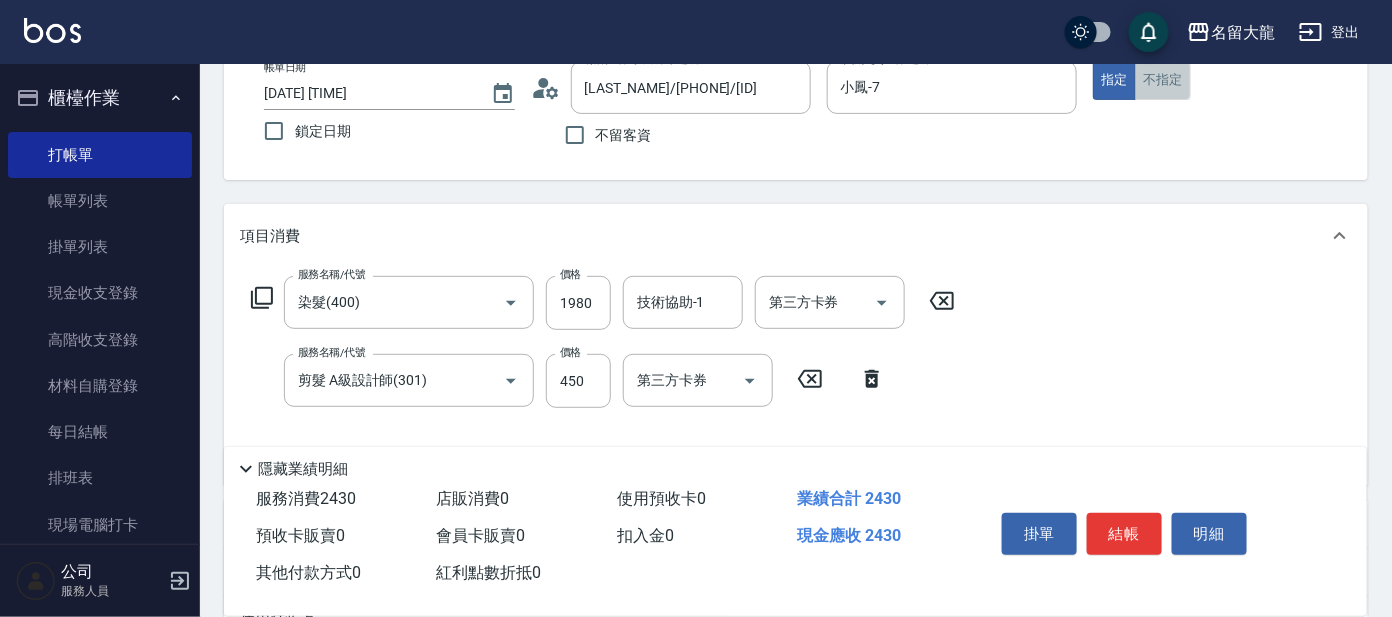 click on "不指定" at bounding box center (1163, 80) 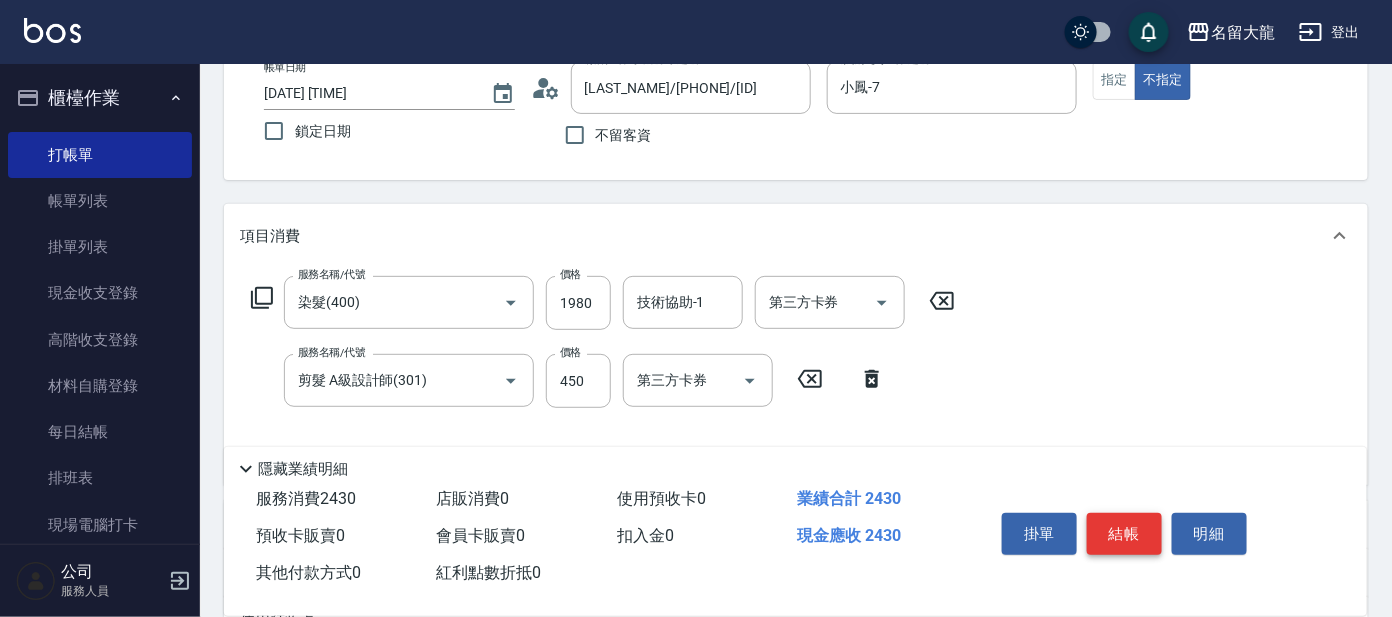 click on "結帳" at bounding box center [1124, 534] 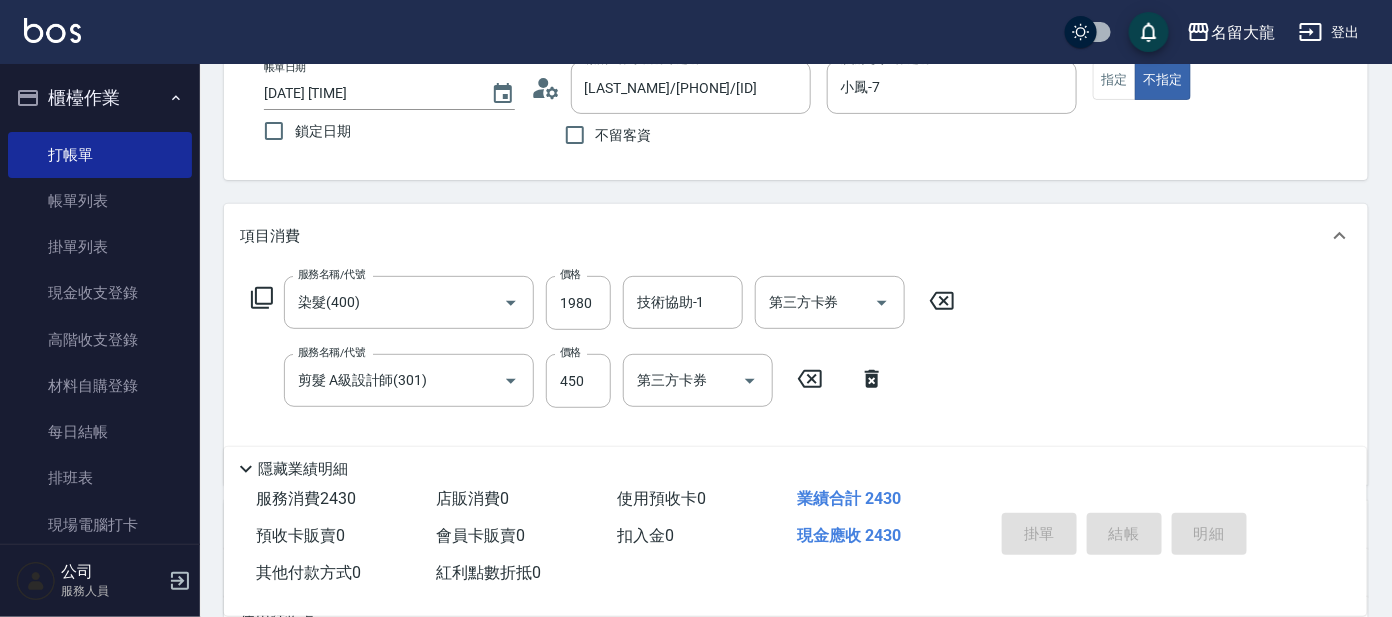 type on "[DATE] [TIME]" 